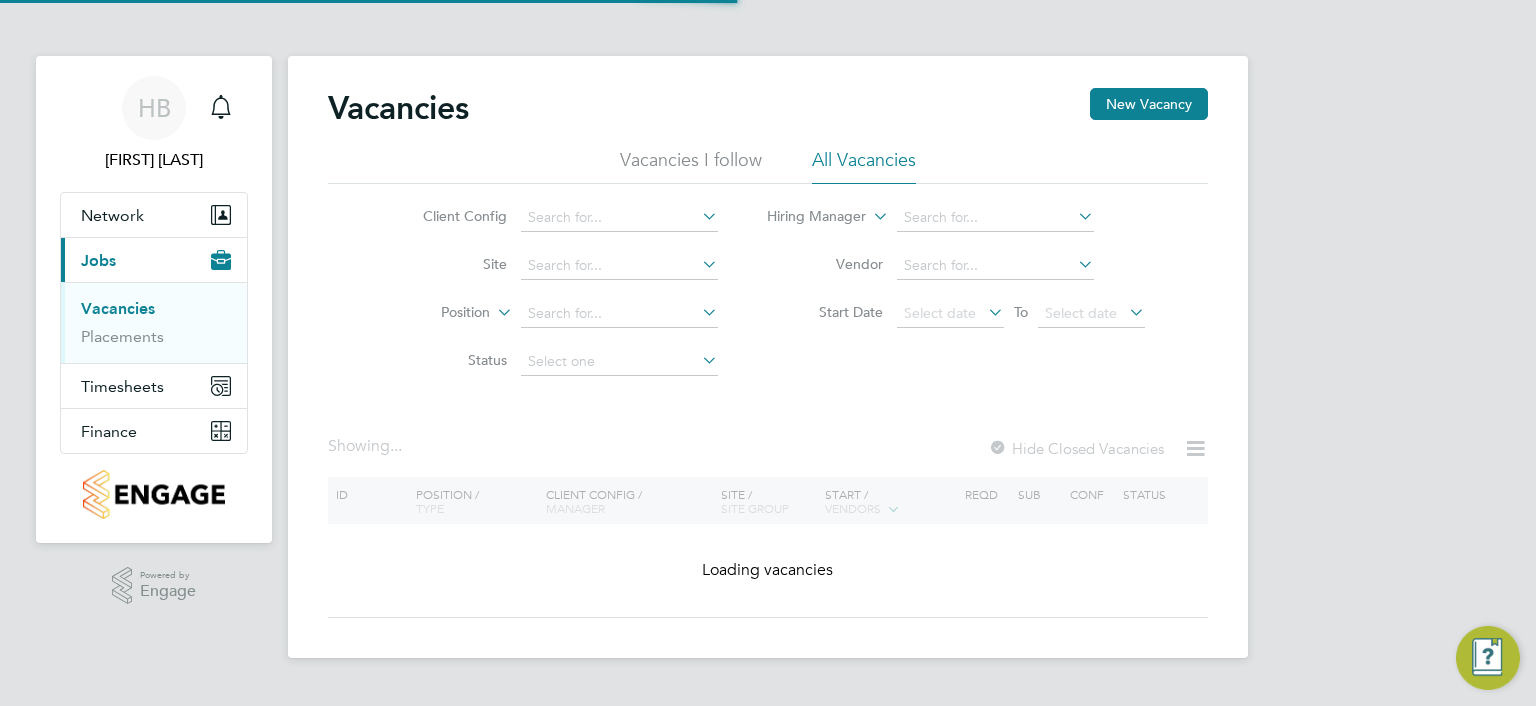 scroll, scrollTop: 0, scrollLeft: 0, axis: both 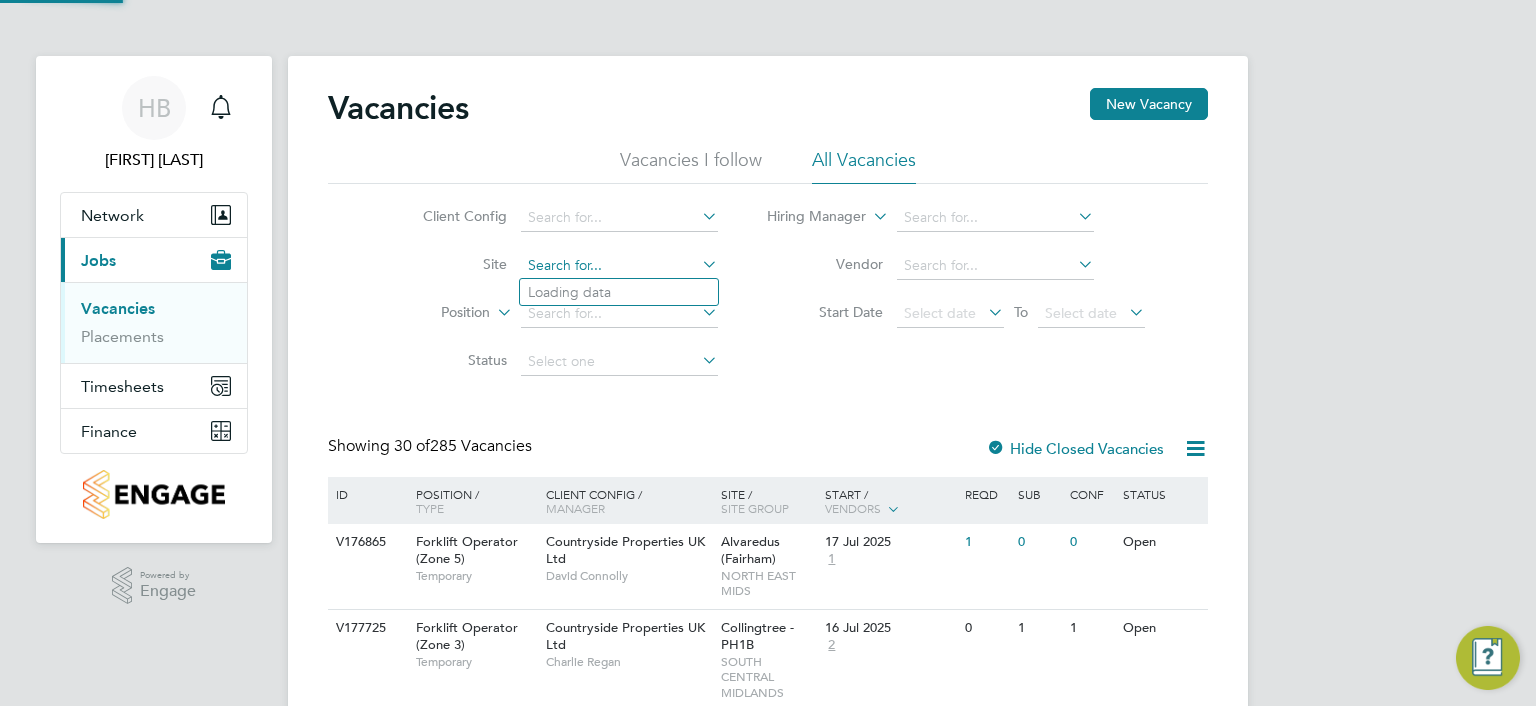 click 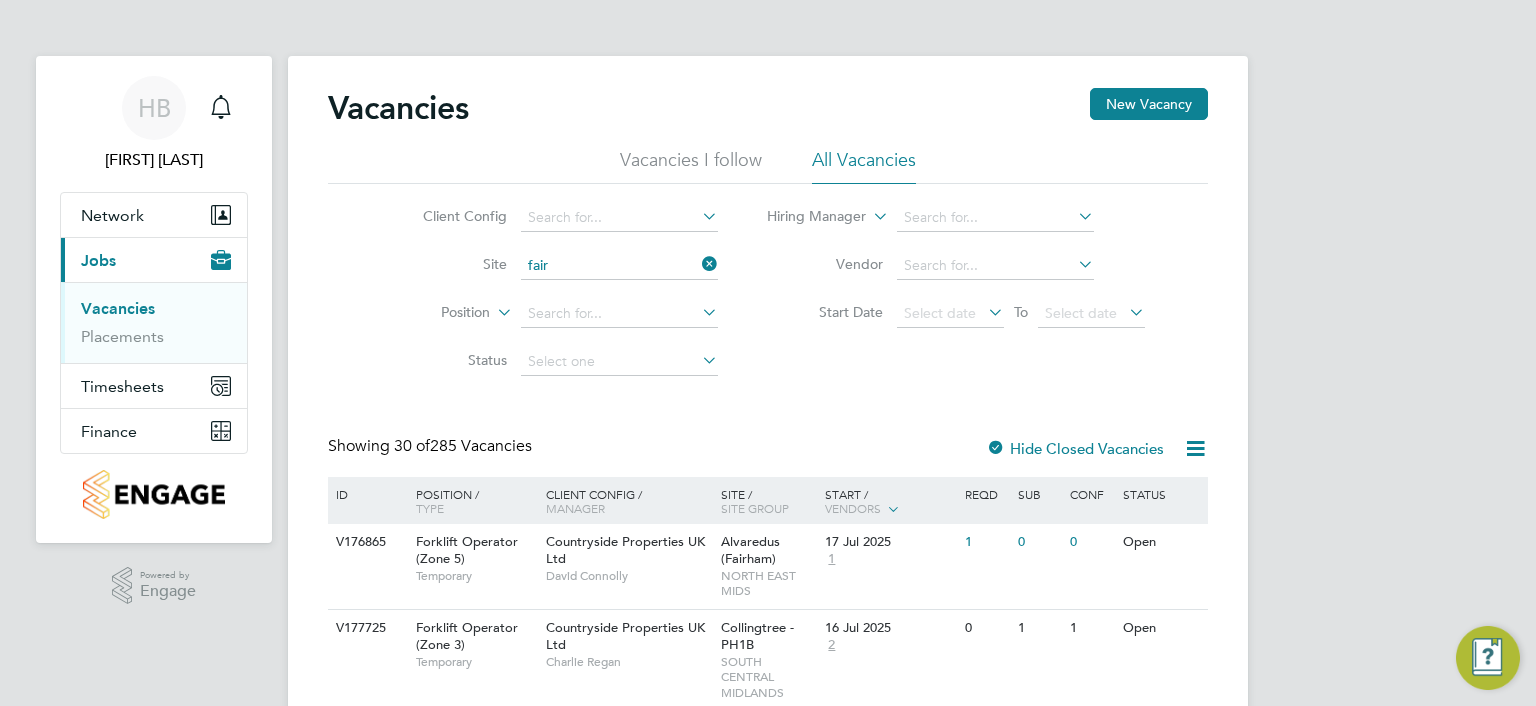 click on "Fair field Road" 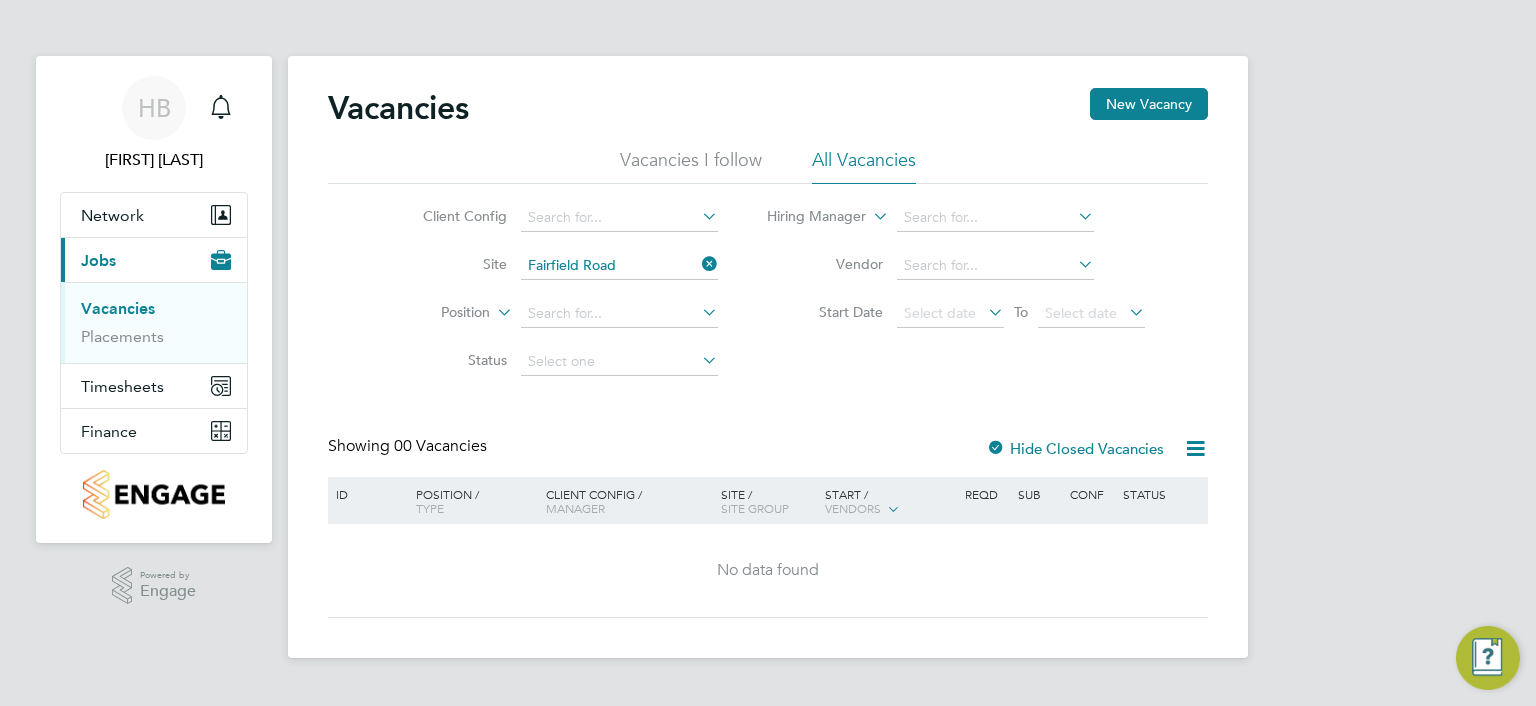 click 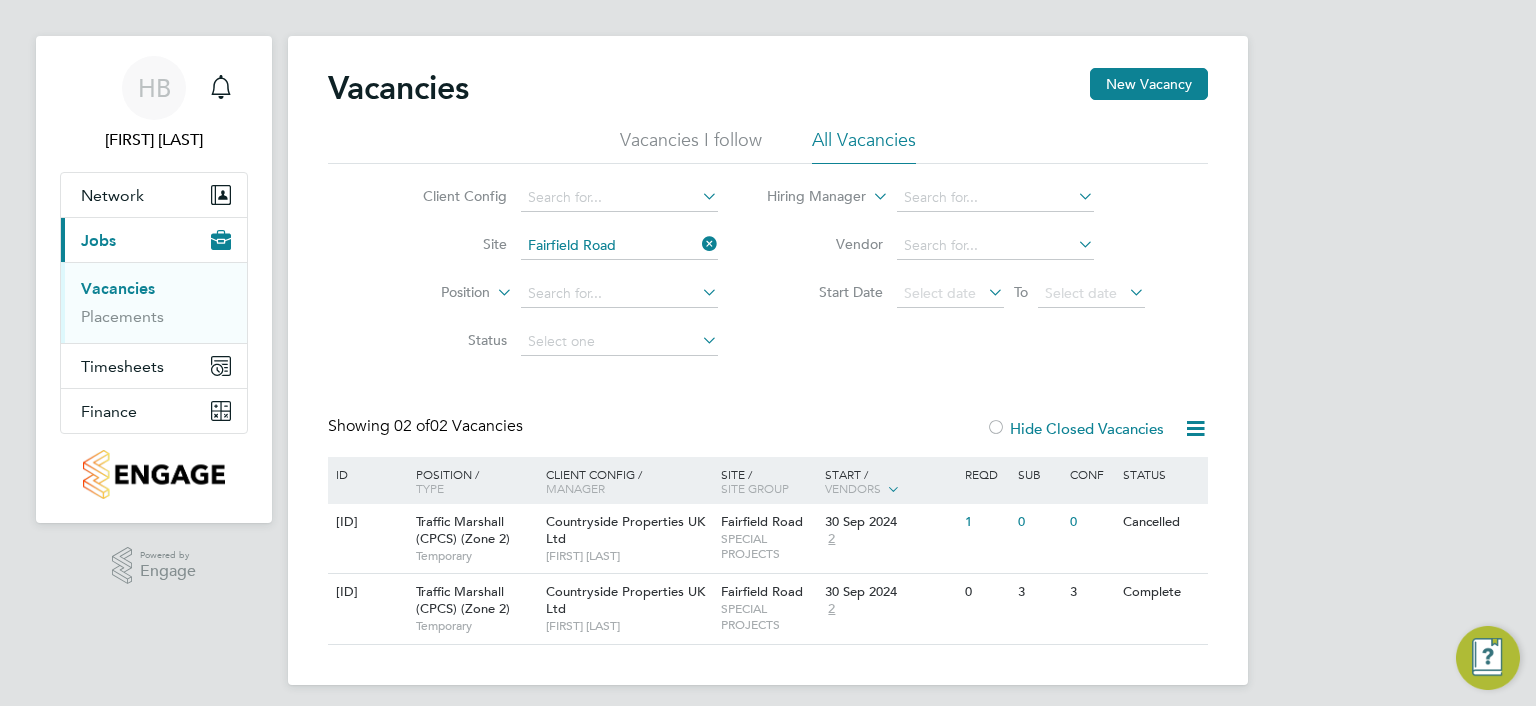 scroll, scrollTop: 31, scrollLeft: 0, axis: vertical 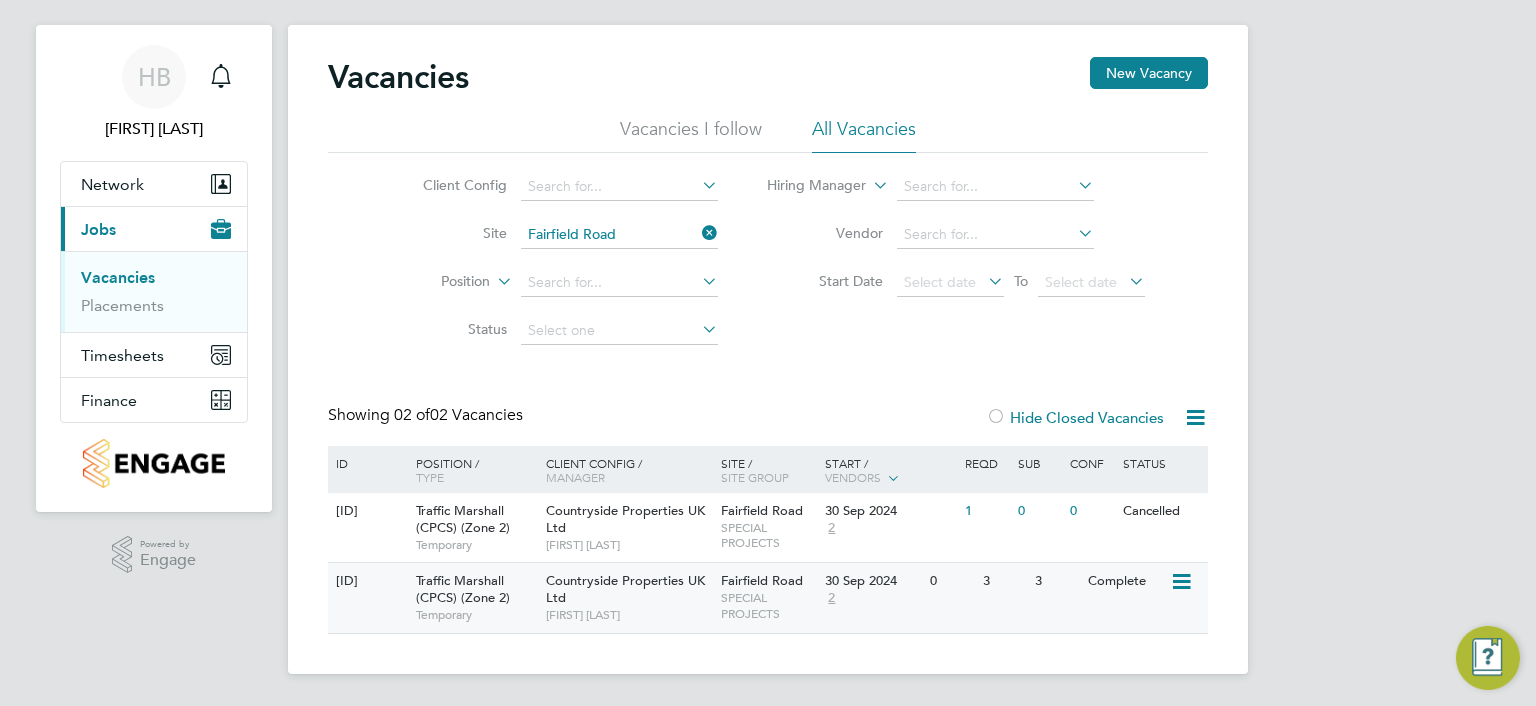 click on "Traffic Marshall (CPCS) (Zone 2)" 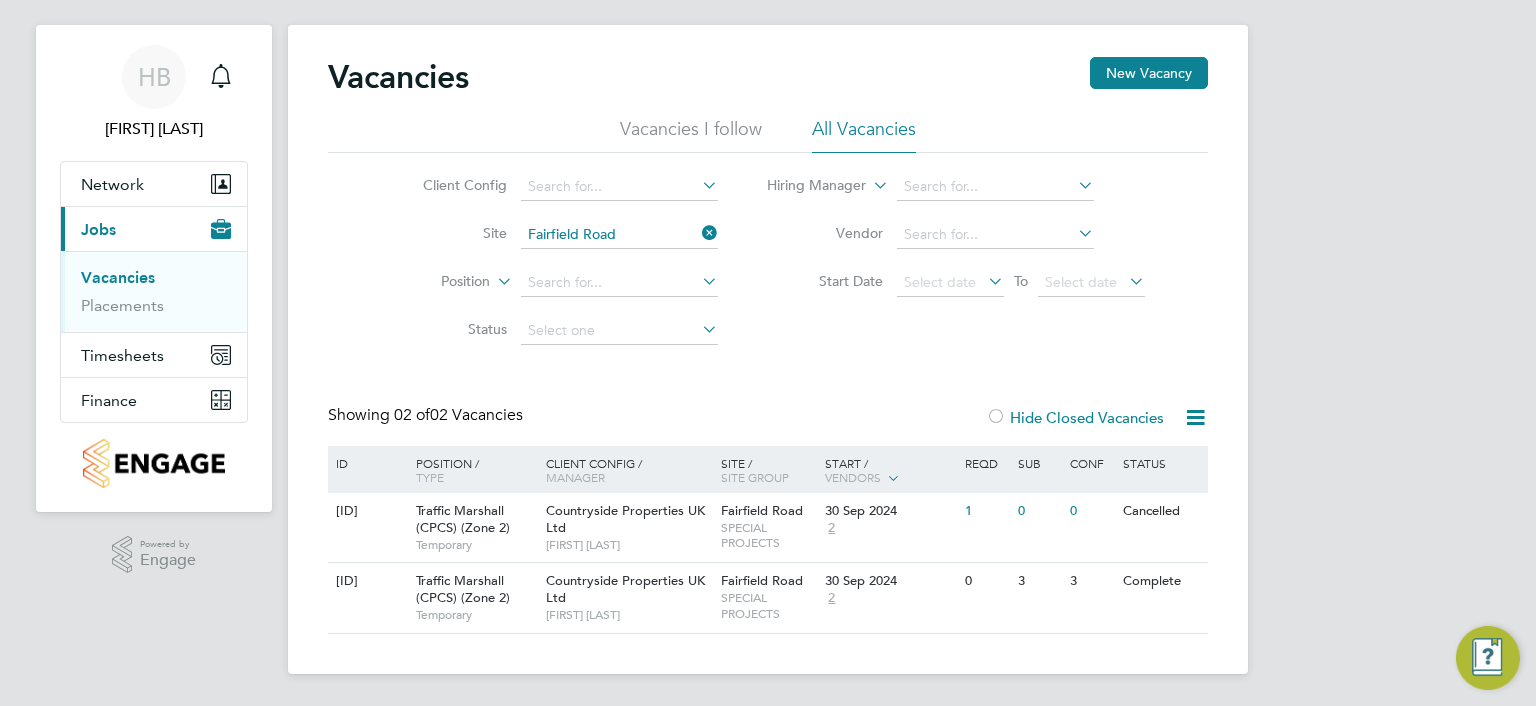 click at bounding box center [1488, 658] 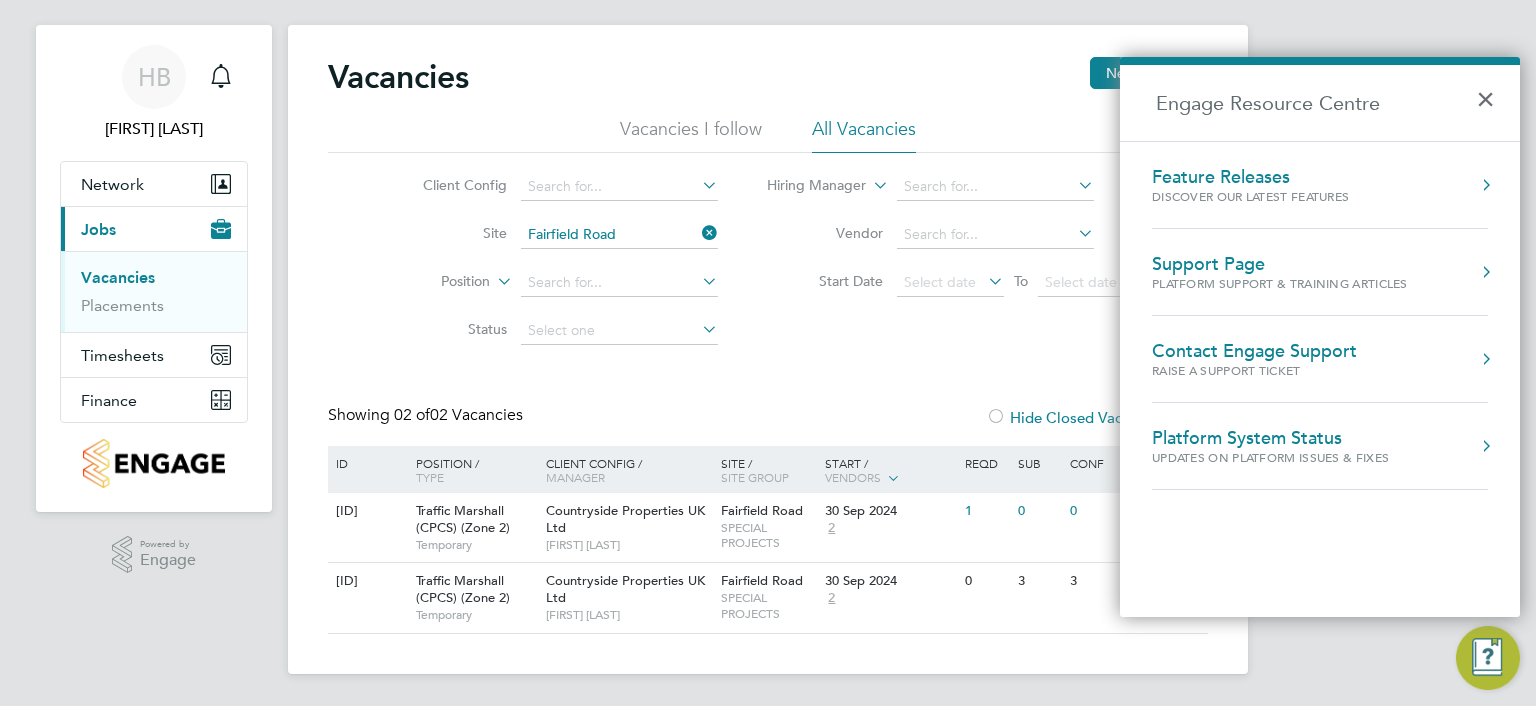 click at bounding box center [1486, 272] 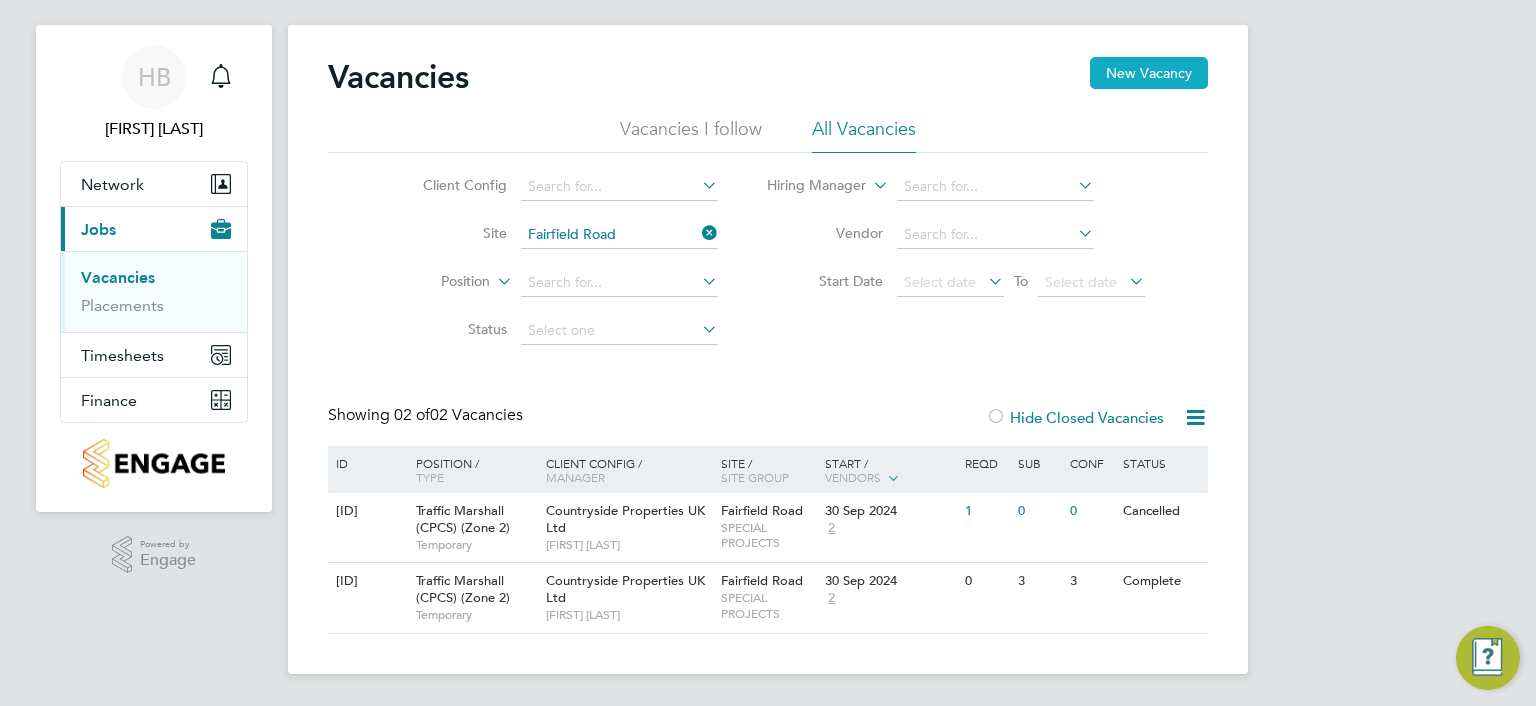 click on "New Vacancy" 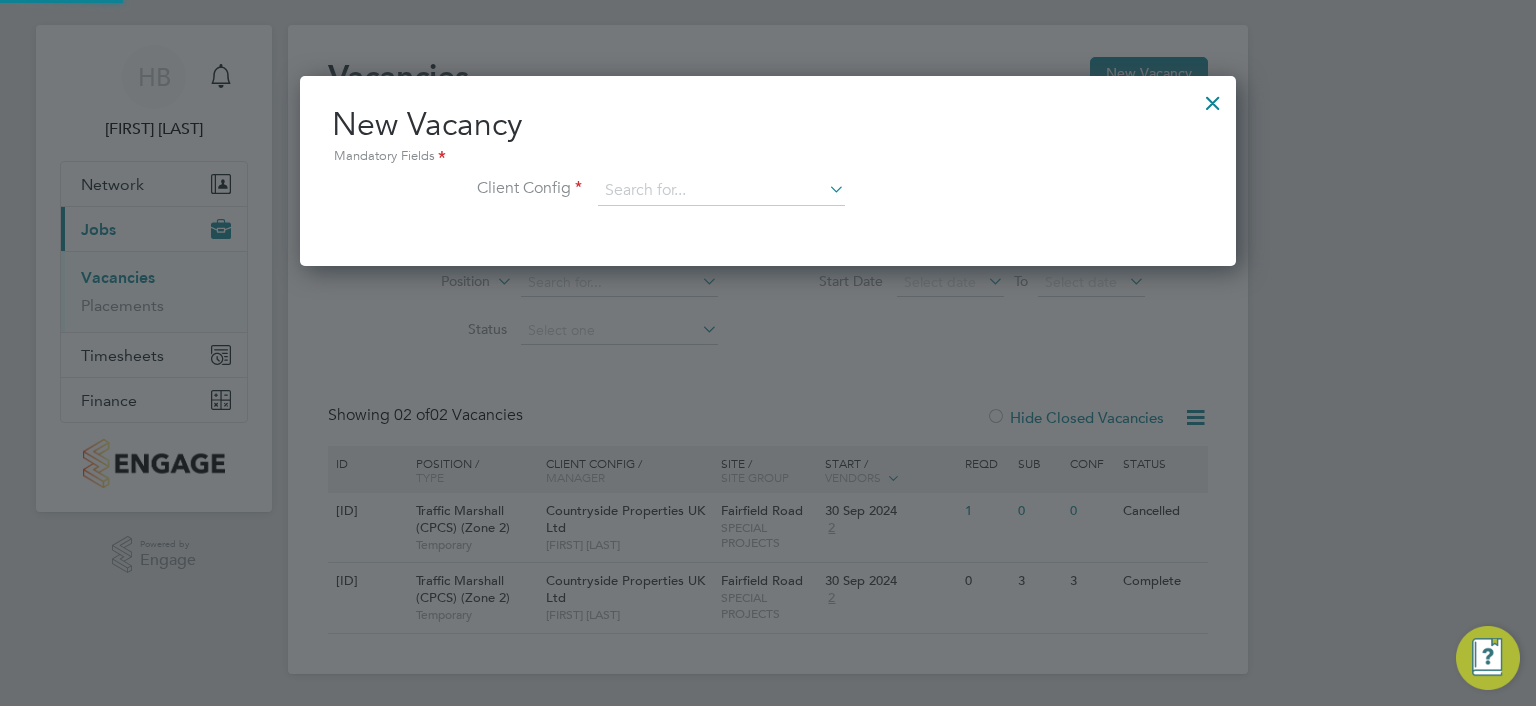 scroll, scrollTop: 10, scrollLeft: 10, axis: both 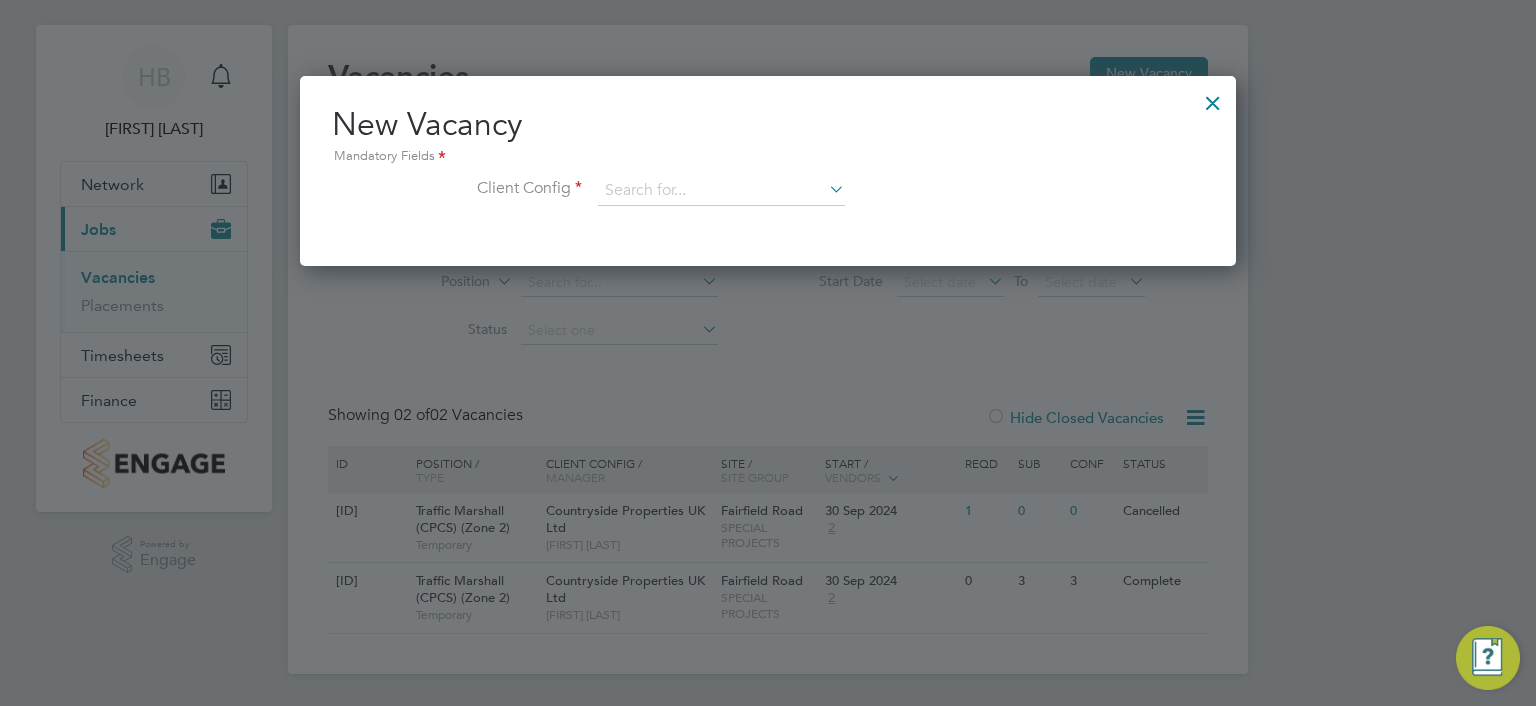 click at bounding box center (825, 189) 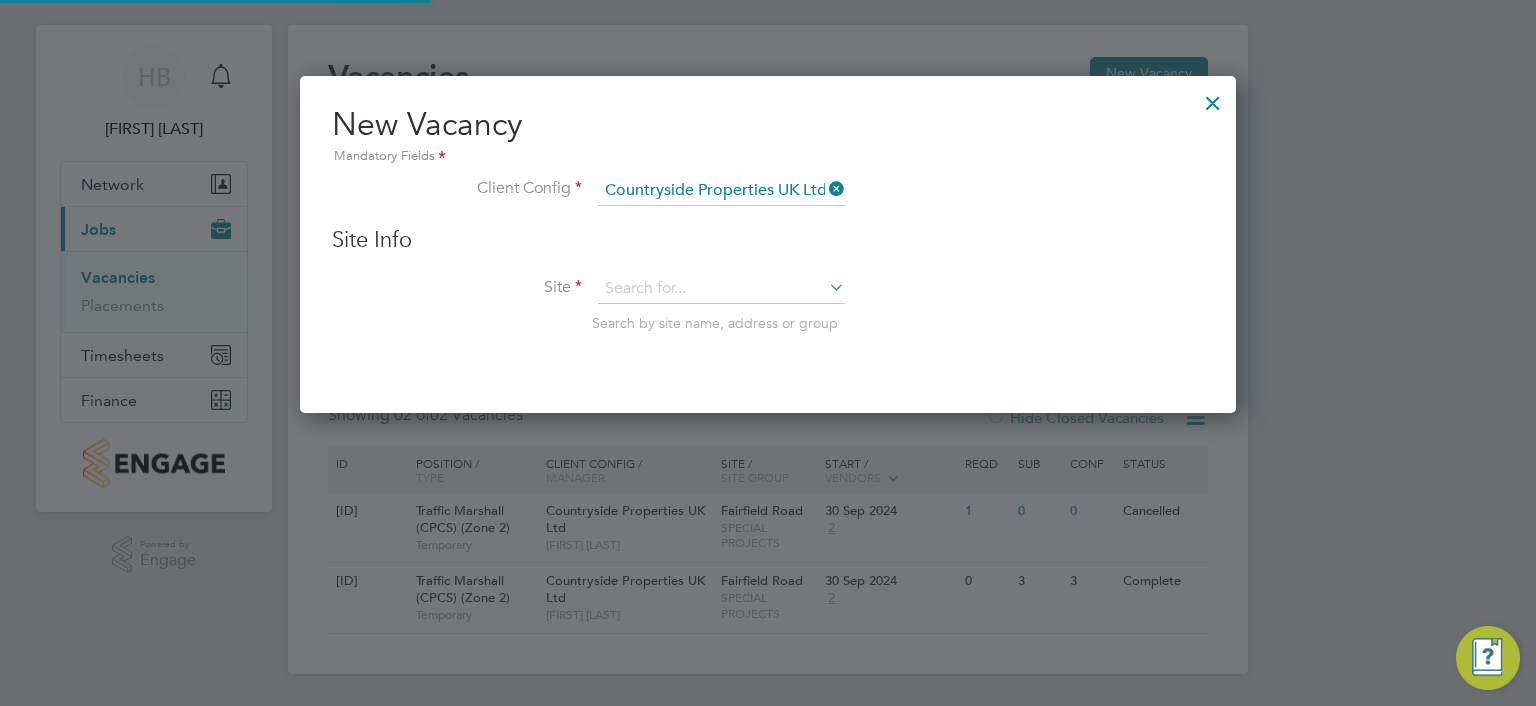 scroll, scrollTop: 11, scrollLeft: 10, axis: both 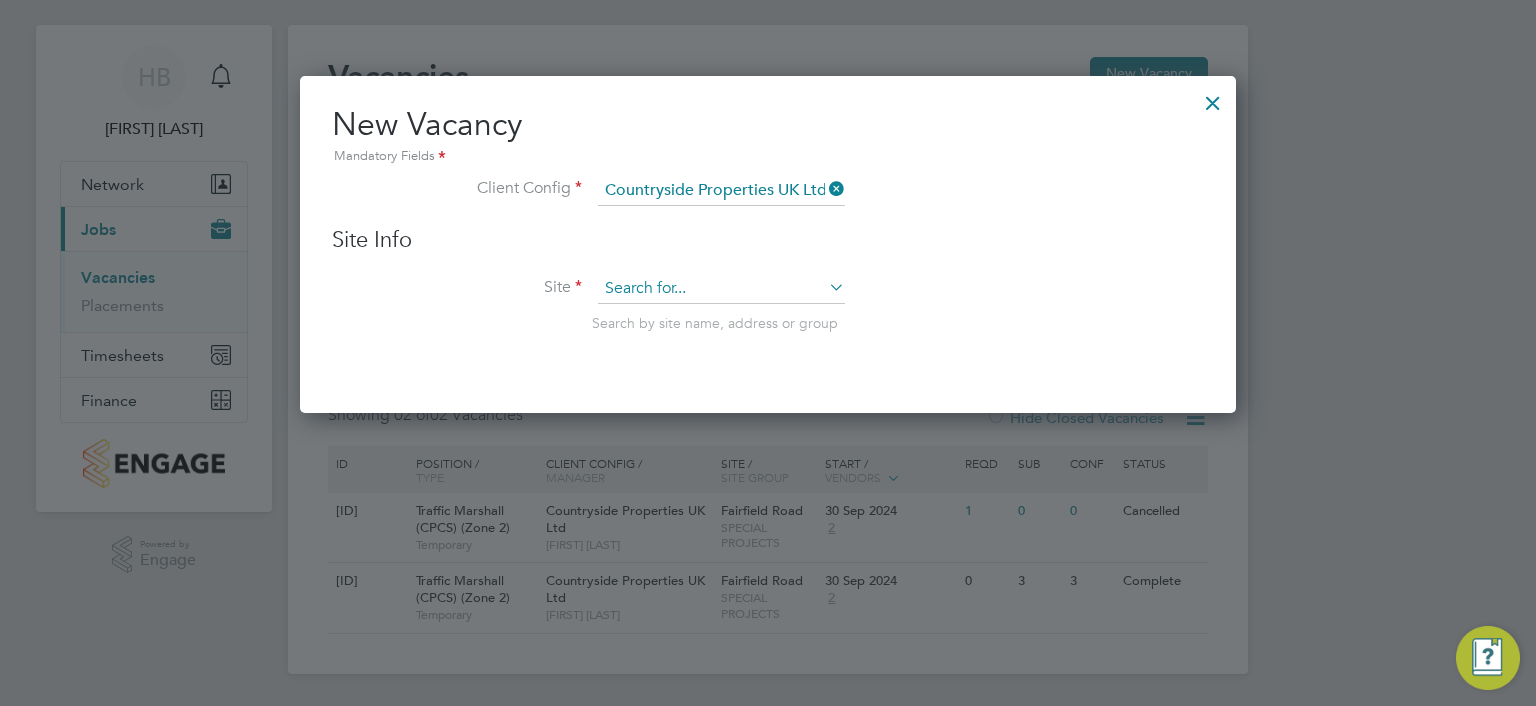 click at bounding box center (721, 289) 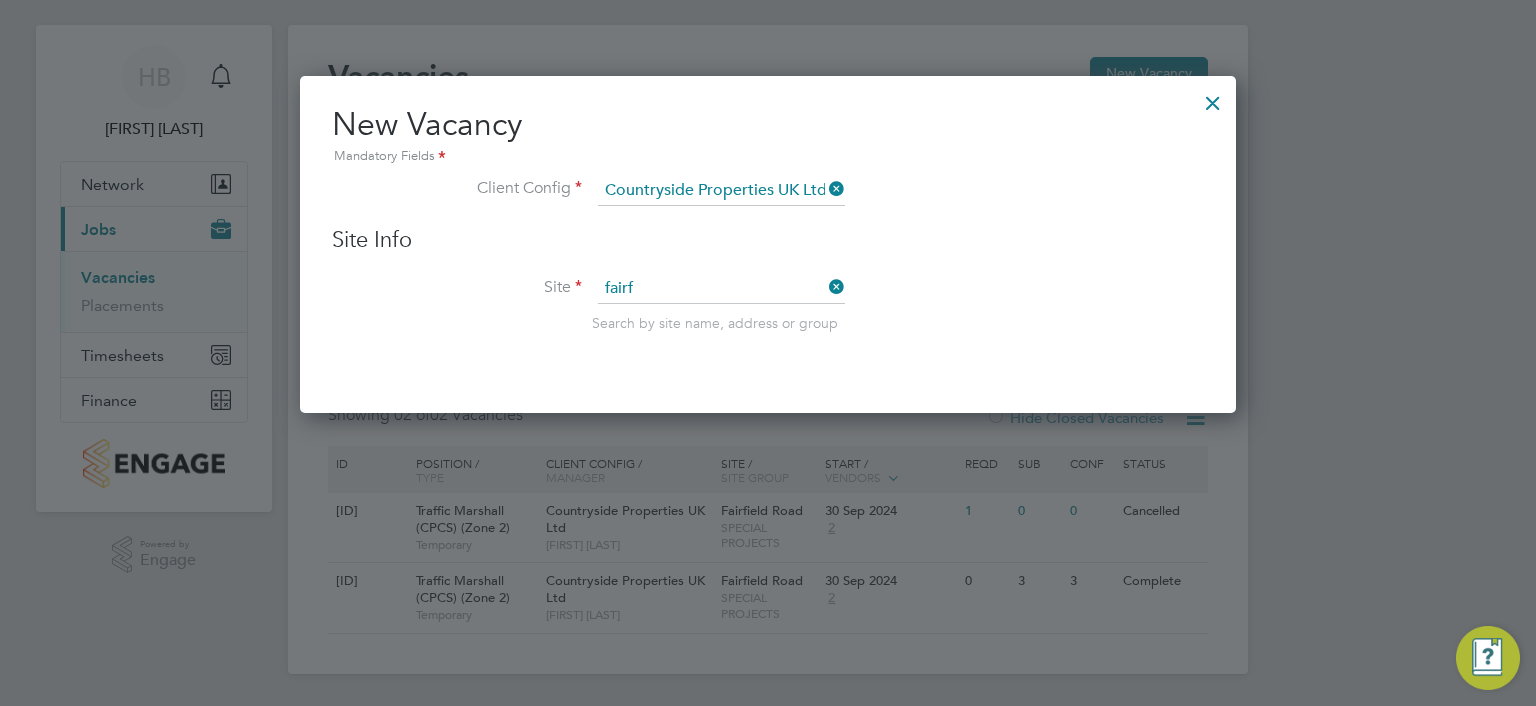 click on "Fairf ield Road" 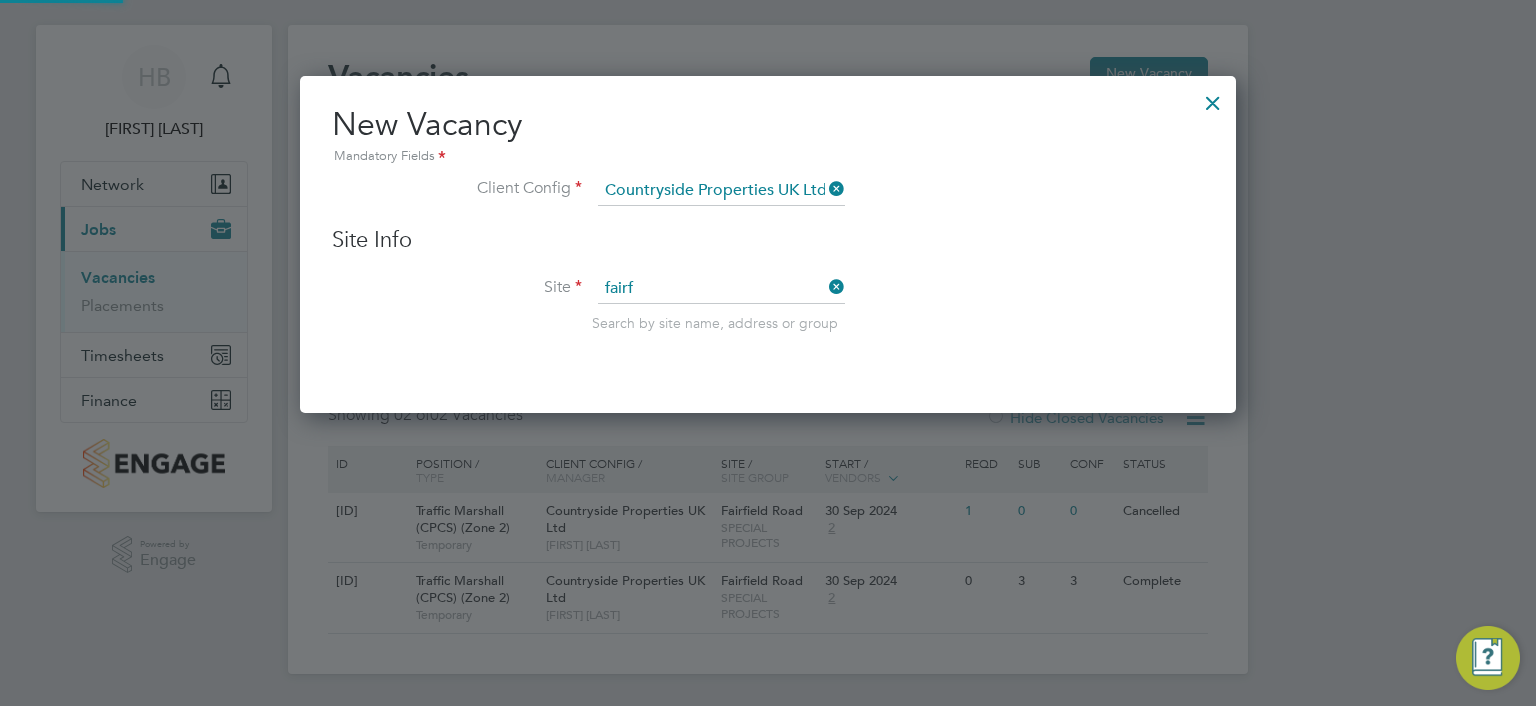 type on "Fairfield Road" 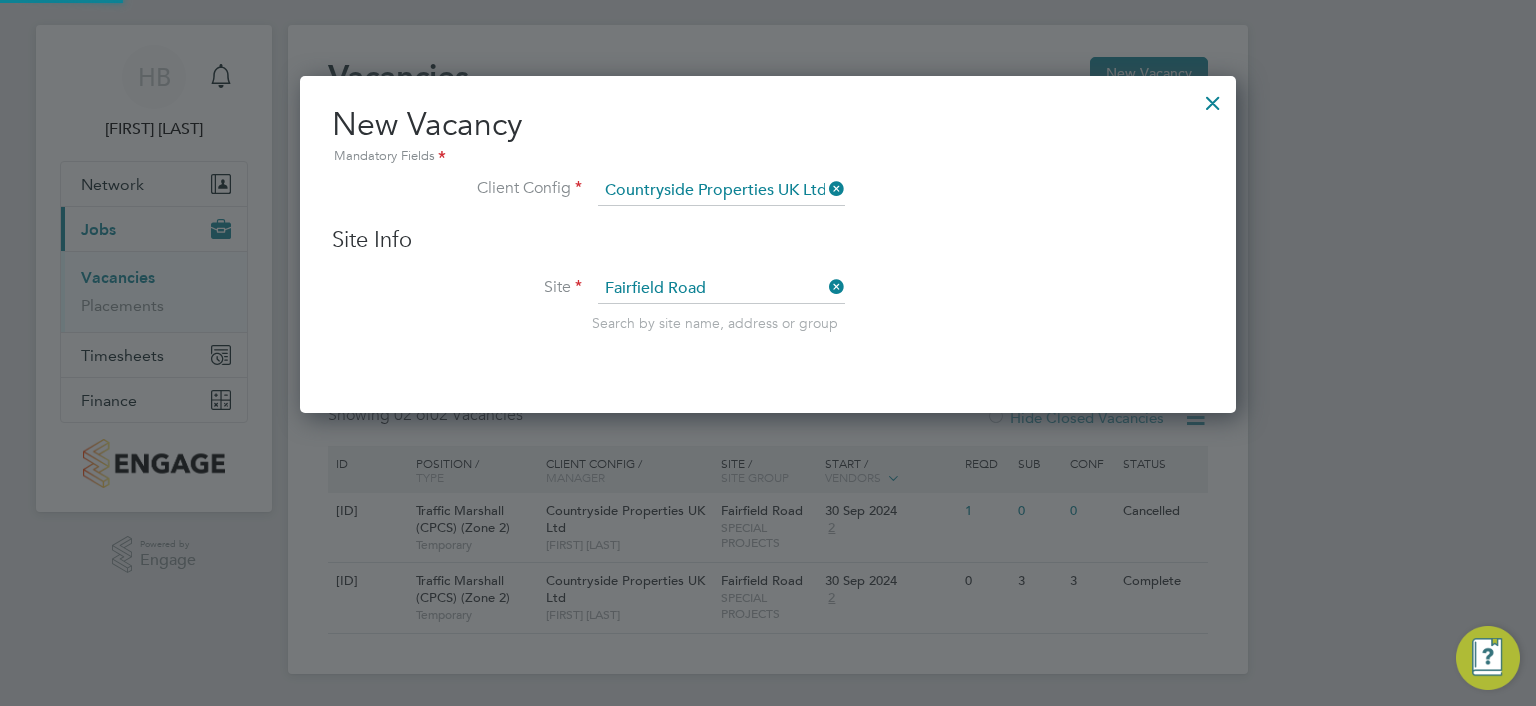 scroll, scrollTop: 11, scrollLeft: 10, axis: both 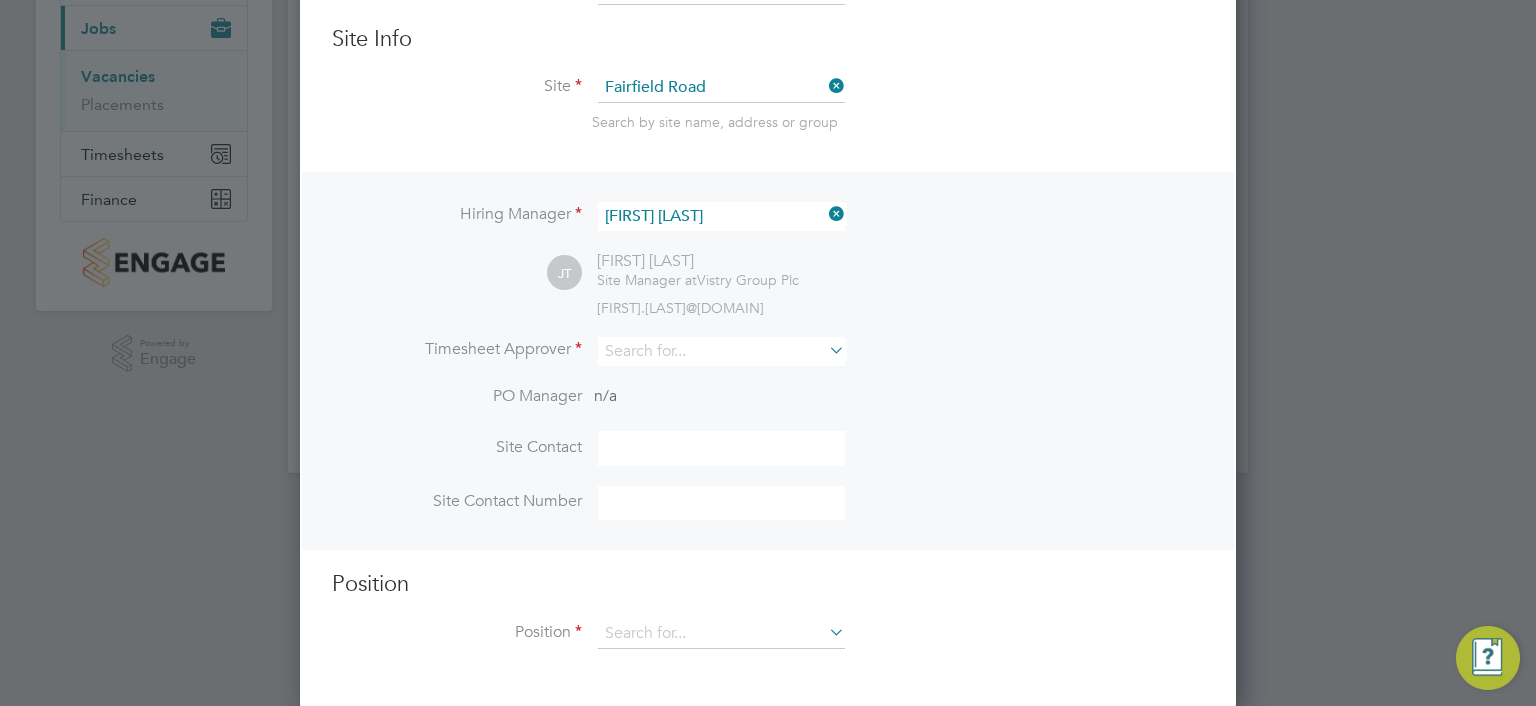 click at bounding box center [825, 350] 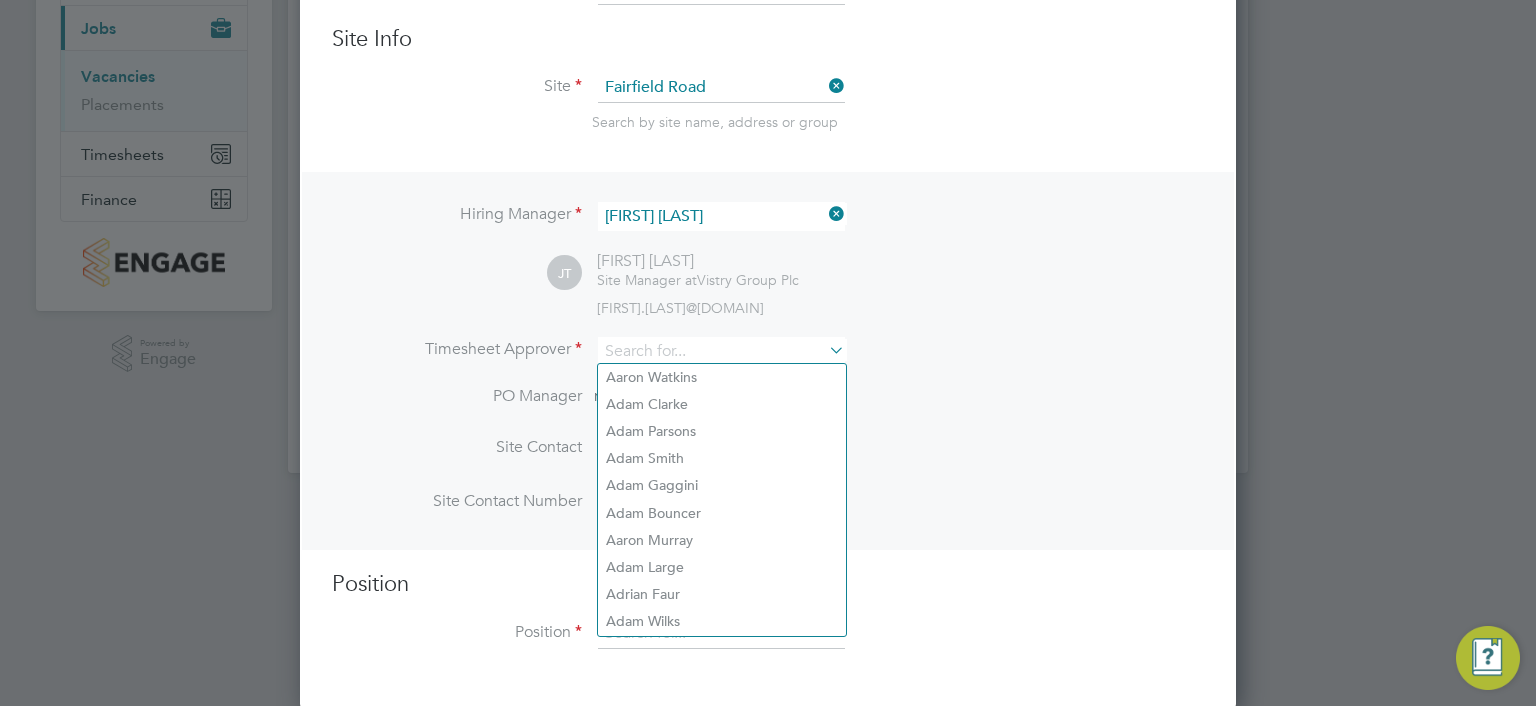 click on "Site   Fairfield Road Search by site name, address or group" at bounding box center (768, 122) 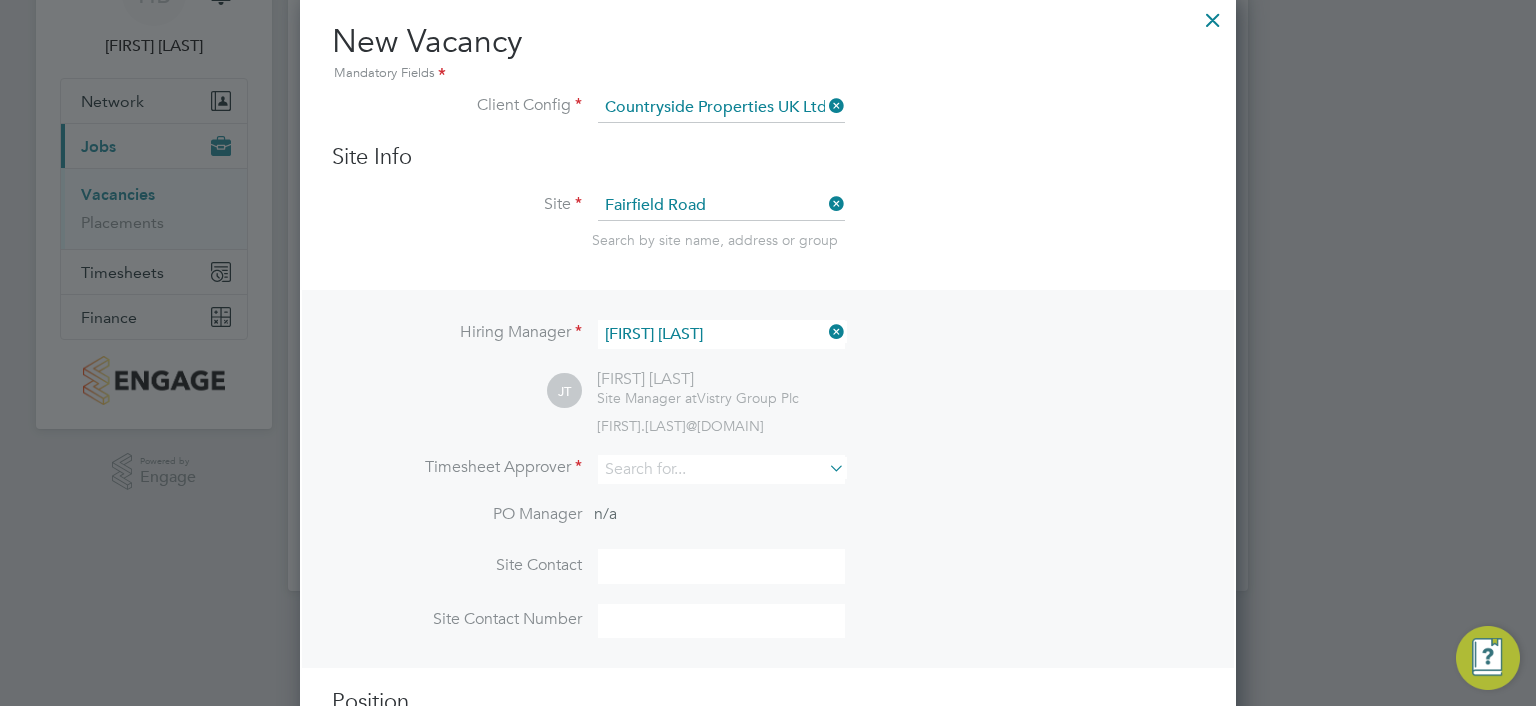 scroll, scrollTop: 0, scrollLeft: 0, axis: both 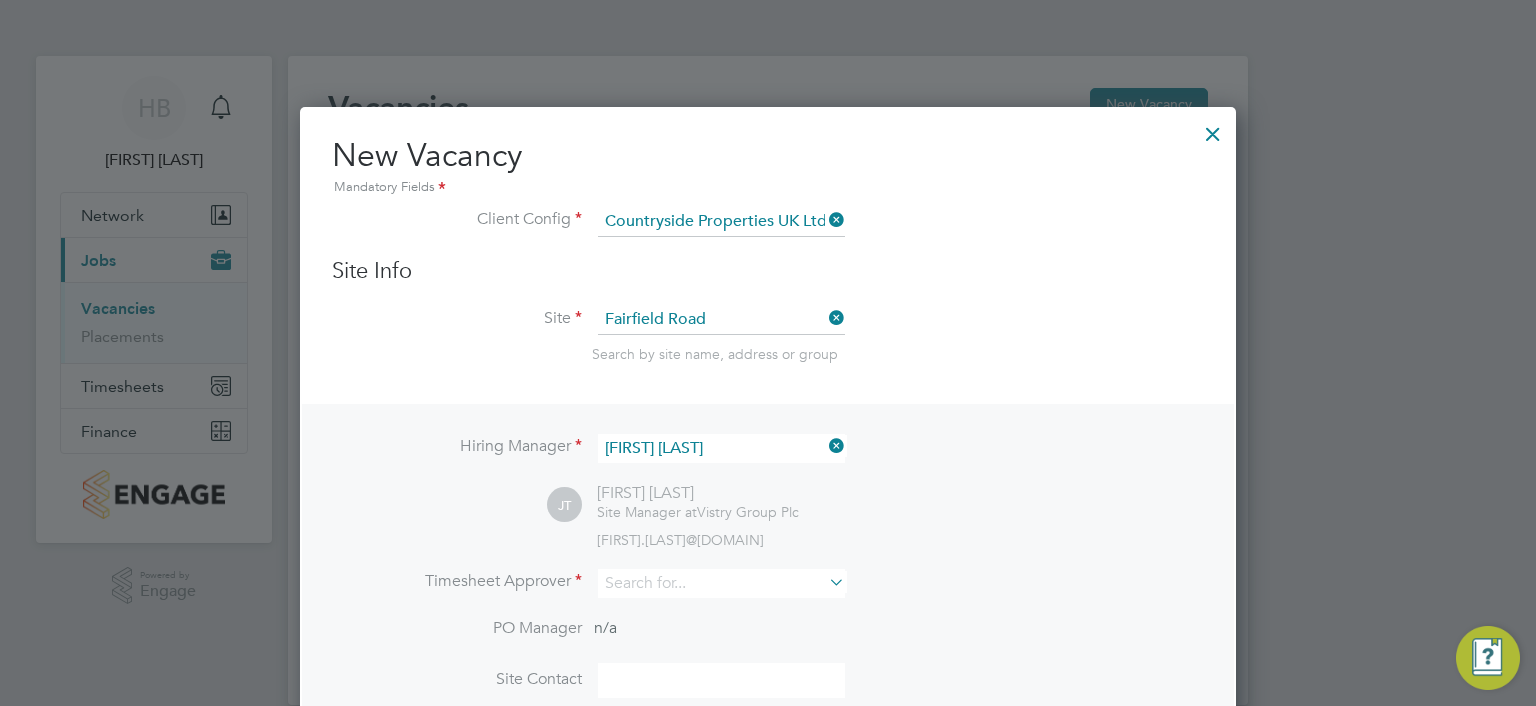 drag, startPoint x: 1212, startPoint y: 122, endPoint x: 1212, endPoint y: 143, distance: 21 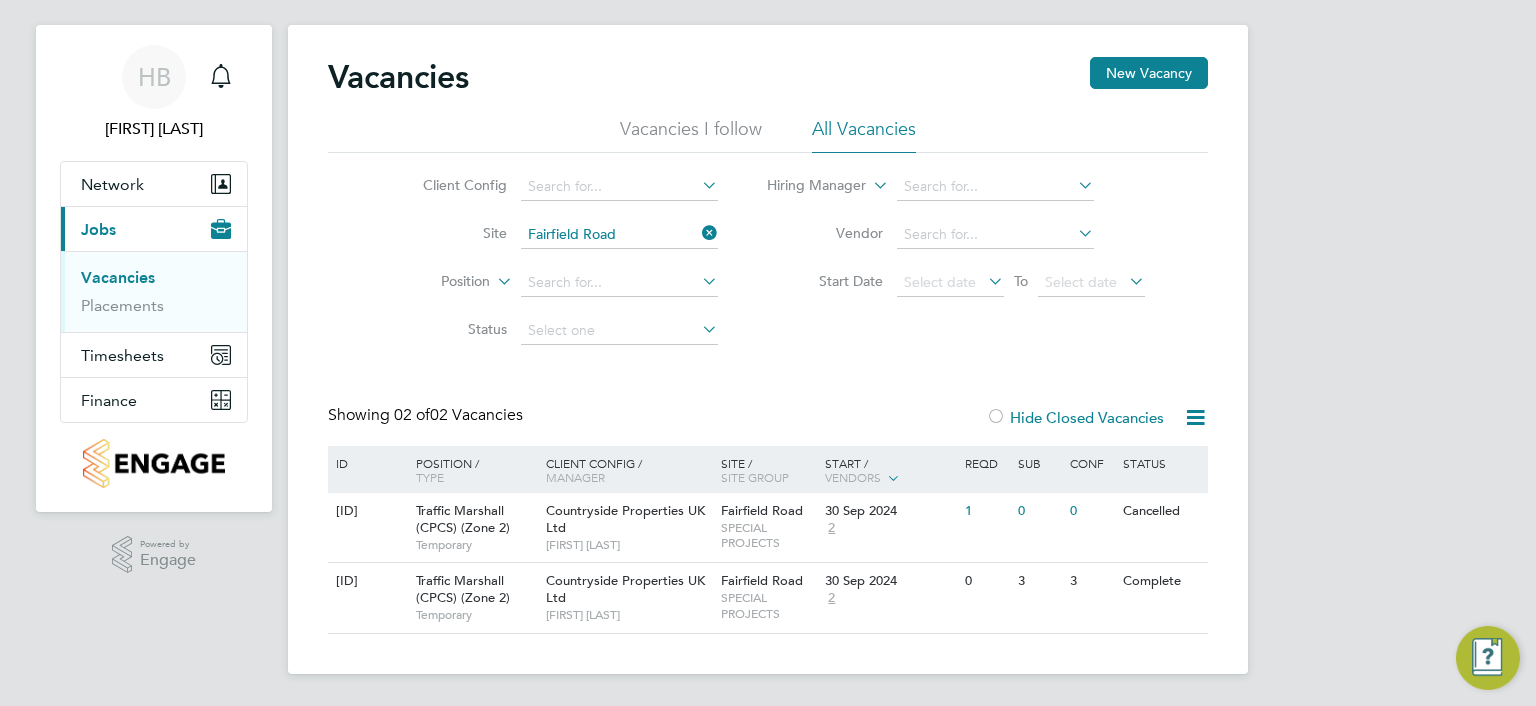 scroll, scrollTop: 9, scrollLeft: 0, axis: vertical 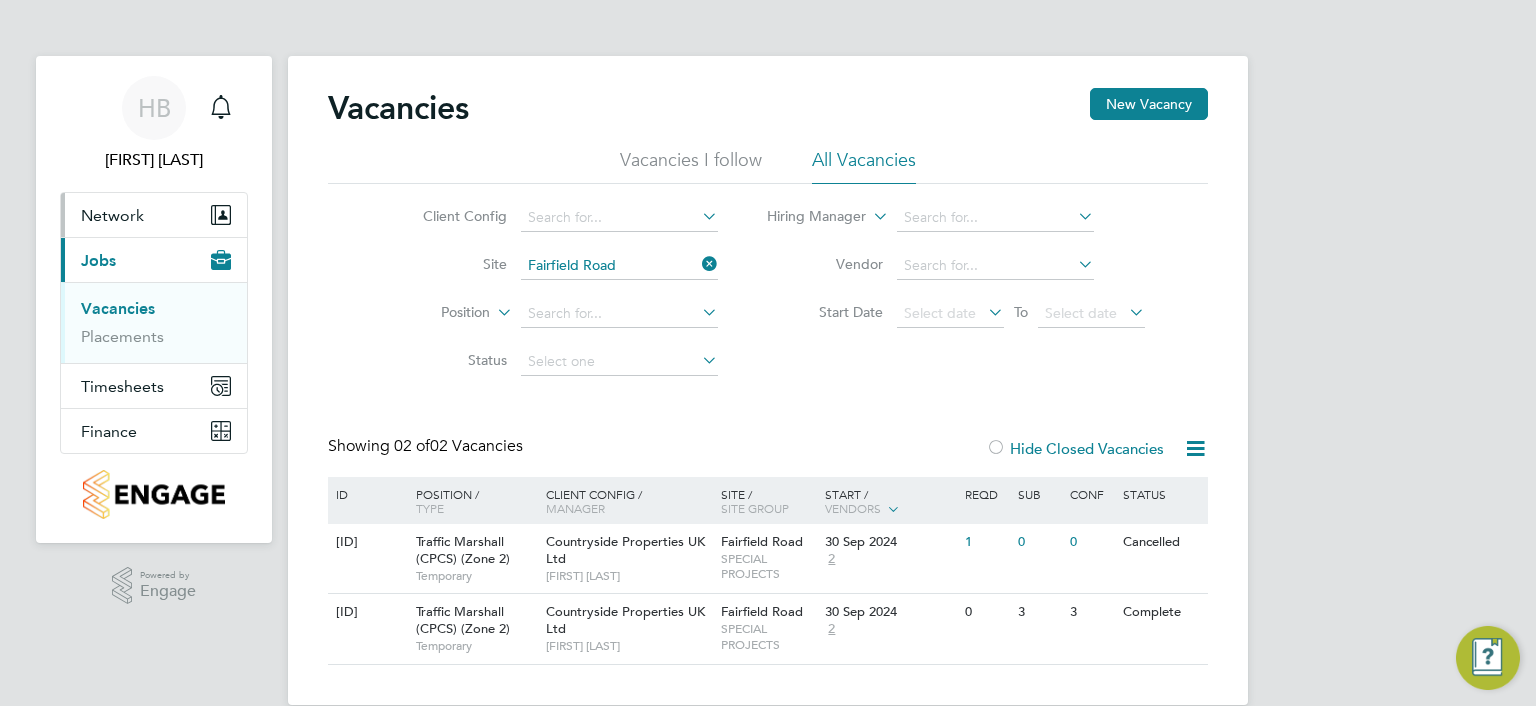 click on "Network" at bounding box center [112, 215] 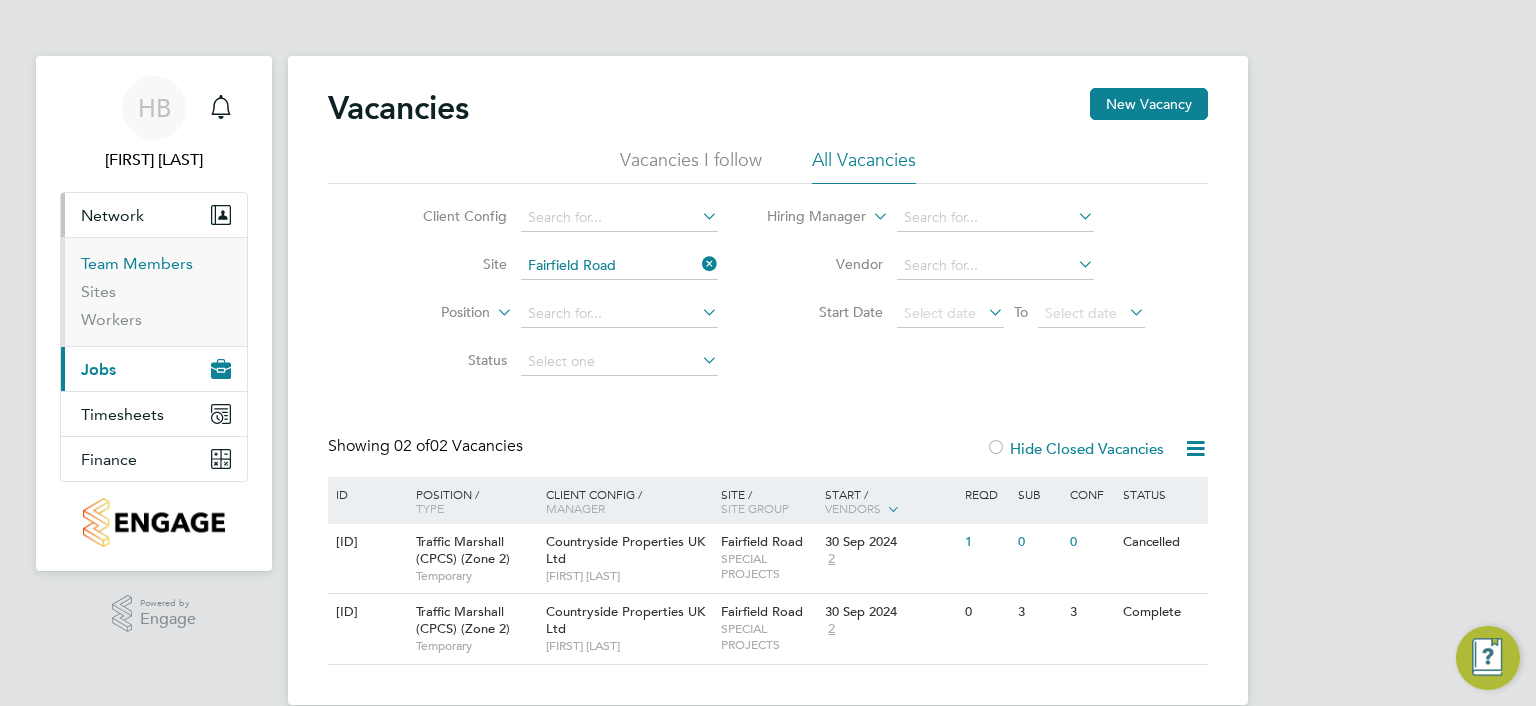 click on "Team Members" at bounding box center (137, 263) 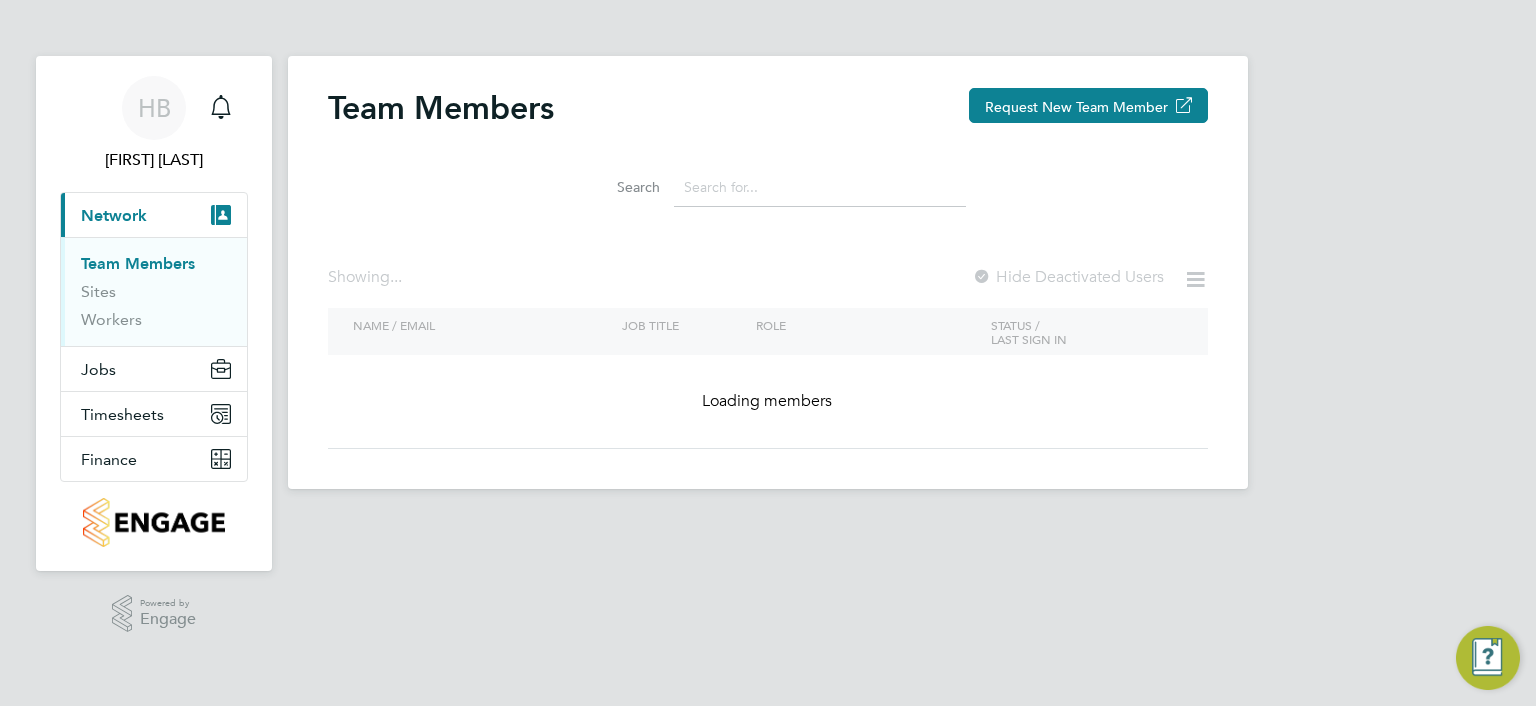 click 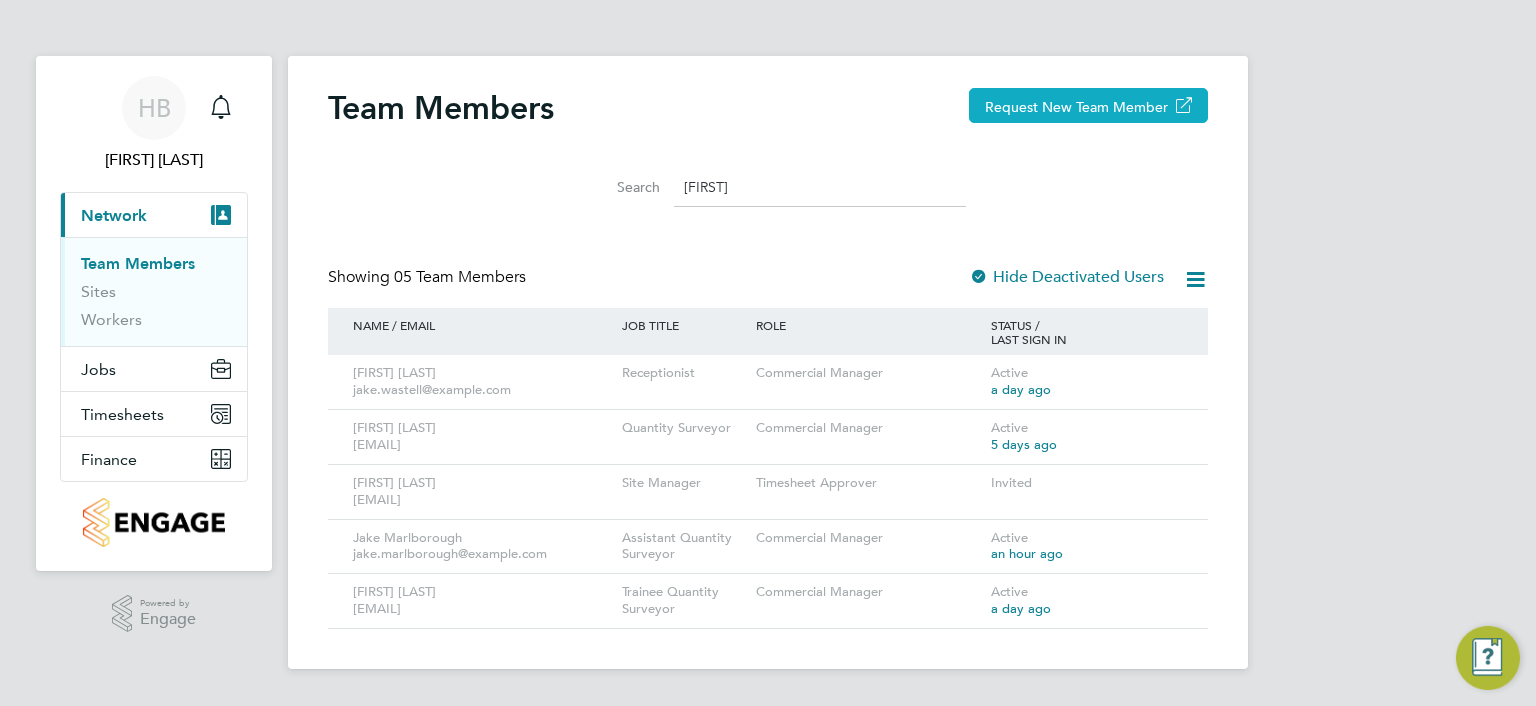 type on "jake" 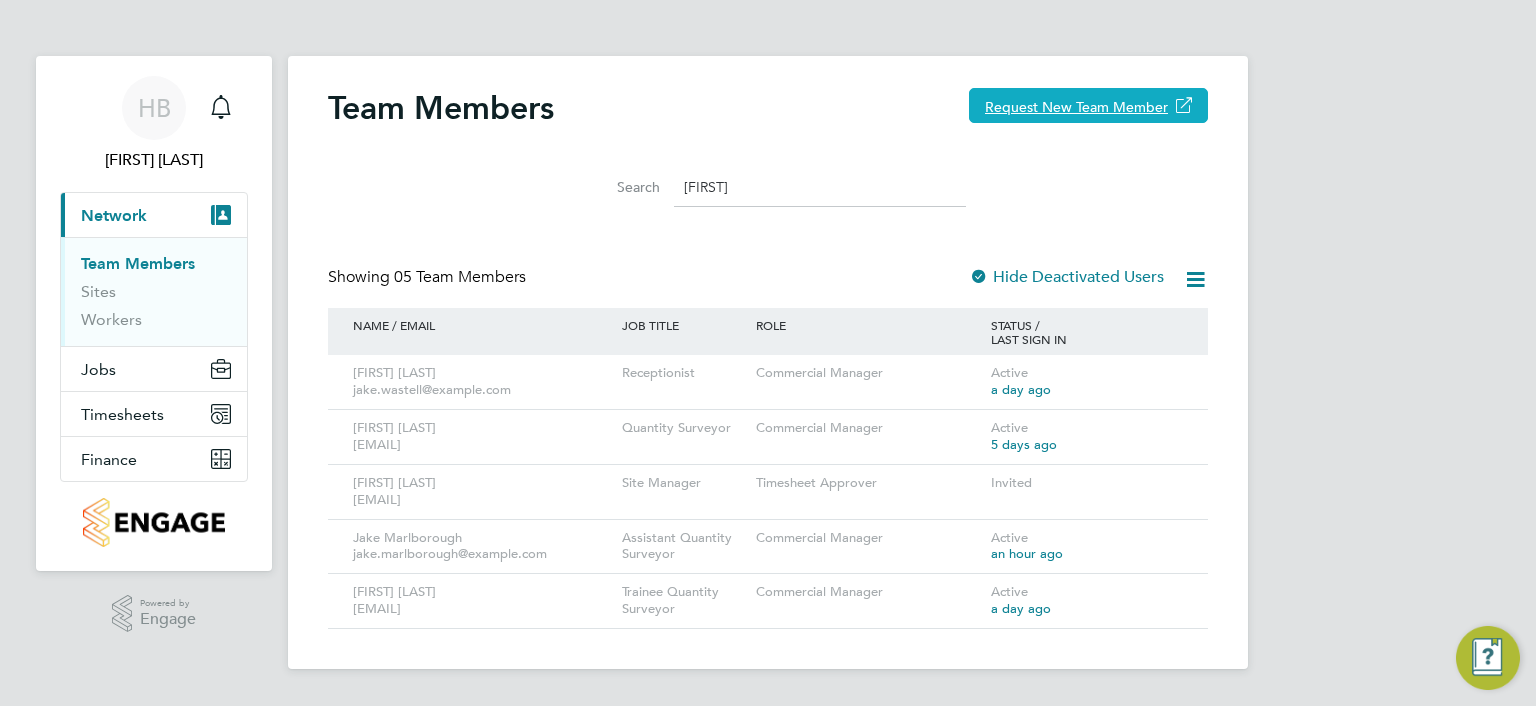 click on "Request New Team Member" 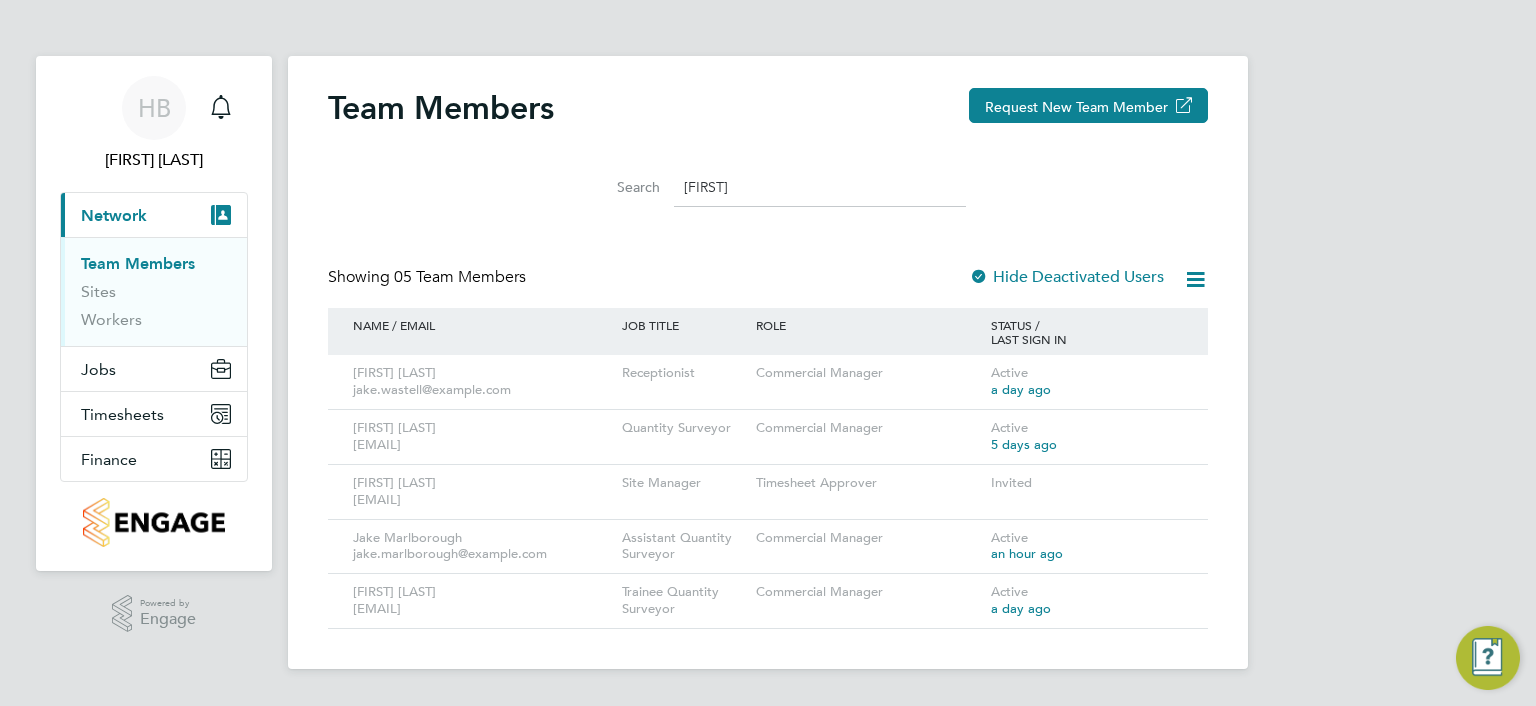 drag, startPoint x: 715, startPoint y: 187, endPoint x: 629, endPoint y: 201, distance: 87.13208 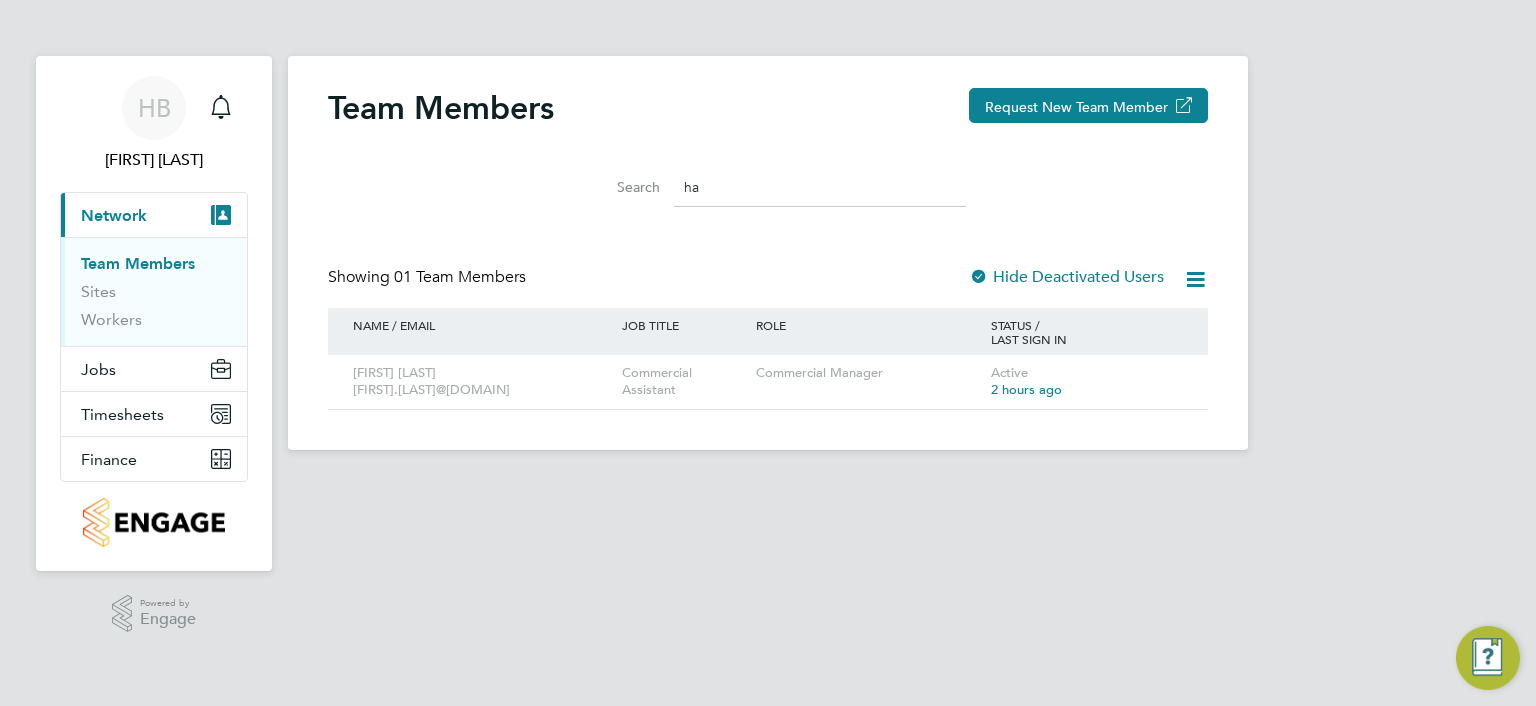 type on "h" 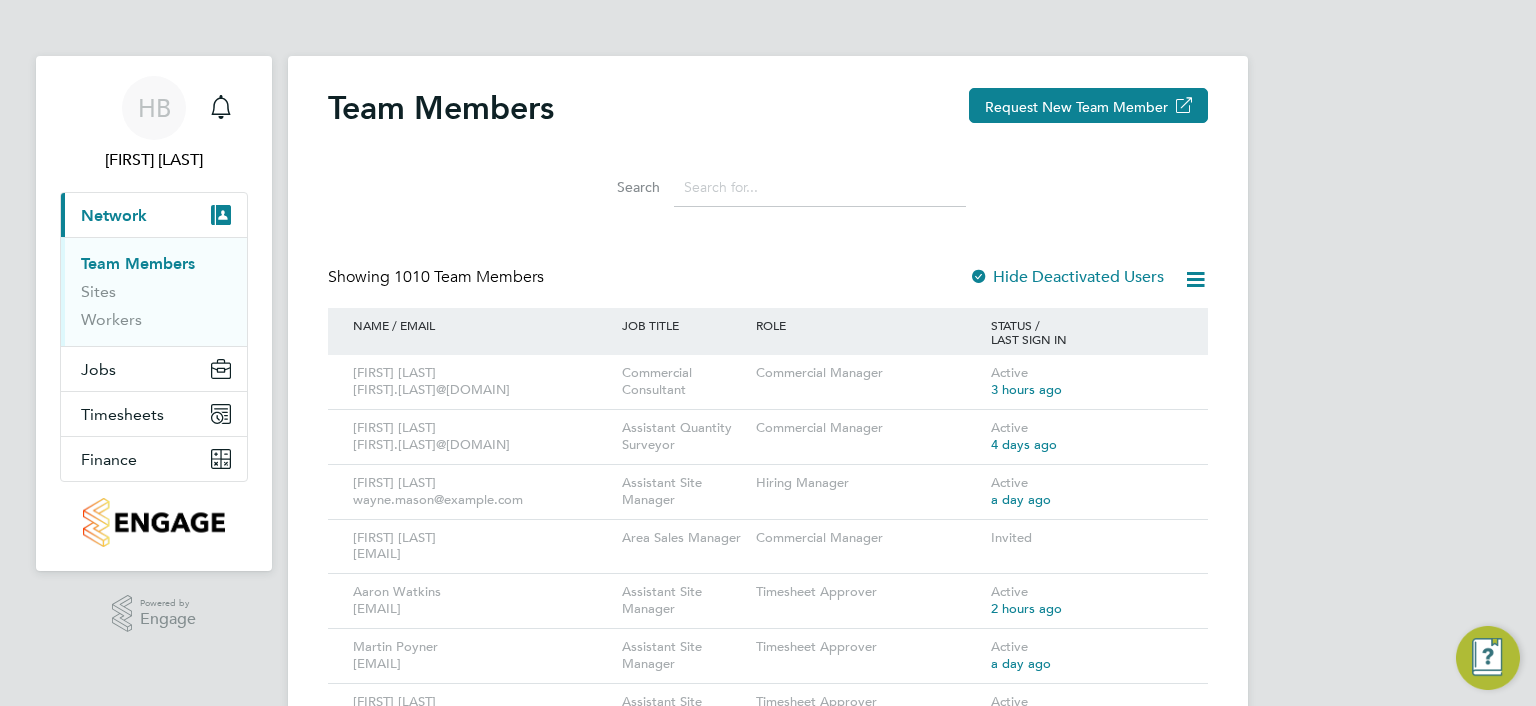 type 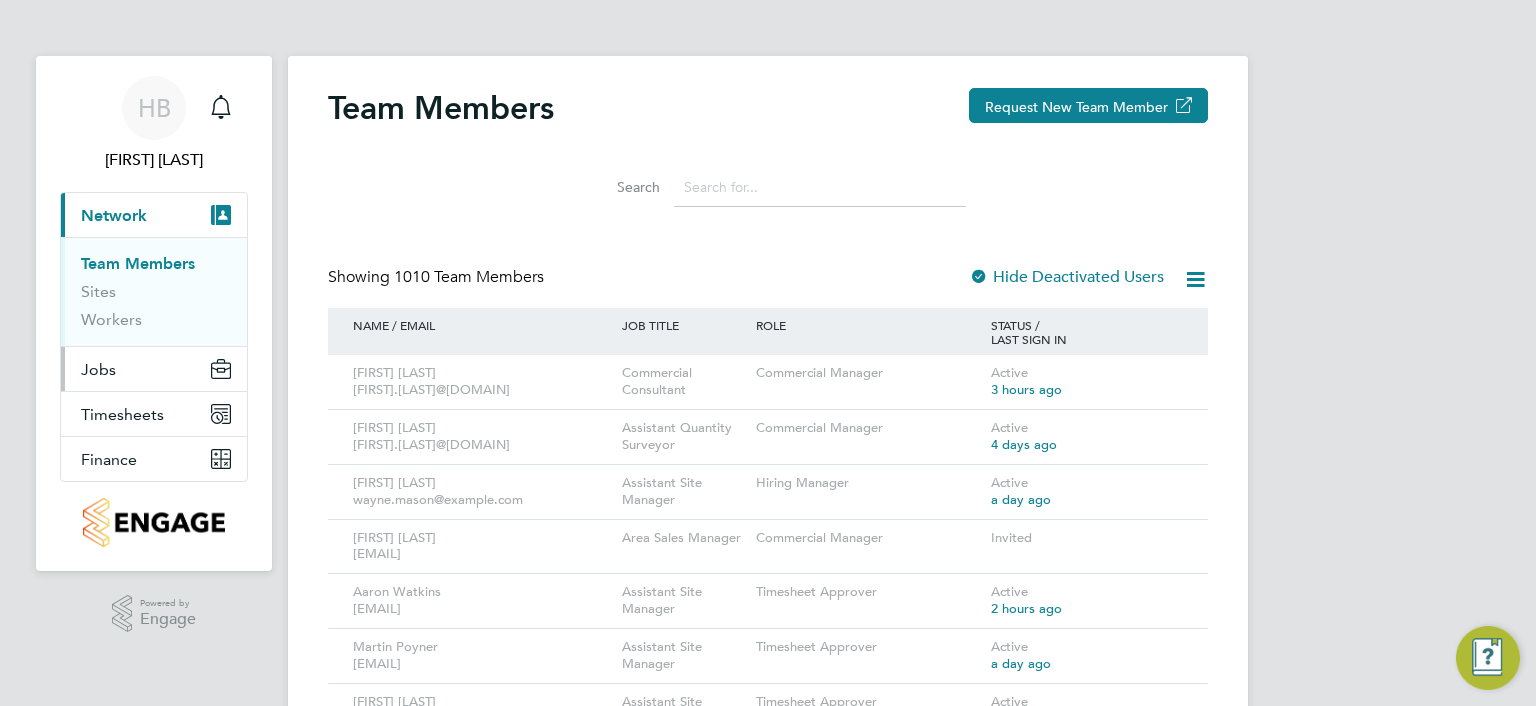 click on "Jobs" at bounding box center [98, 369] 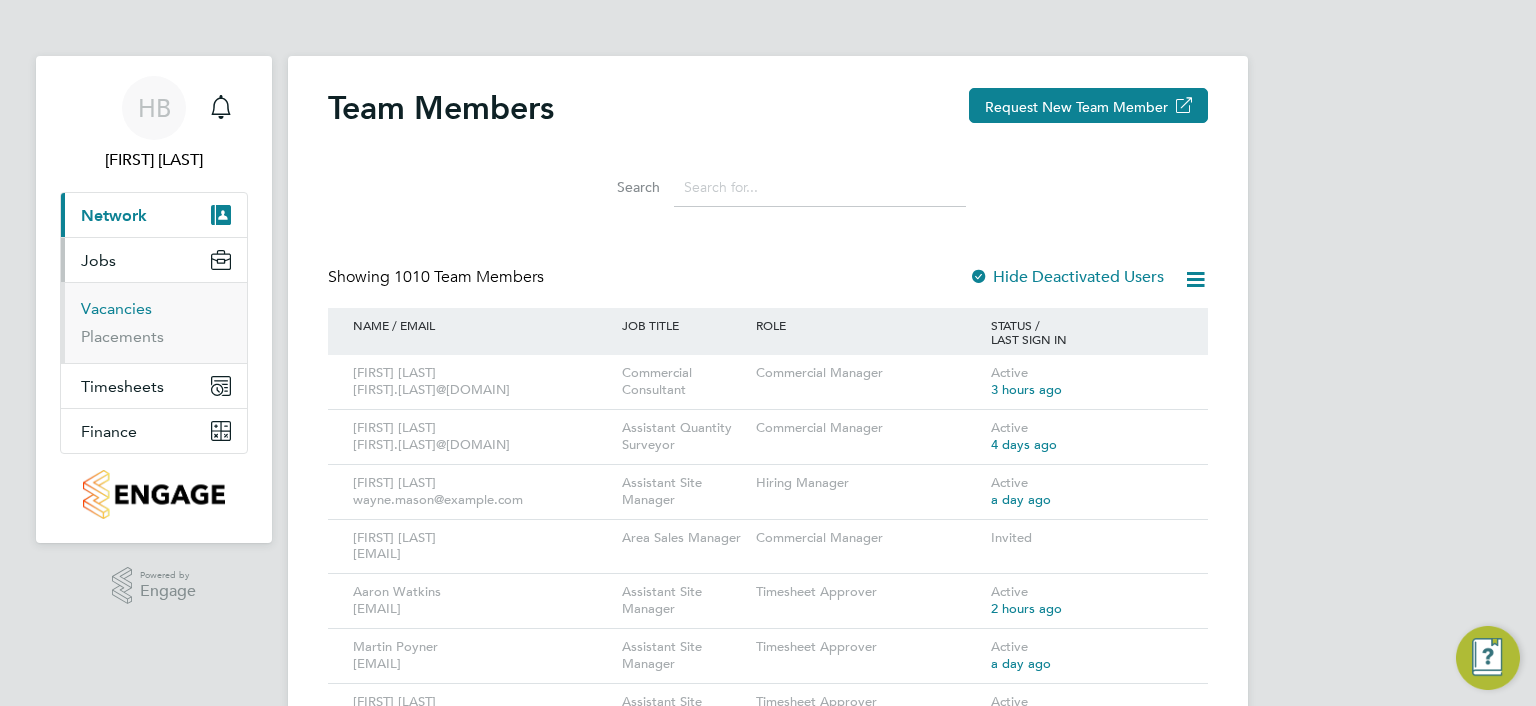 drag, startPoint x: 112, startPoint y: 308, endPoint x: 209, endPoint y: 307, distance: 97.00516 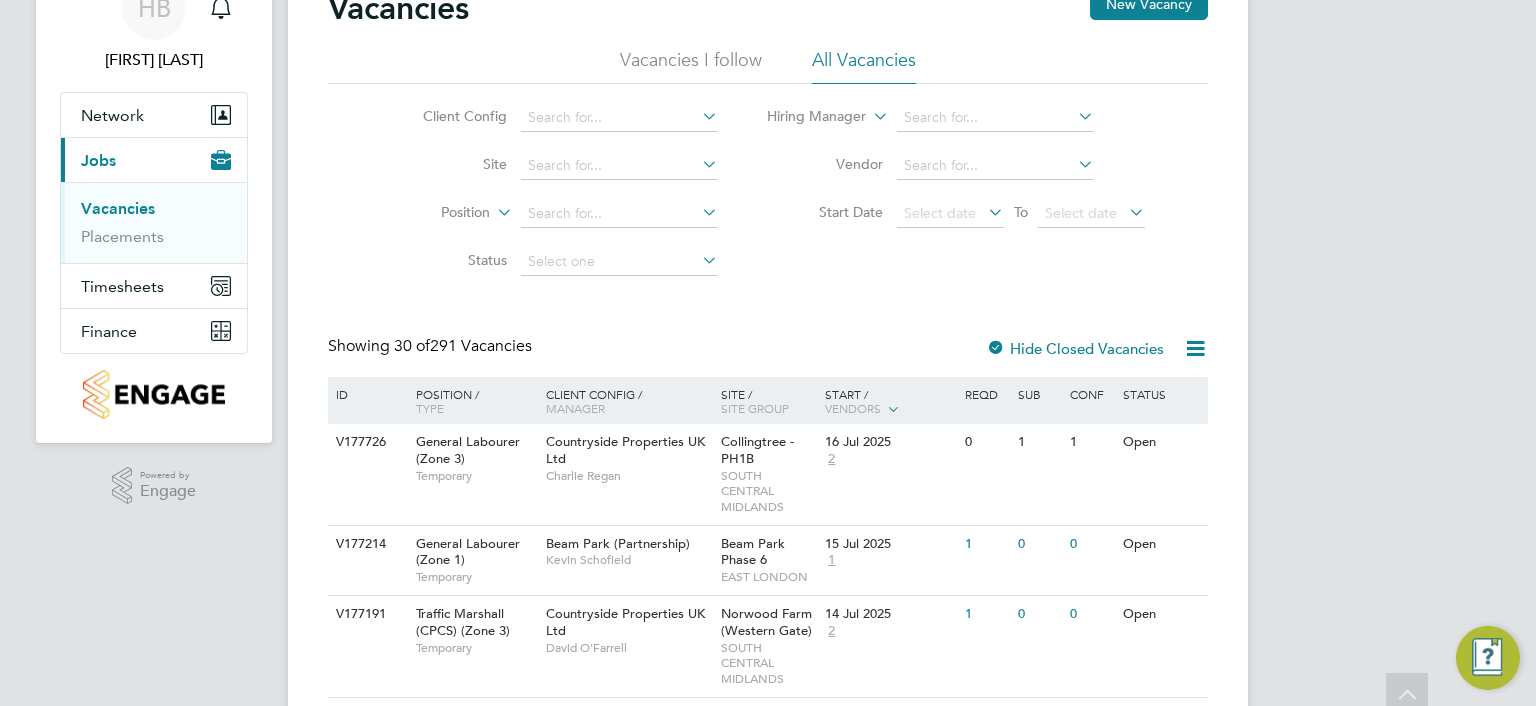 scroll, scrollTop: 0, scrollLeft: 0, axis: both 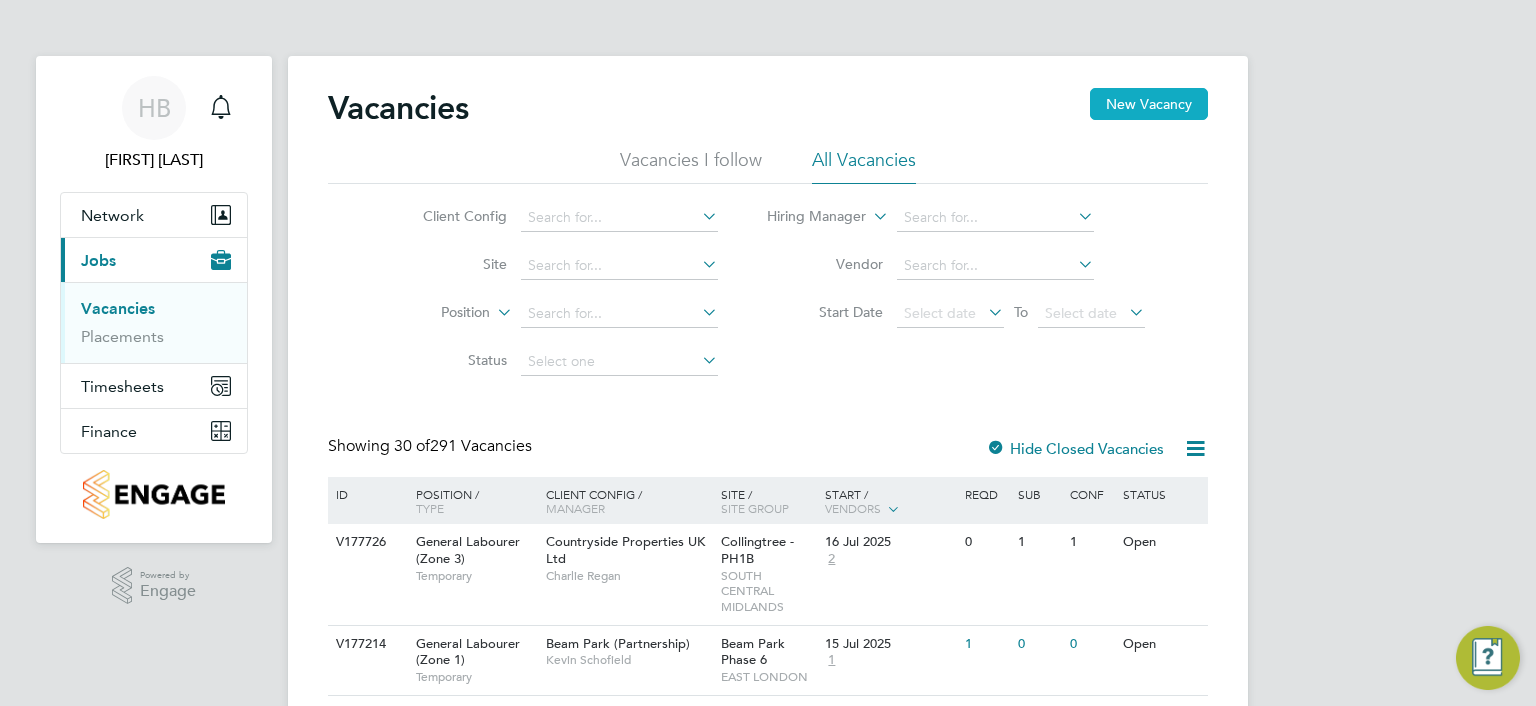drag, startPoint x: 1146, startPoint y: 100, endPoint x: 1142, endPoint y: 117, distance: 17.464249 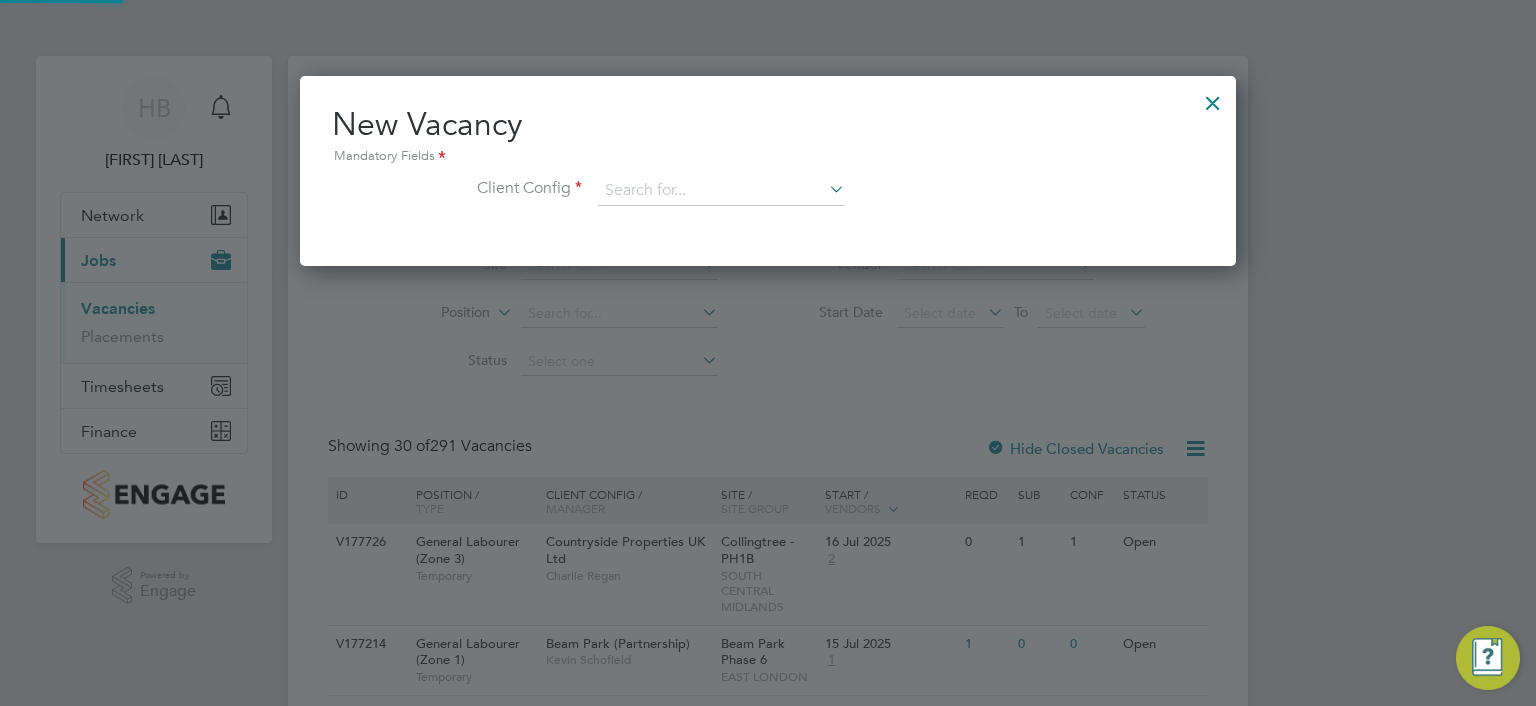 scroll, scrollTop: 10, scrollLeft: 10, axis: both 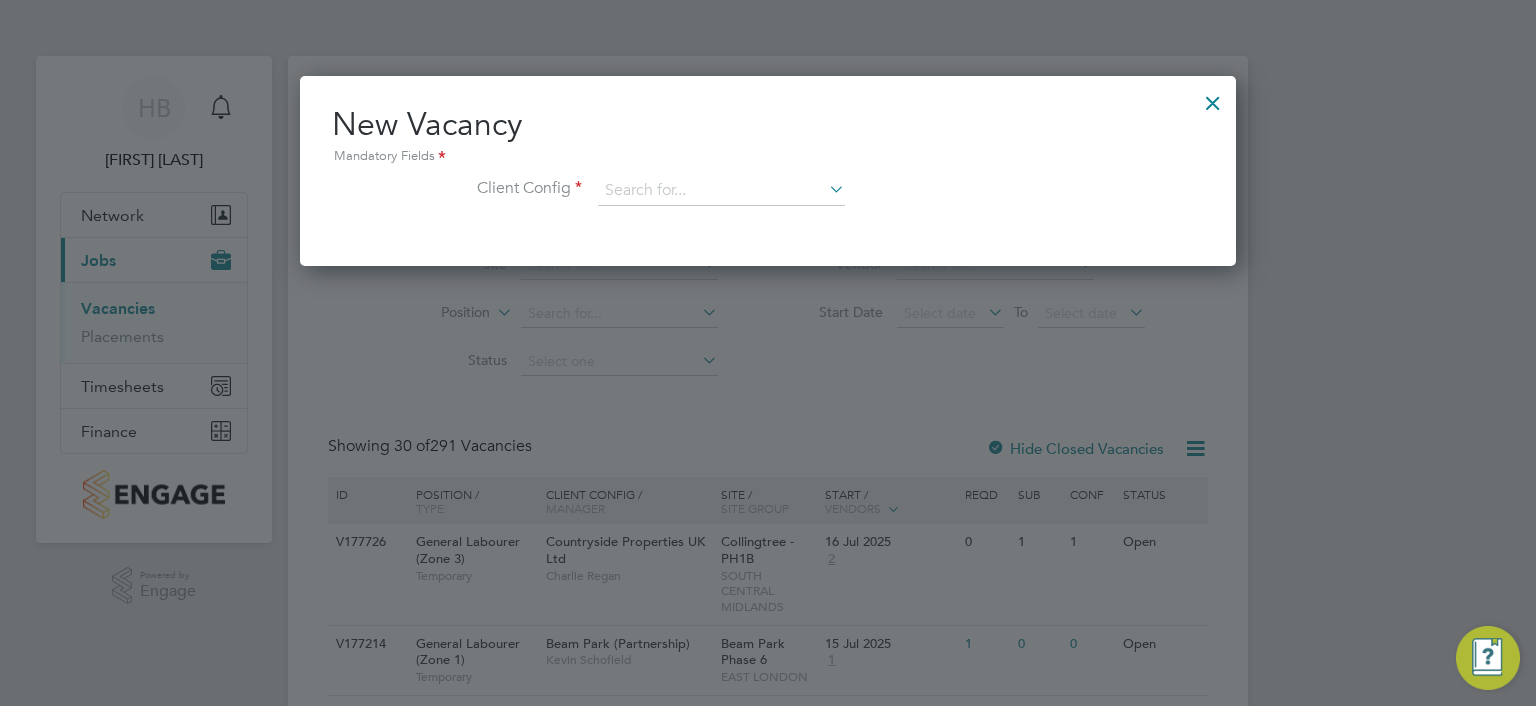 click at bounding box center [825, 189] 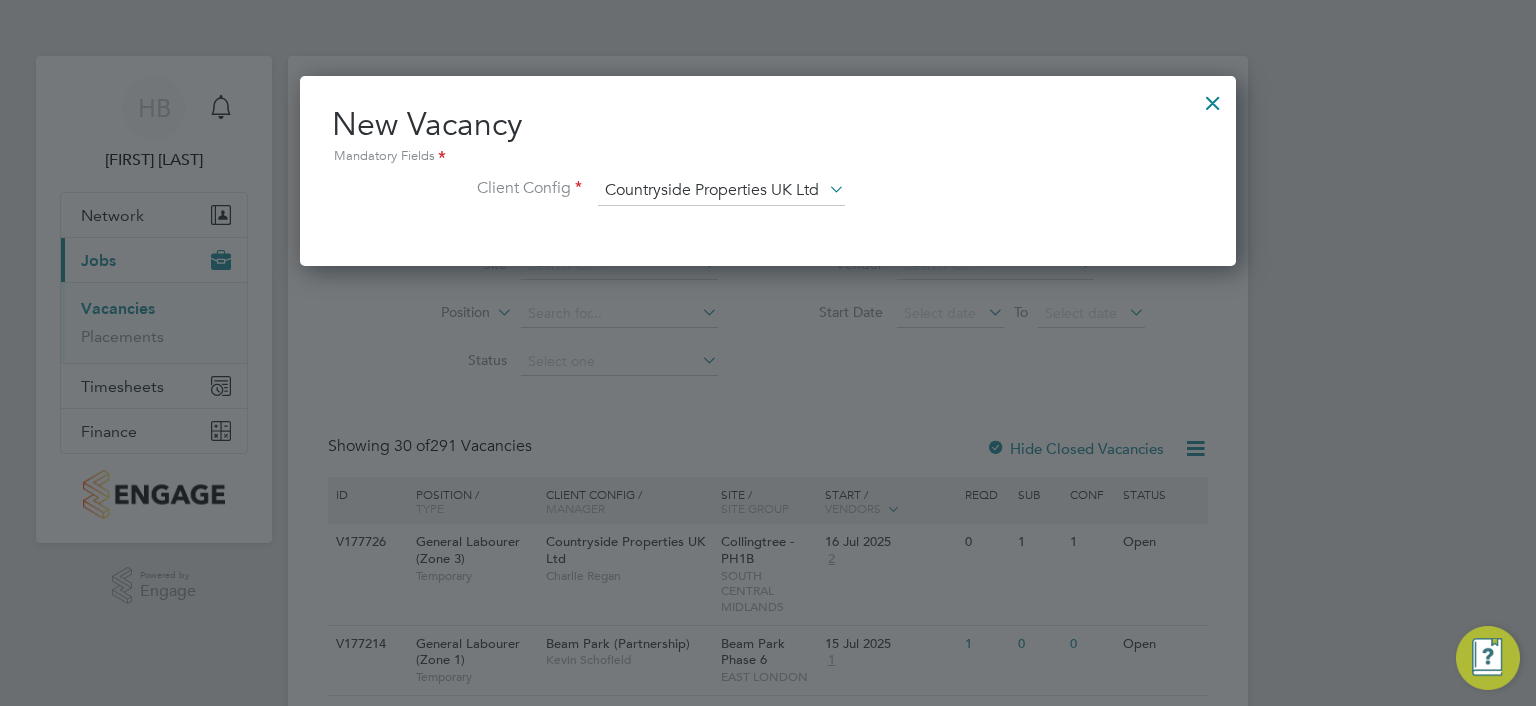 scroll, scrollTop: 11, scrollLeft: 10, axis: both 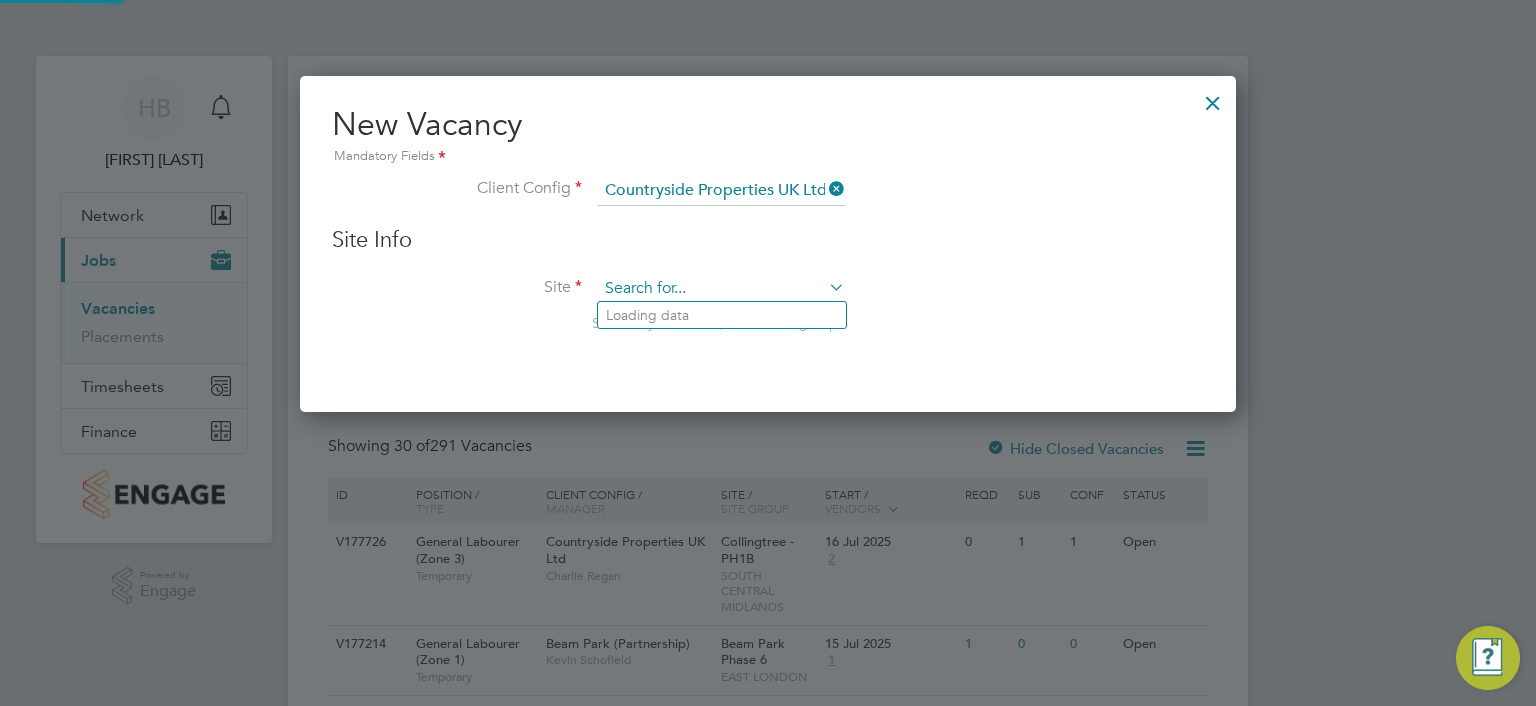 click at bounding box center (721, 289) 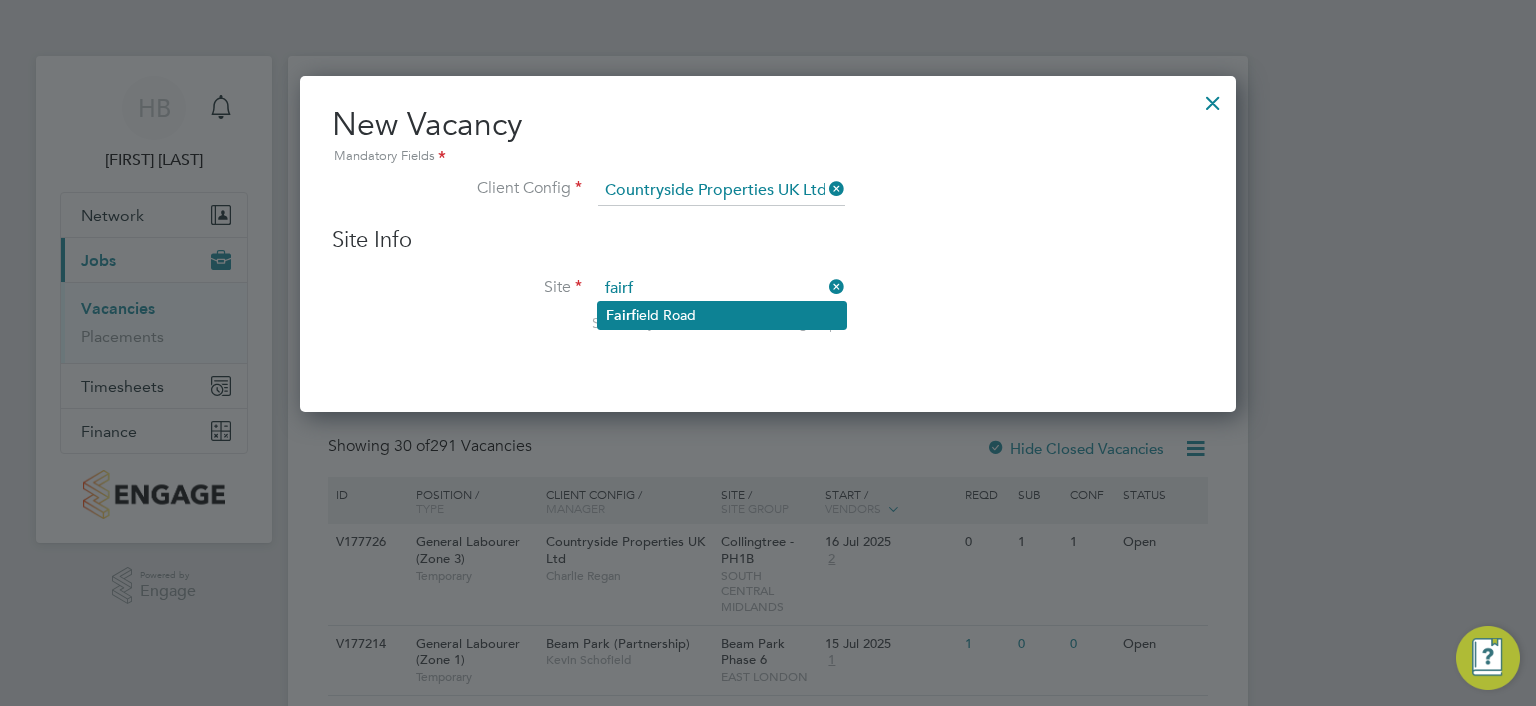 drag, startPoint x: 663, startPoint y: 311, endPoint x: 716, endPoint y: 311, distance: 53 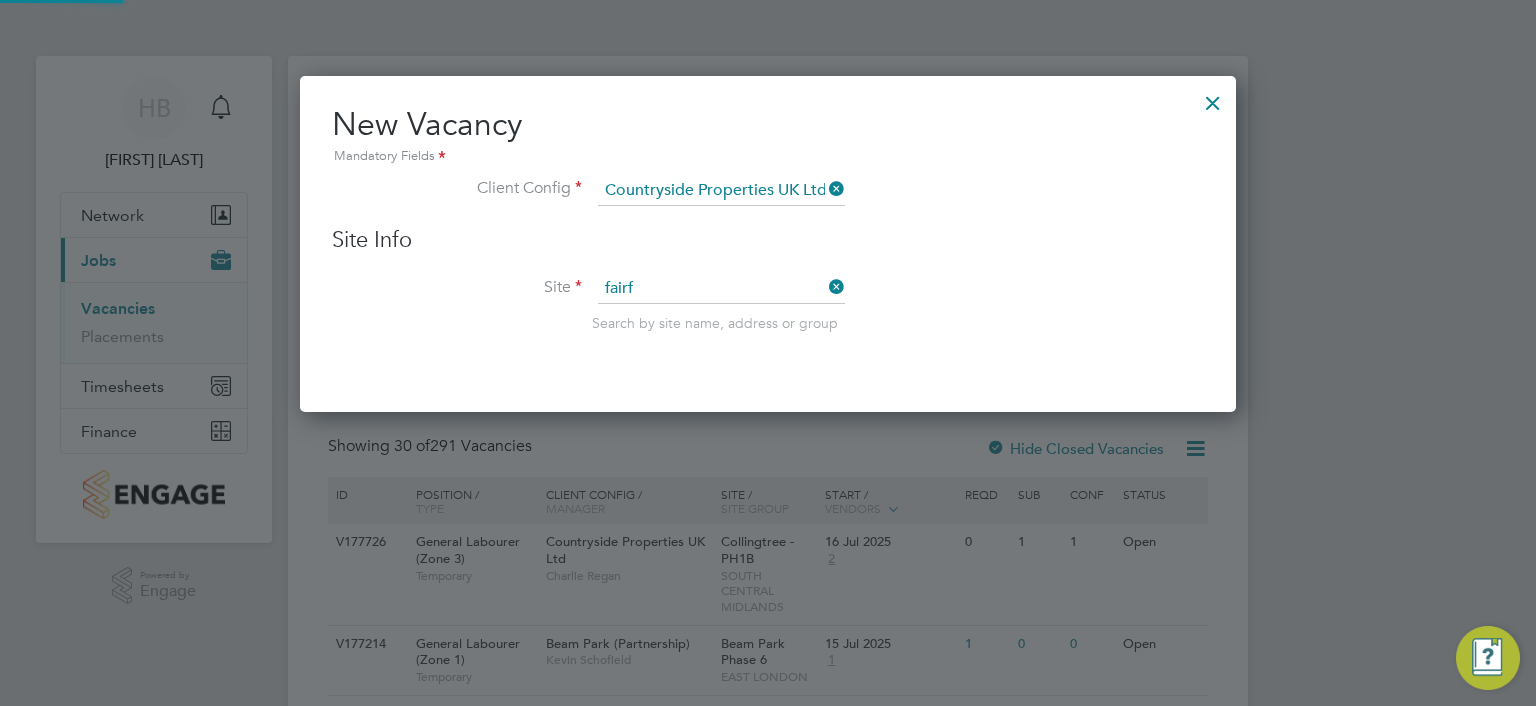 type on "Fairfield Road" 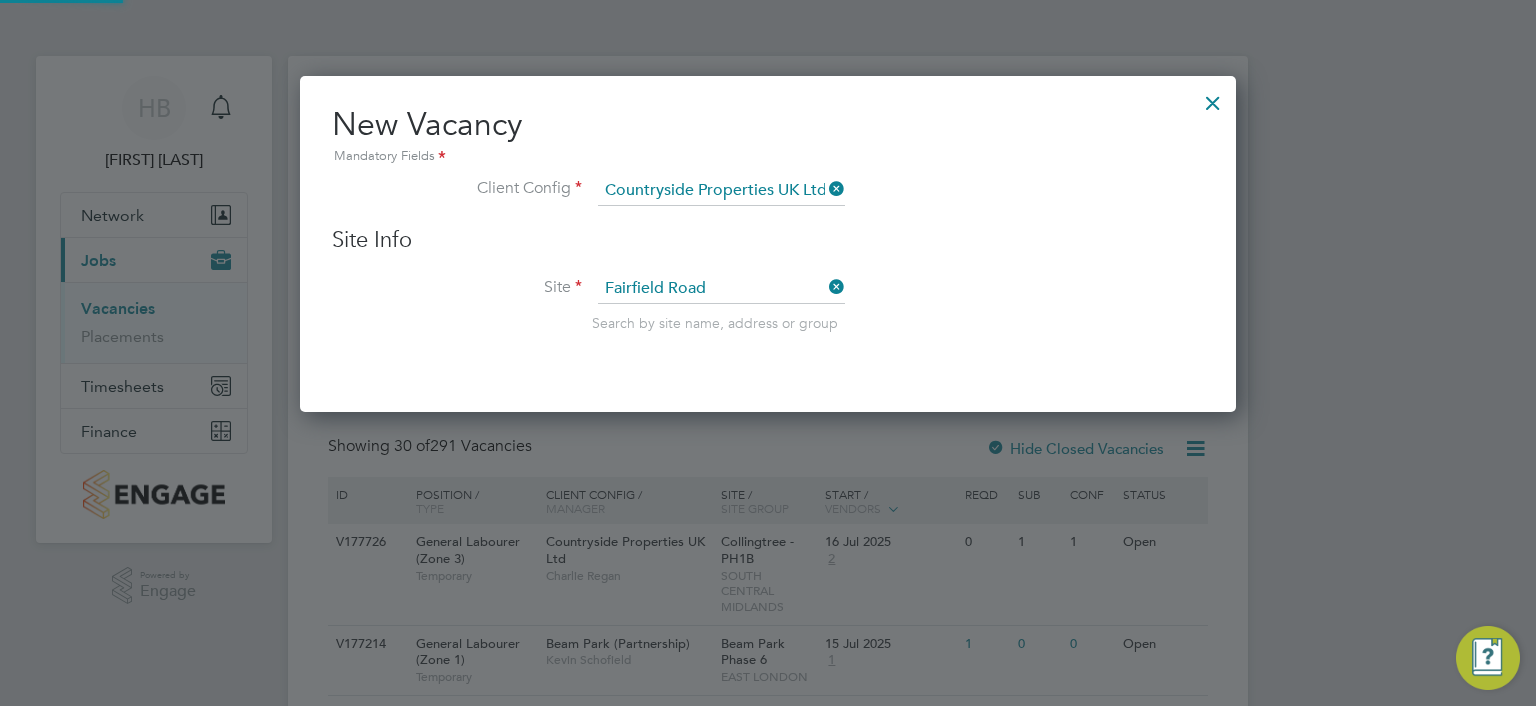 scroll, scrollTop: 11, scrollLeft: 10, axis: both 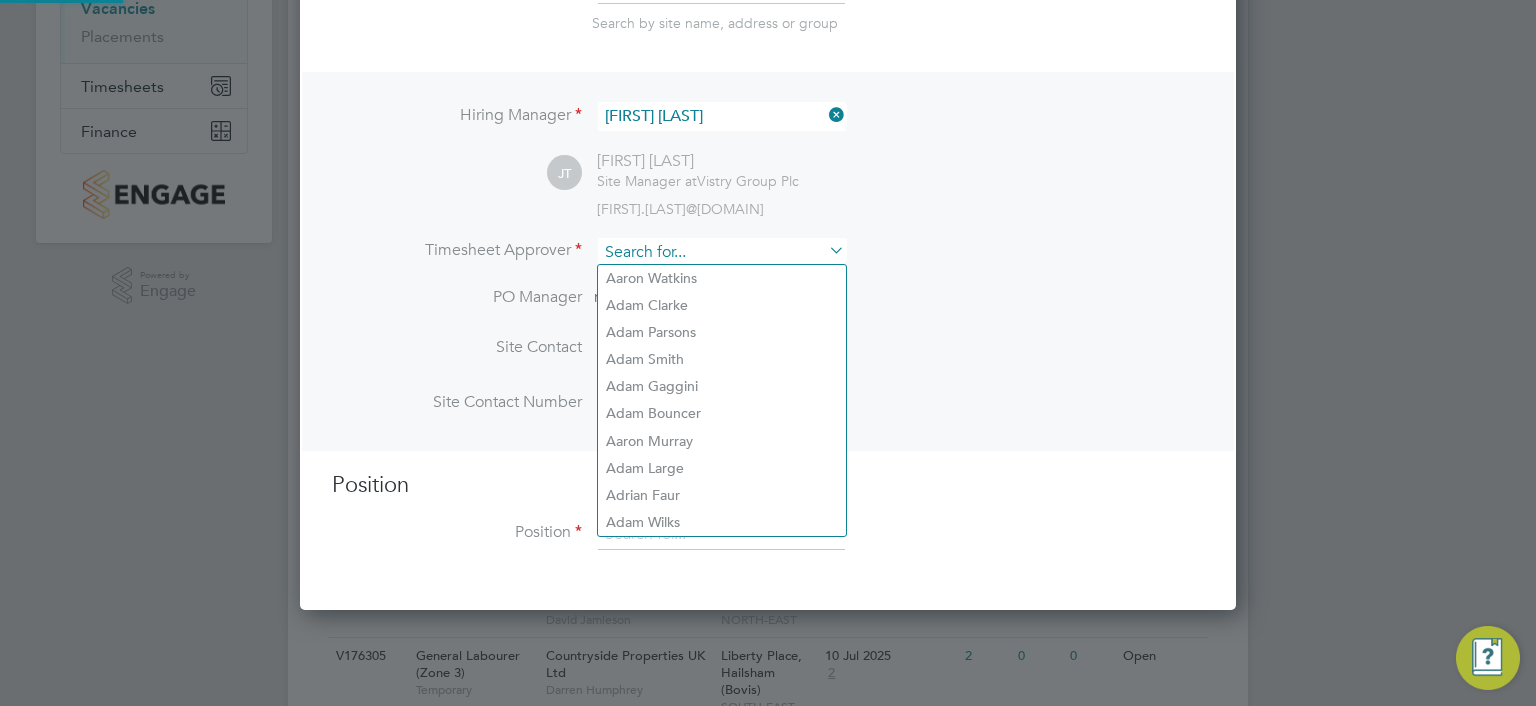 click at bounding box center [721, 252] 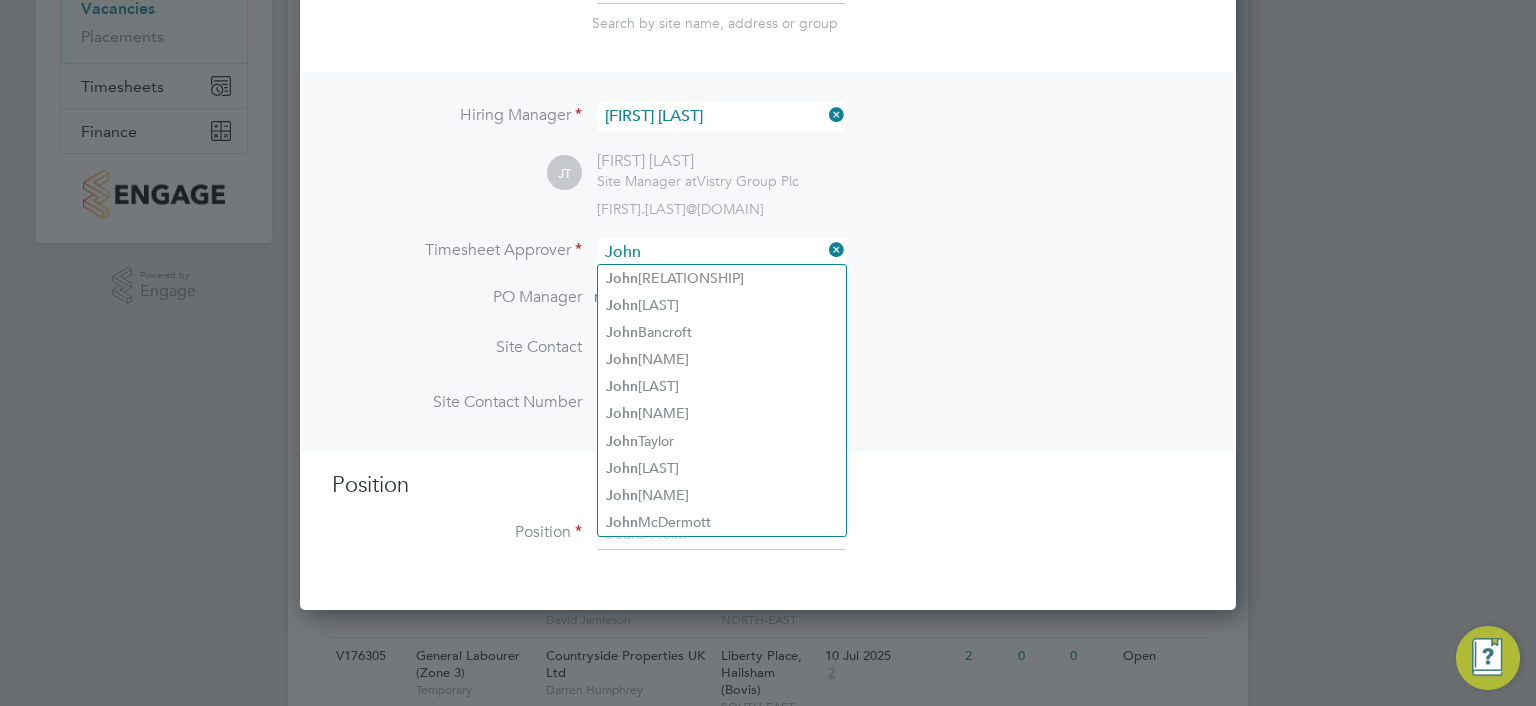 drag, startPoint x: 647, startPoint y: 440, endPoint x: 894, endPoint y: 386, distance: 252.83394 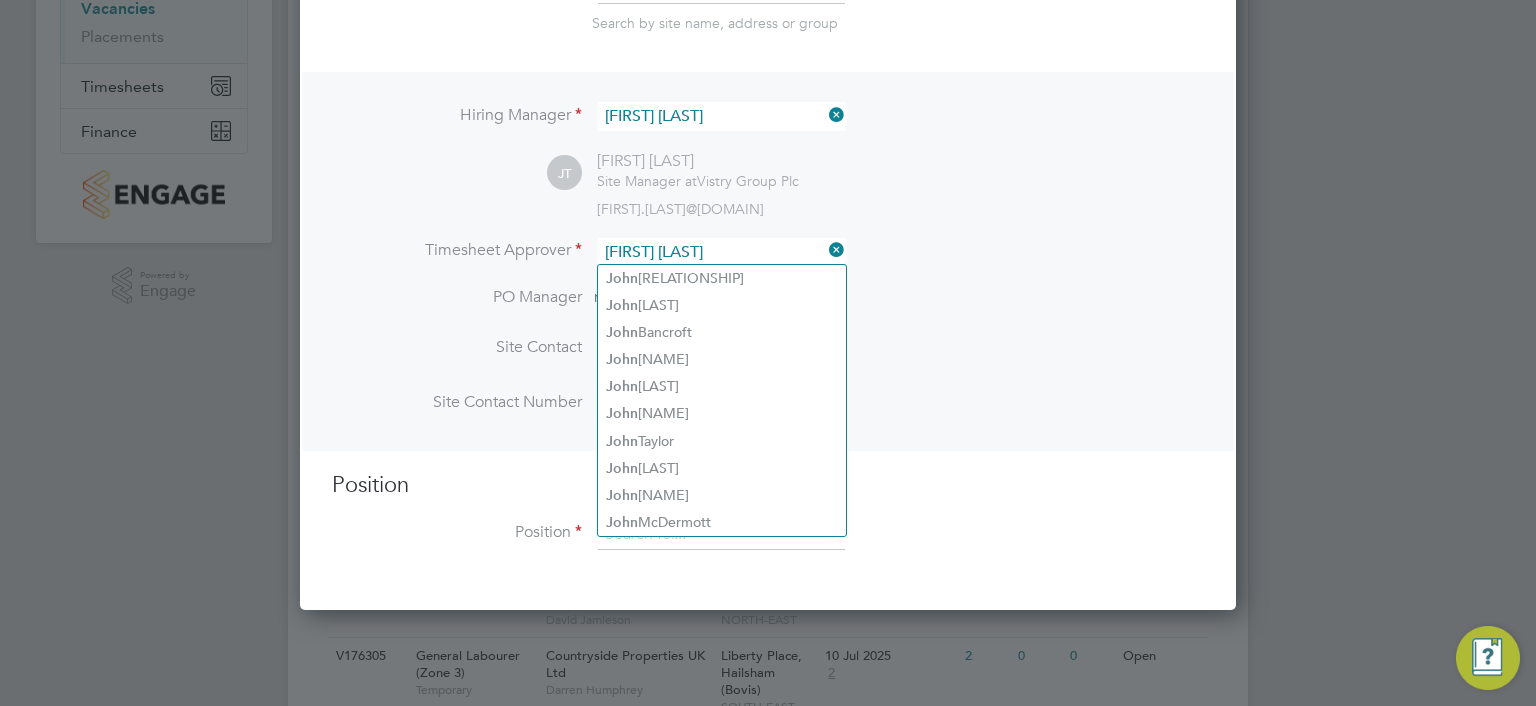 scroll, scrollTop: 9, scrollLeft: 10, axis: both 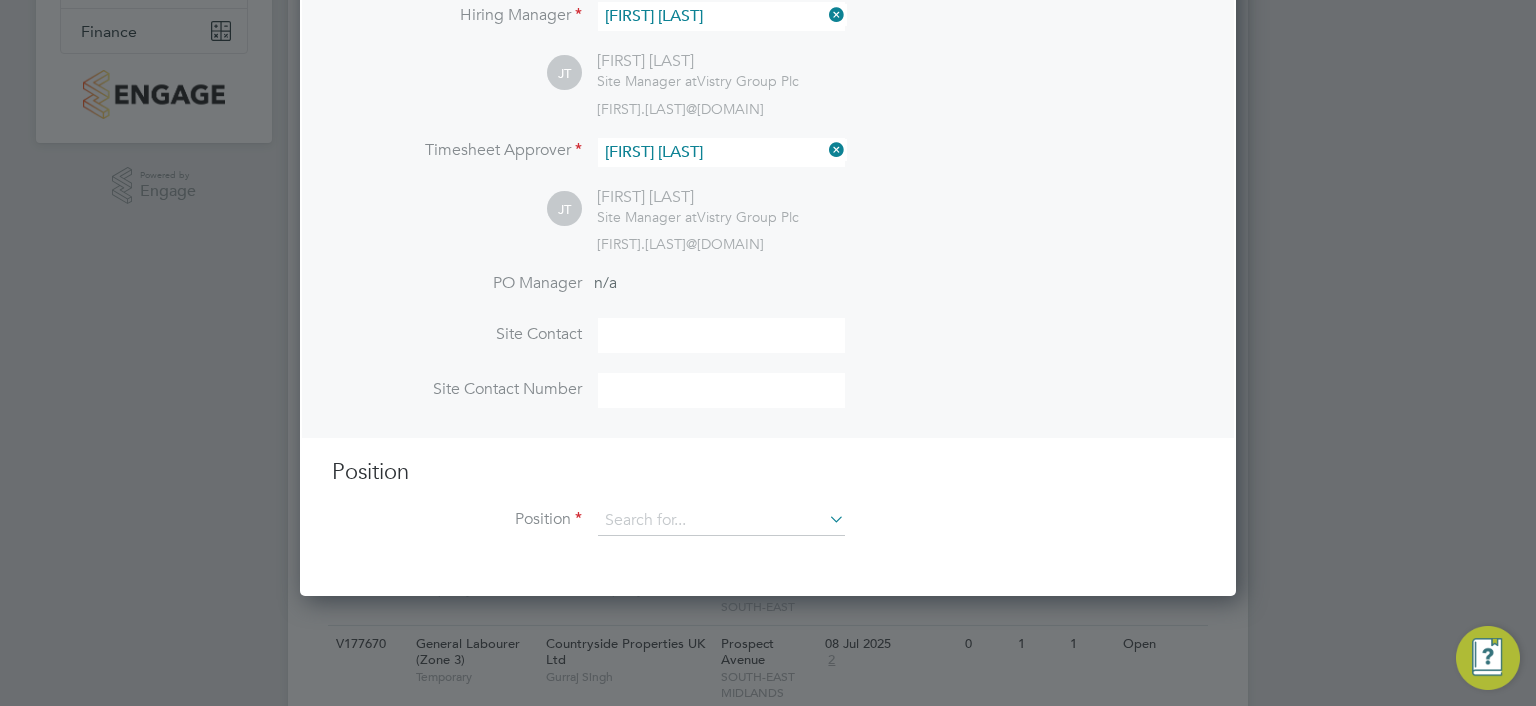 click at bounding box center (721, 335) 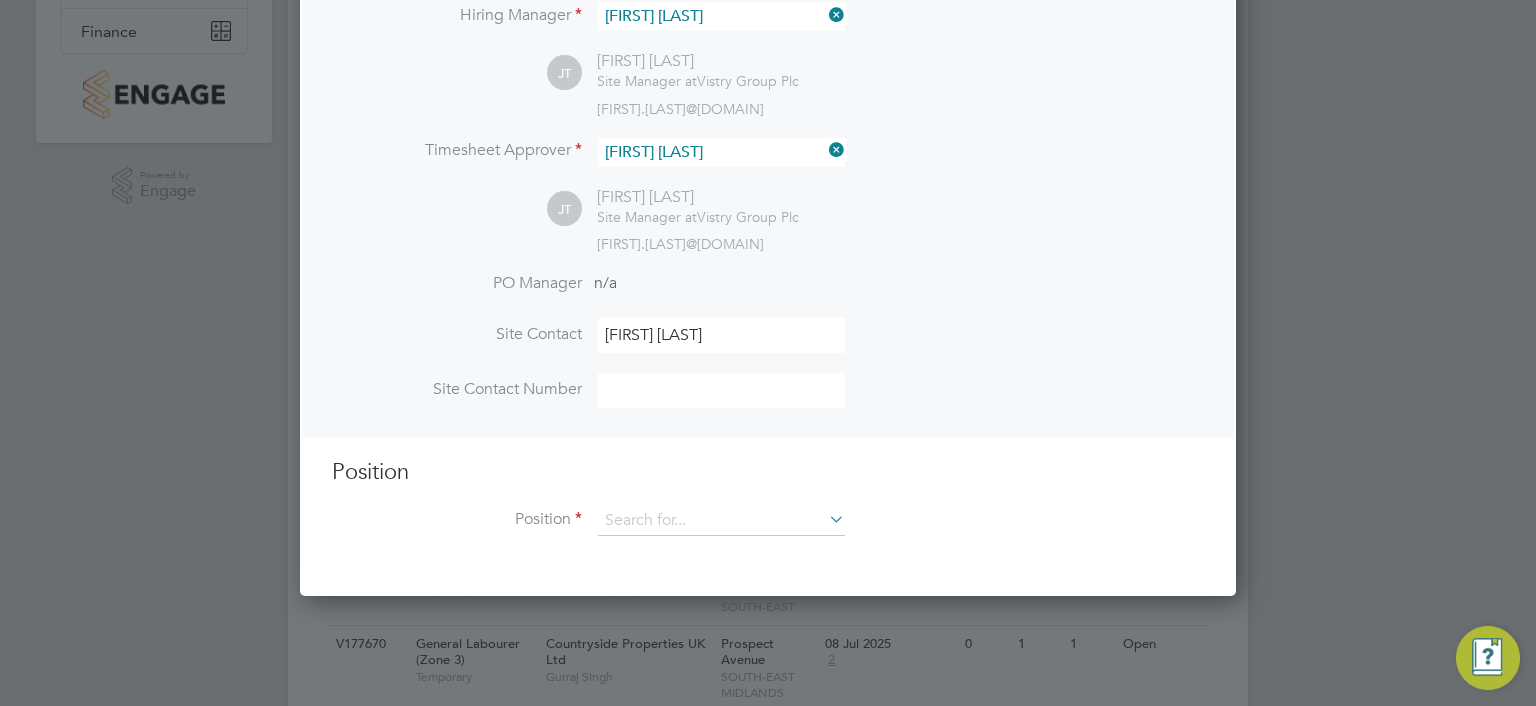 type on "[FIRST] [LAST]" 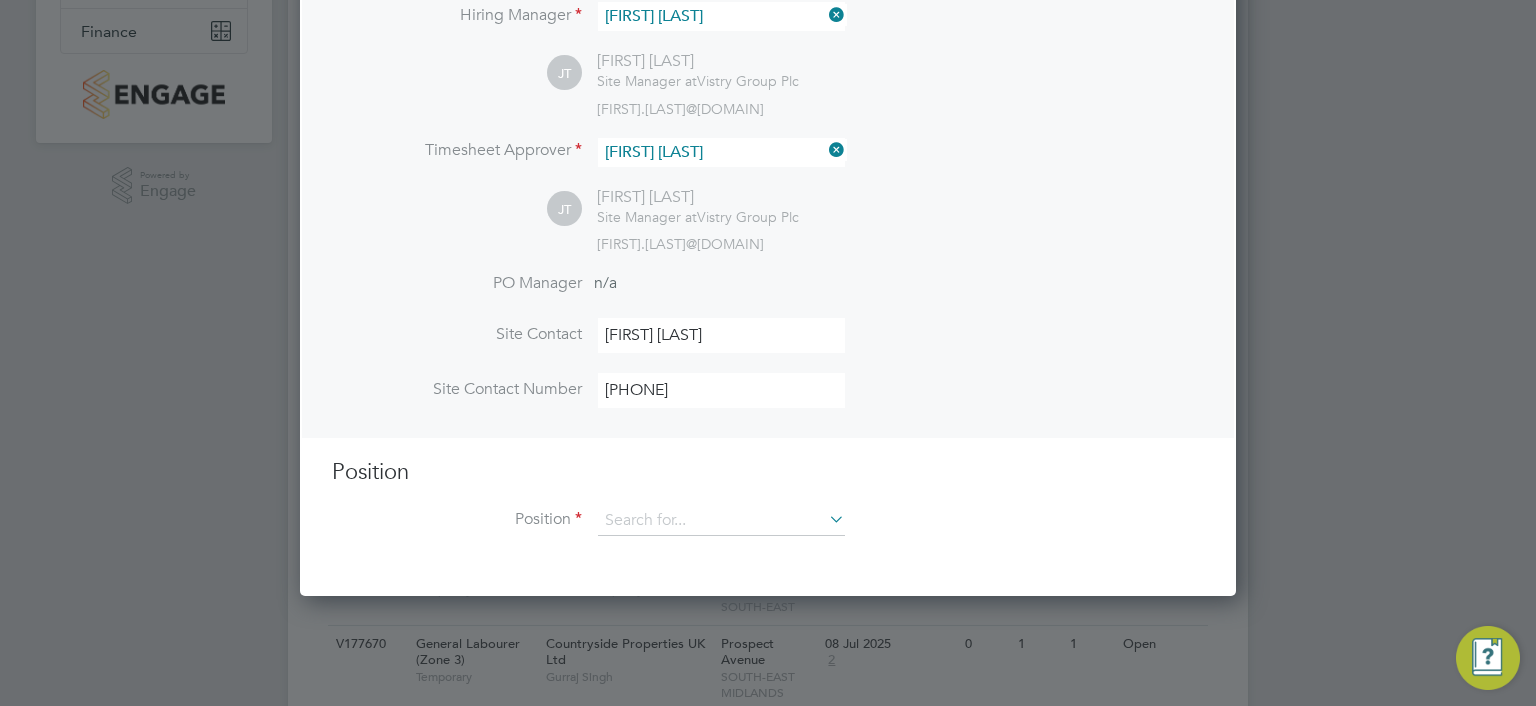 click on "07483 307213" at bounding box center [721, 390] 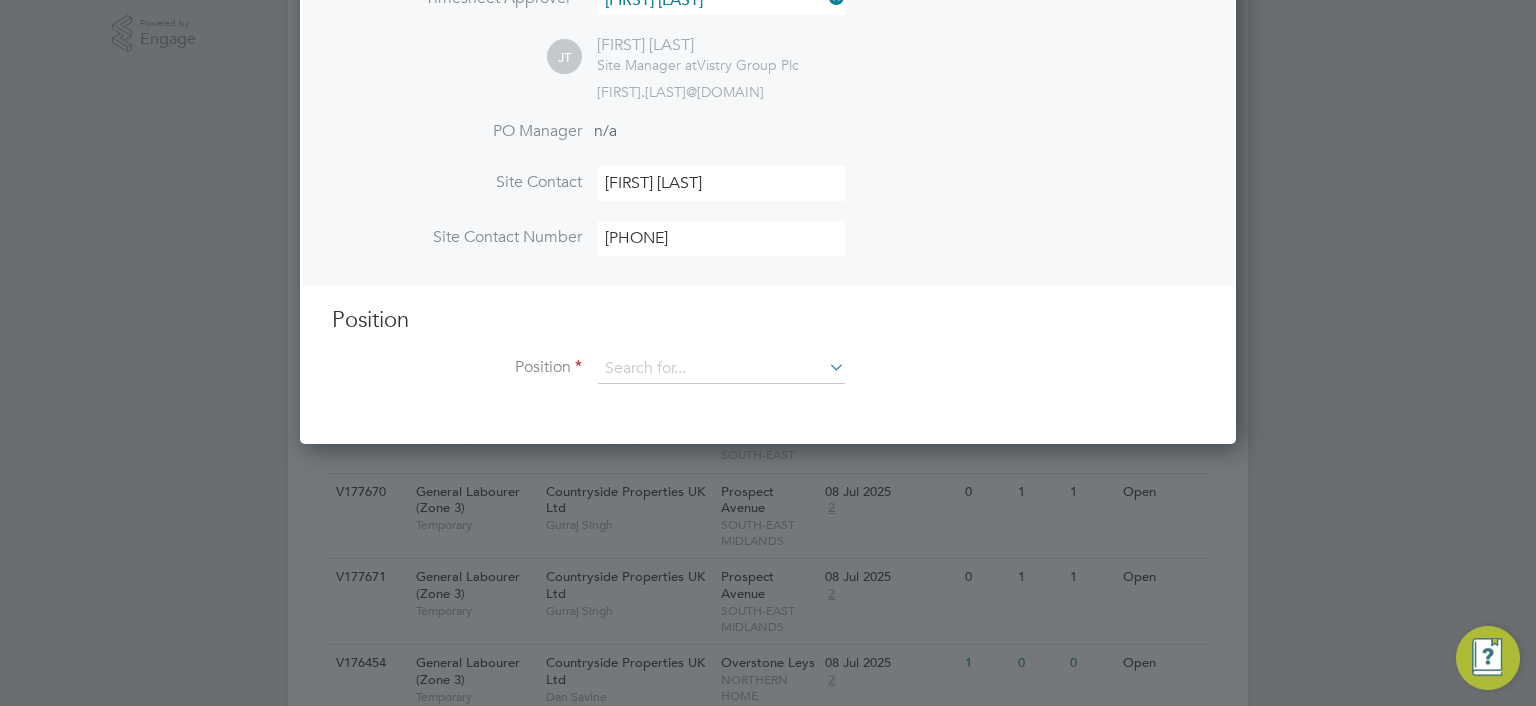 scroll, scrollTop: 600, scrollLeft: 0, axis: vertical 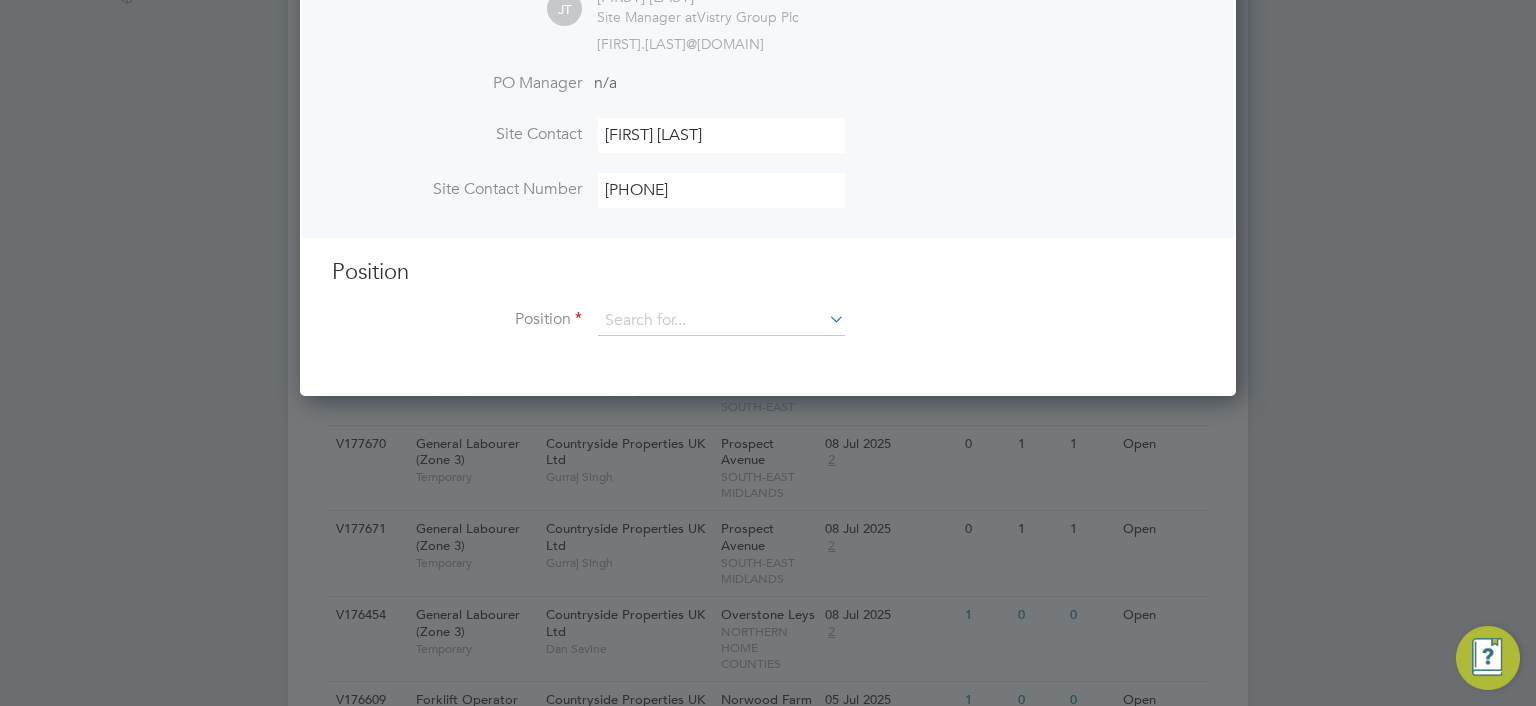 type on "07483 307 213" 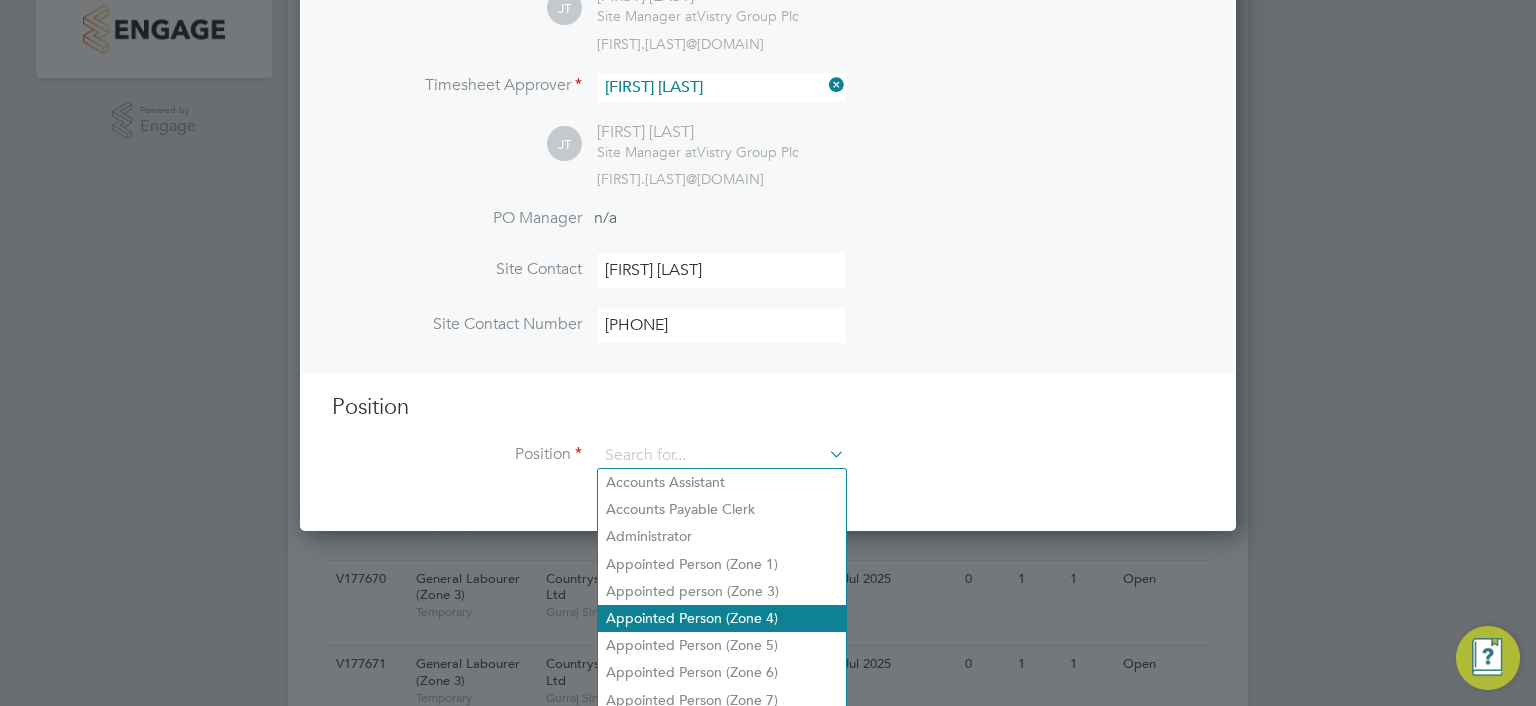 scroll, scrollTop: 500, scrollLeft: 0, axis: vertical 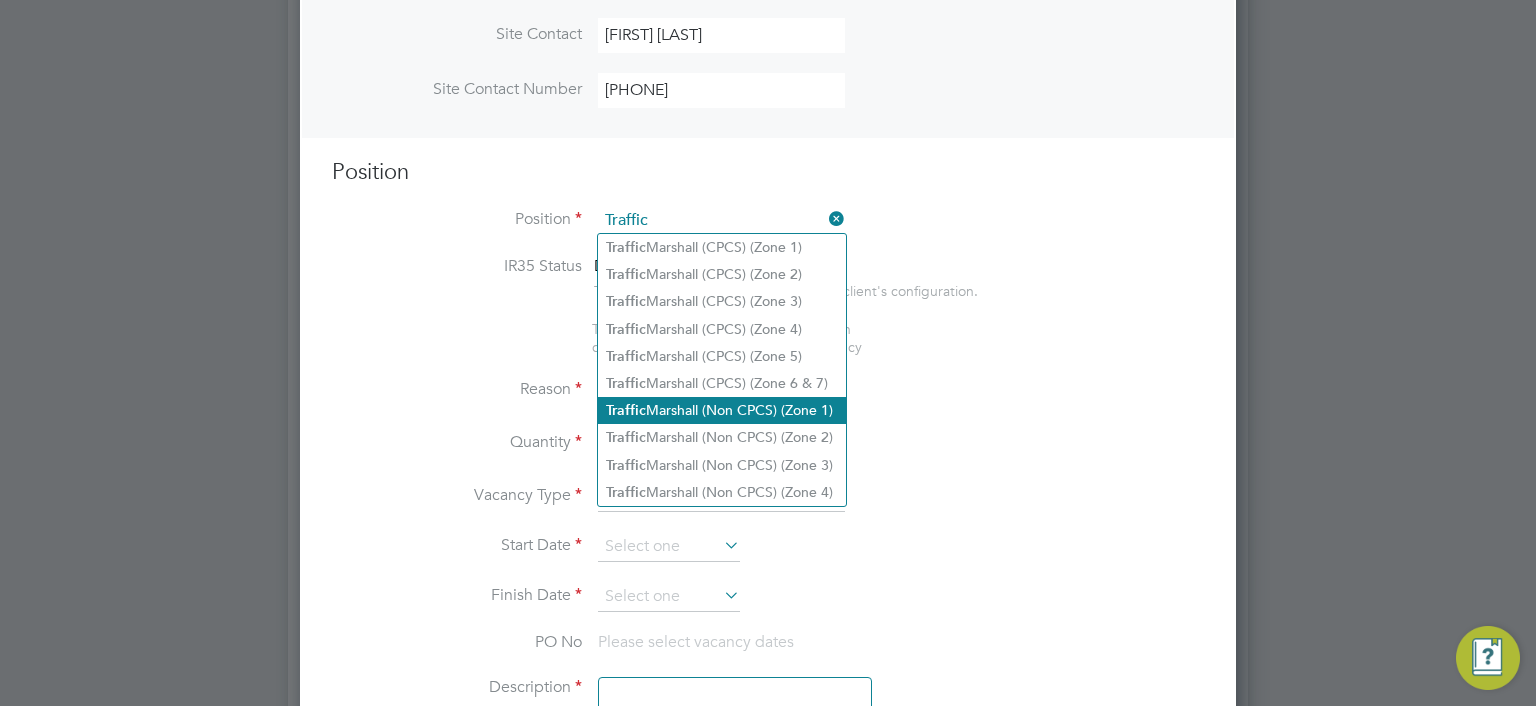 click on "Traffic  Marshall (Non CPCS) (Zone 1)" 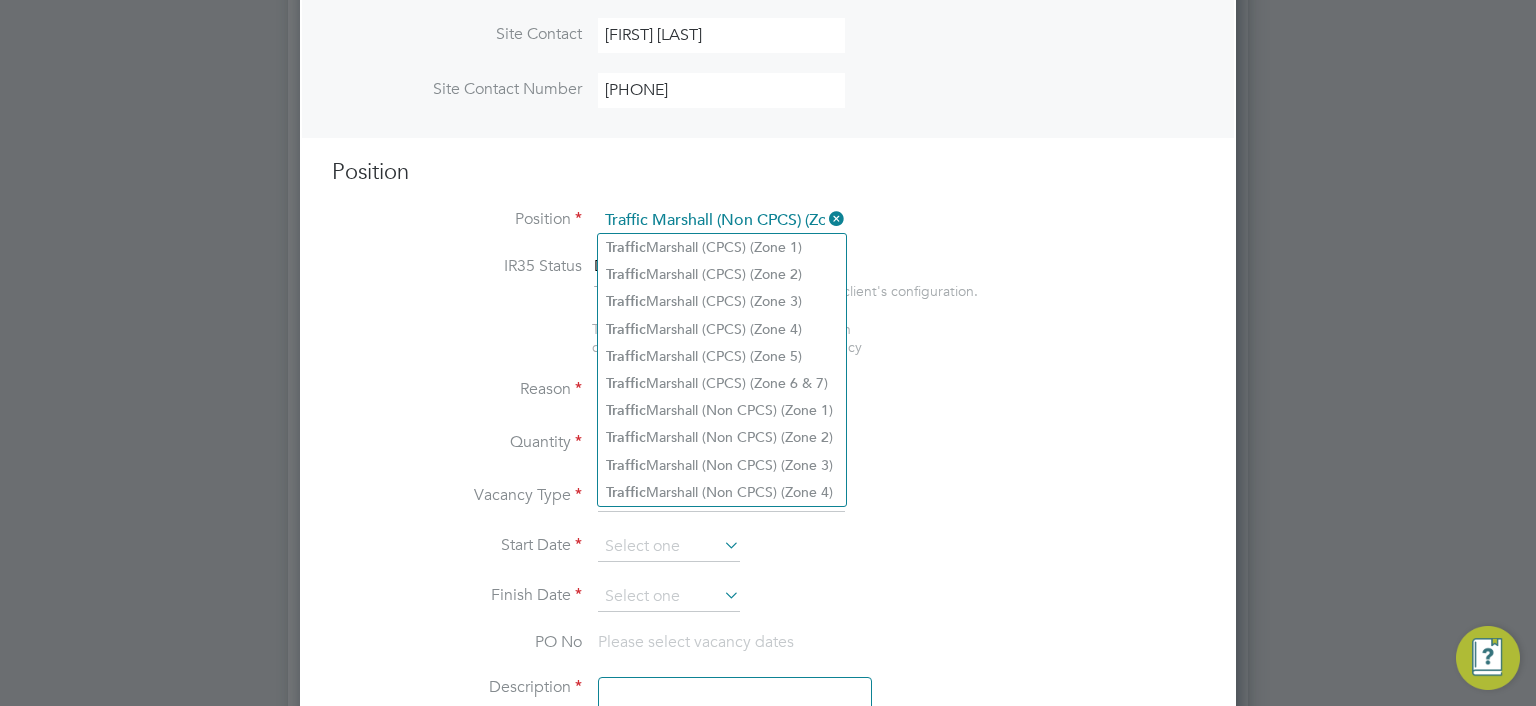type on "-	Working under the supervision and management of the Project Manager, Site Manager and Assistant Site Manager.
-	Ensuring contractors are parking as per the site safety policy.
-	Controlling flow of traffic when deliveries enter the site.
-	Securing barrier protection around the site and making sure hoarding & fencing is secure." 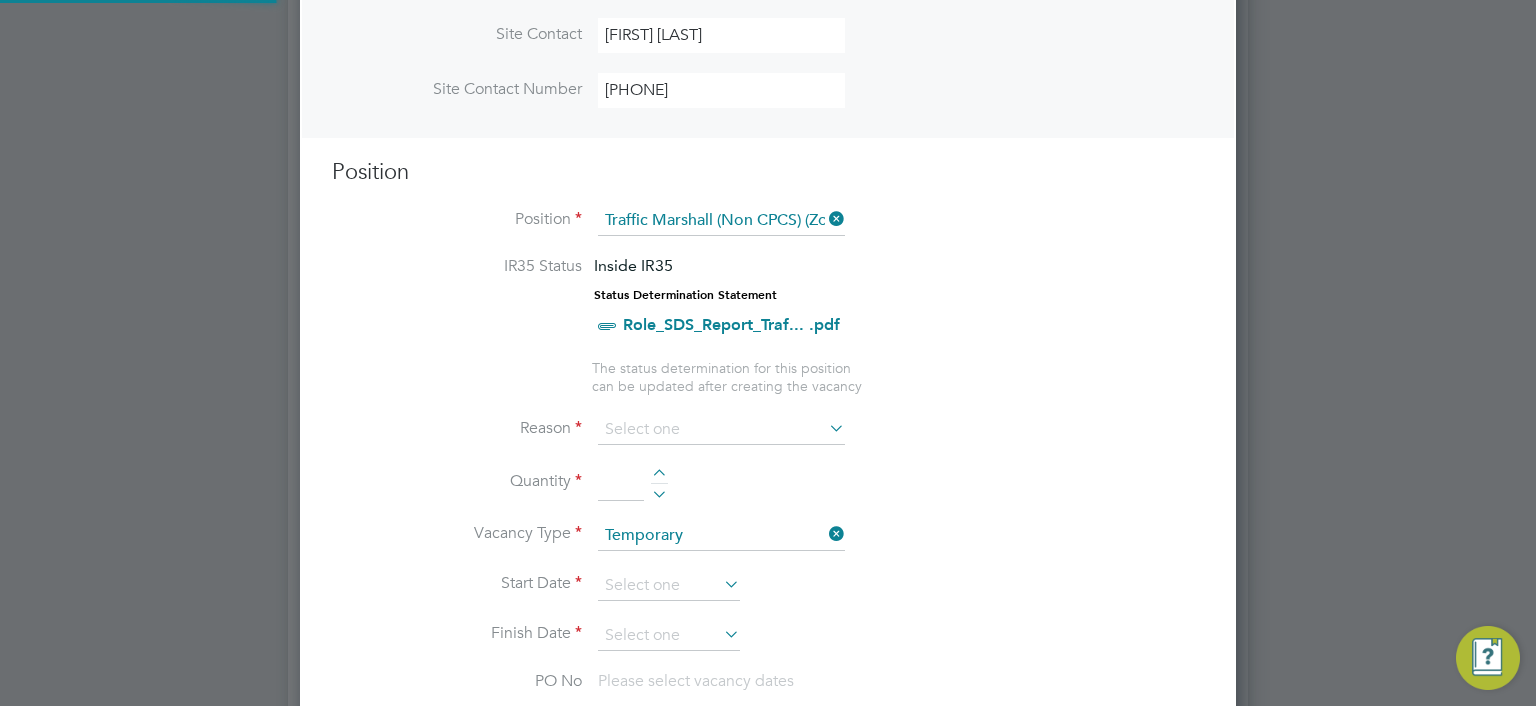 scroll, scrollTop: 10, scrollLeft: 10, axis: both 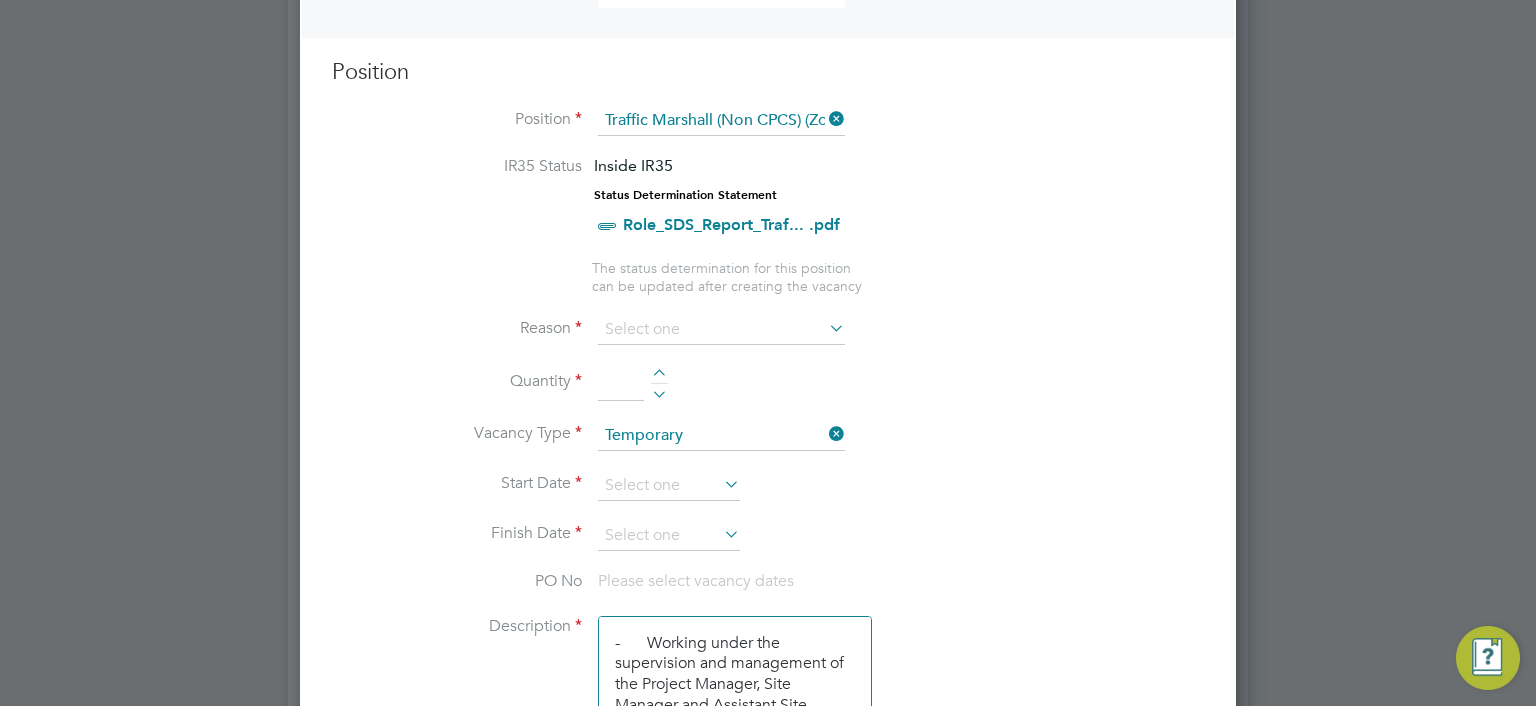click at bounding box center [825, 328] 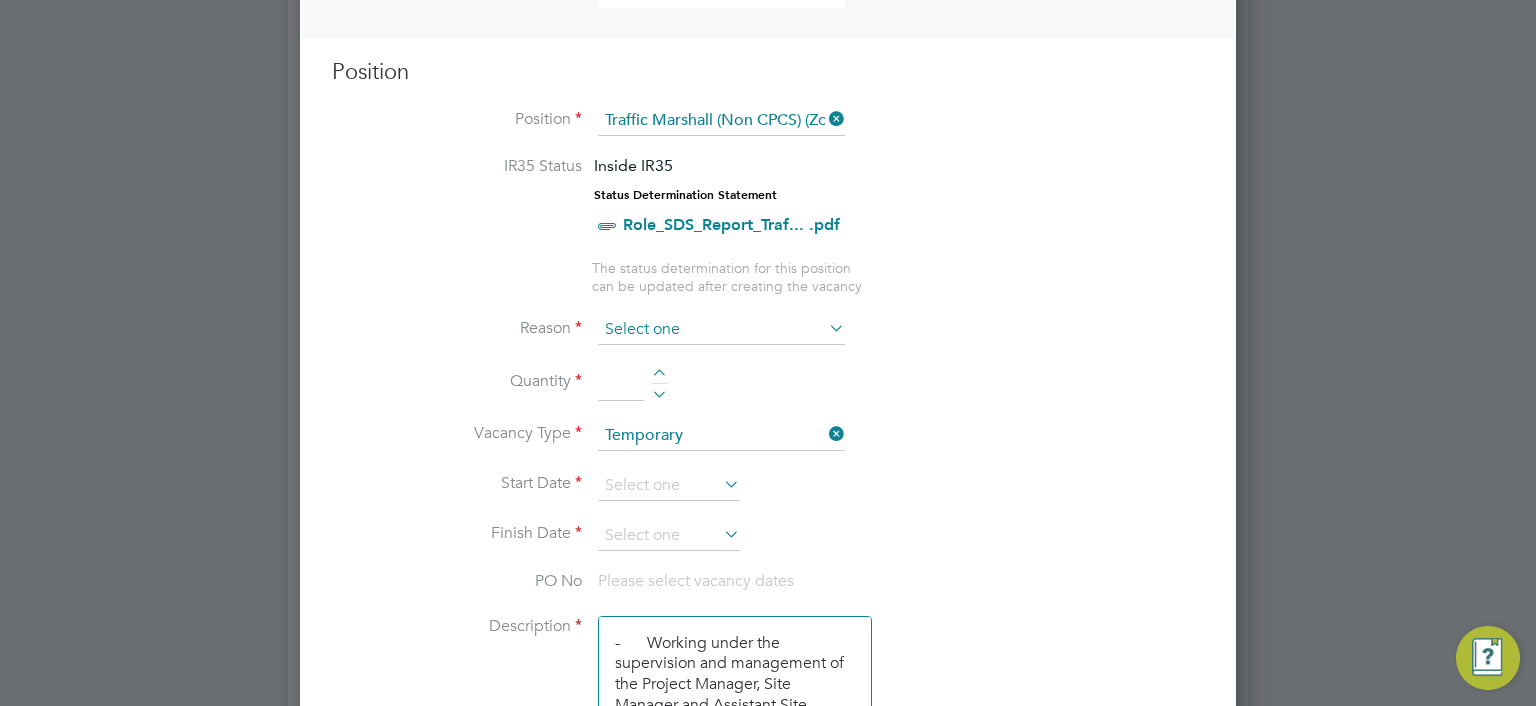 click at bounding box center (721, 330) 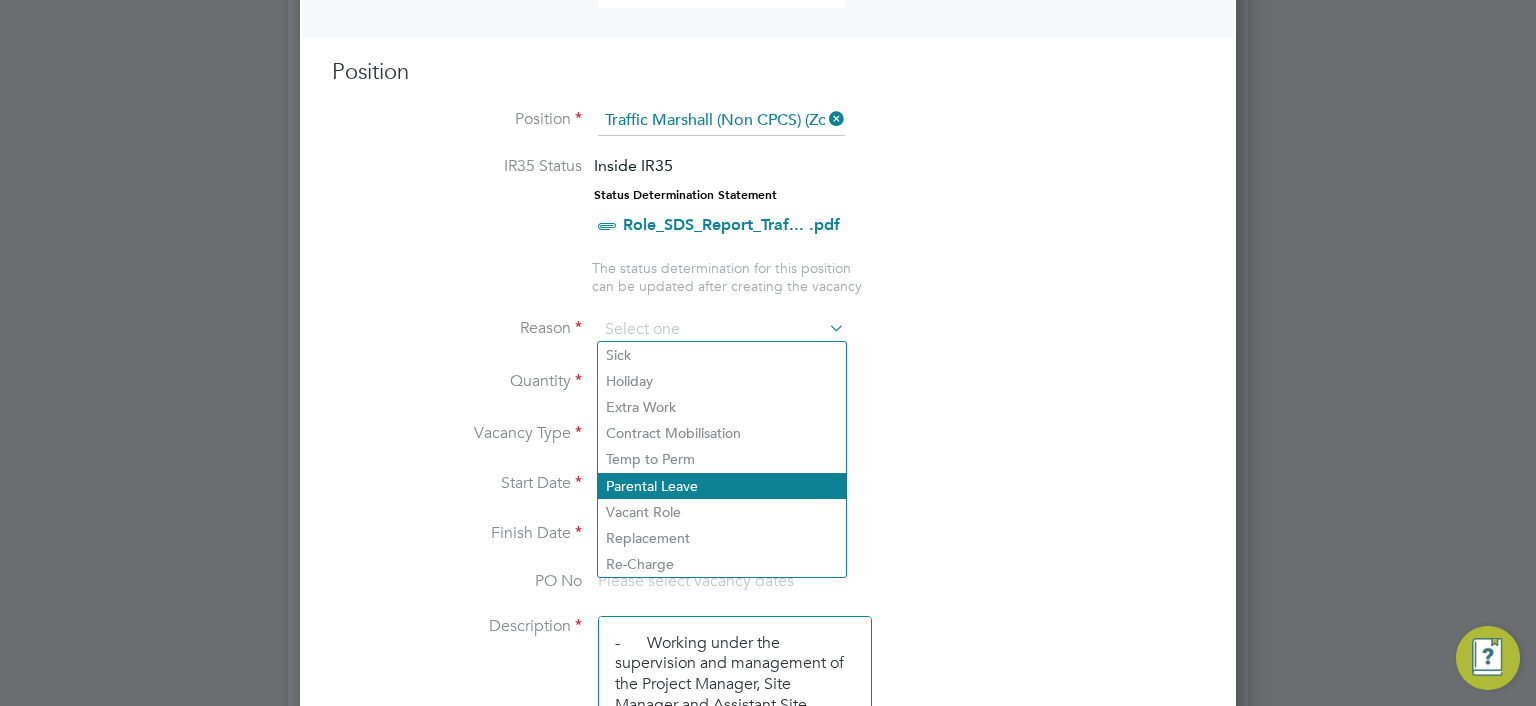 drag, startPoint x: 652, startPoint y: 508, endPoint x: 672, endPoint y: 482, distance: 32.80244 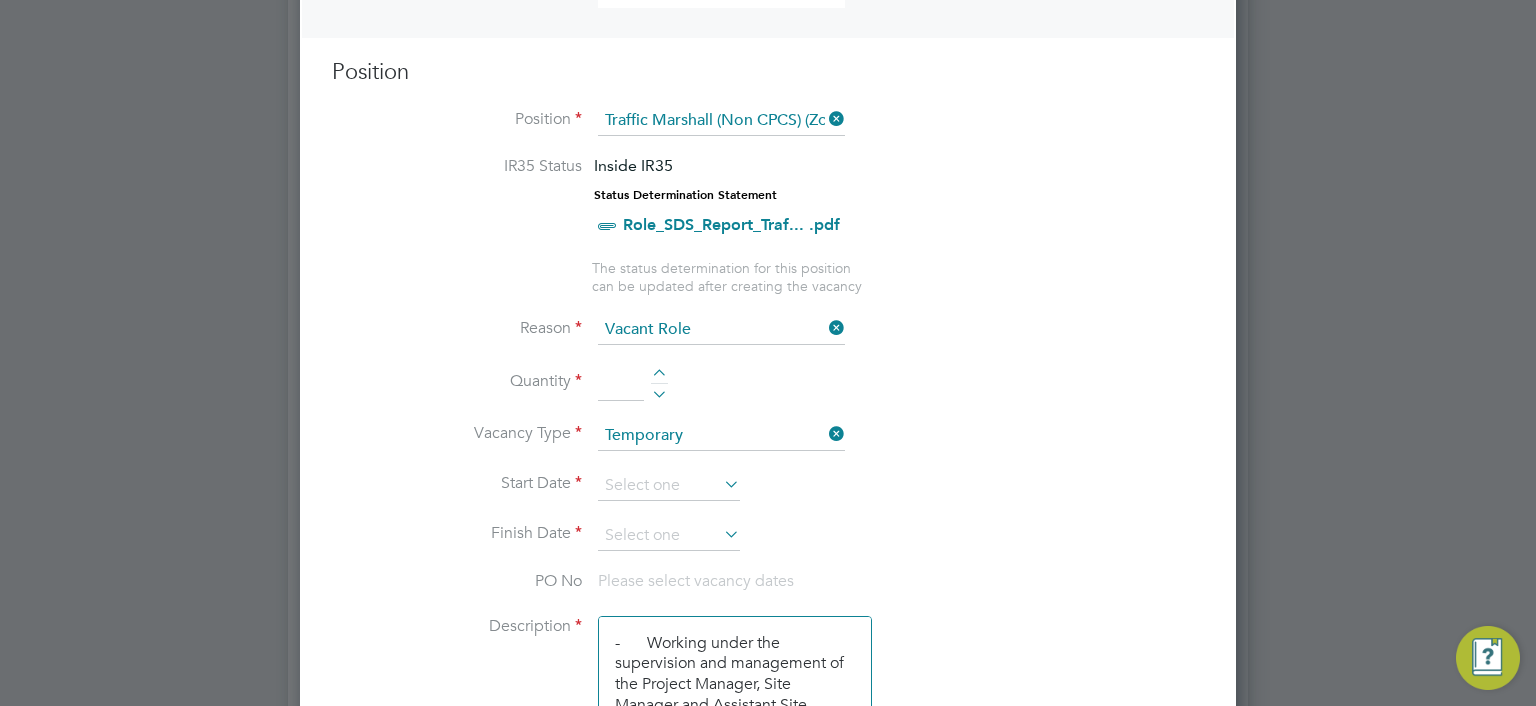 click at bounding box center (659, 376) 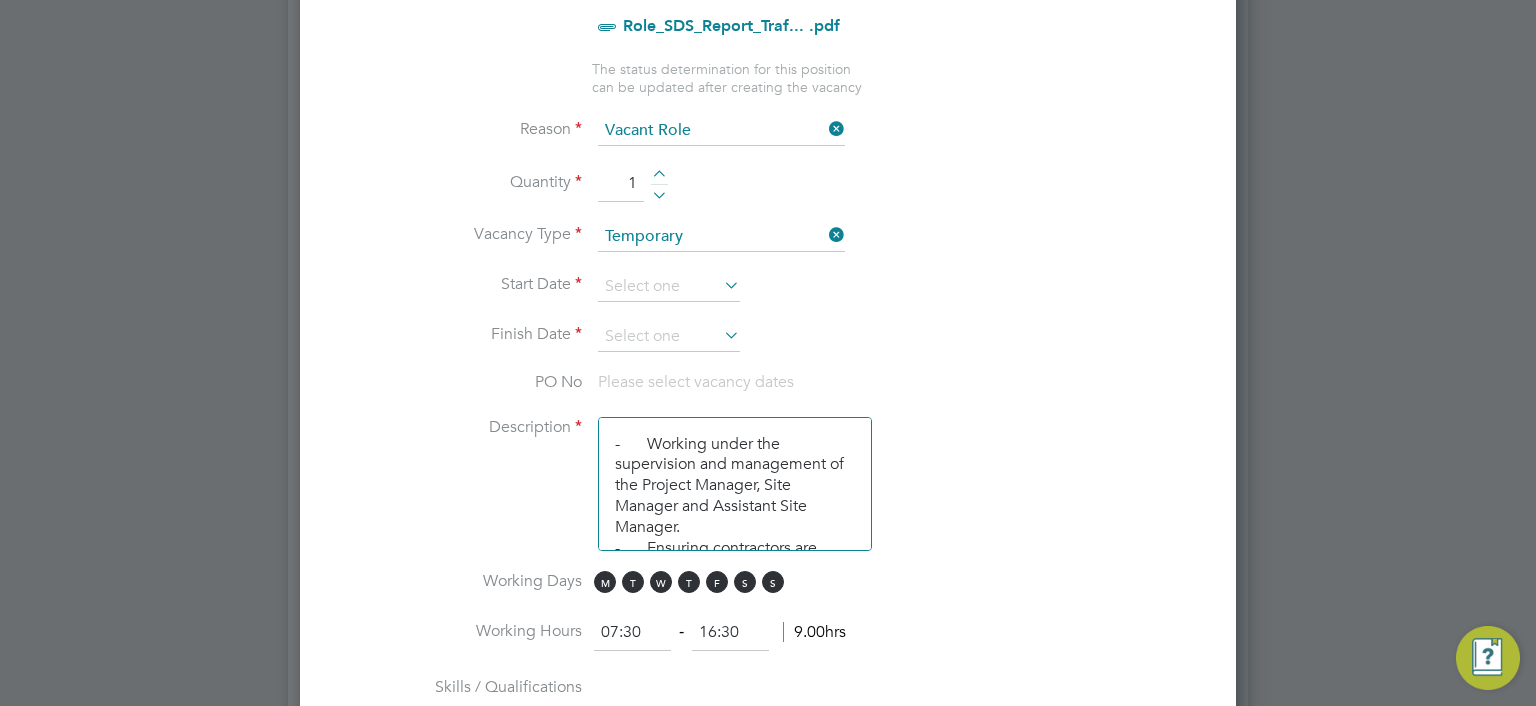 scroll, scrollTop: 1000, scrollLeft: 0, axis: vertical 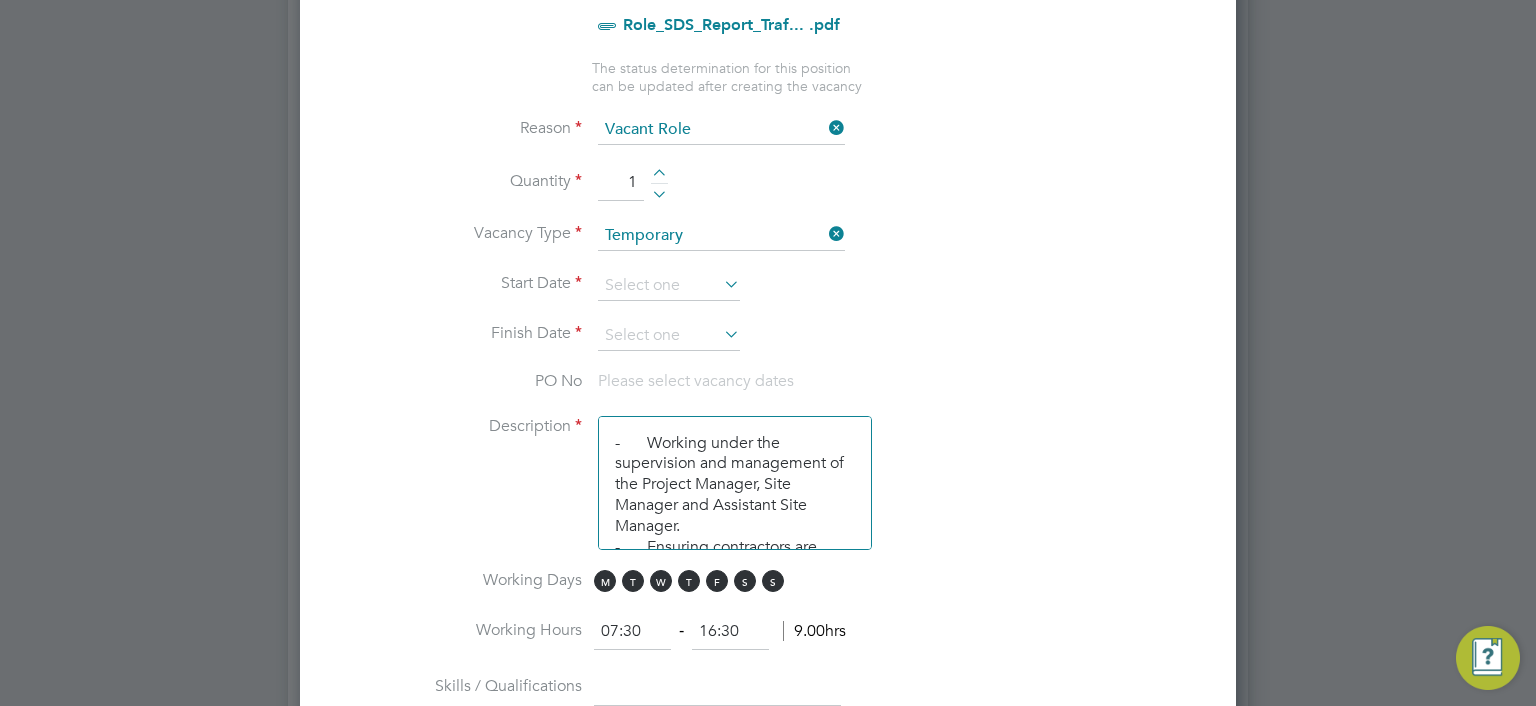 click at bounding box center (720, 284) 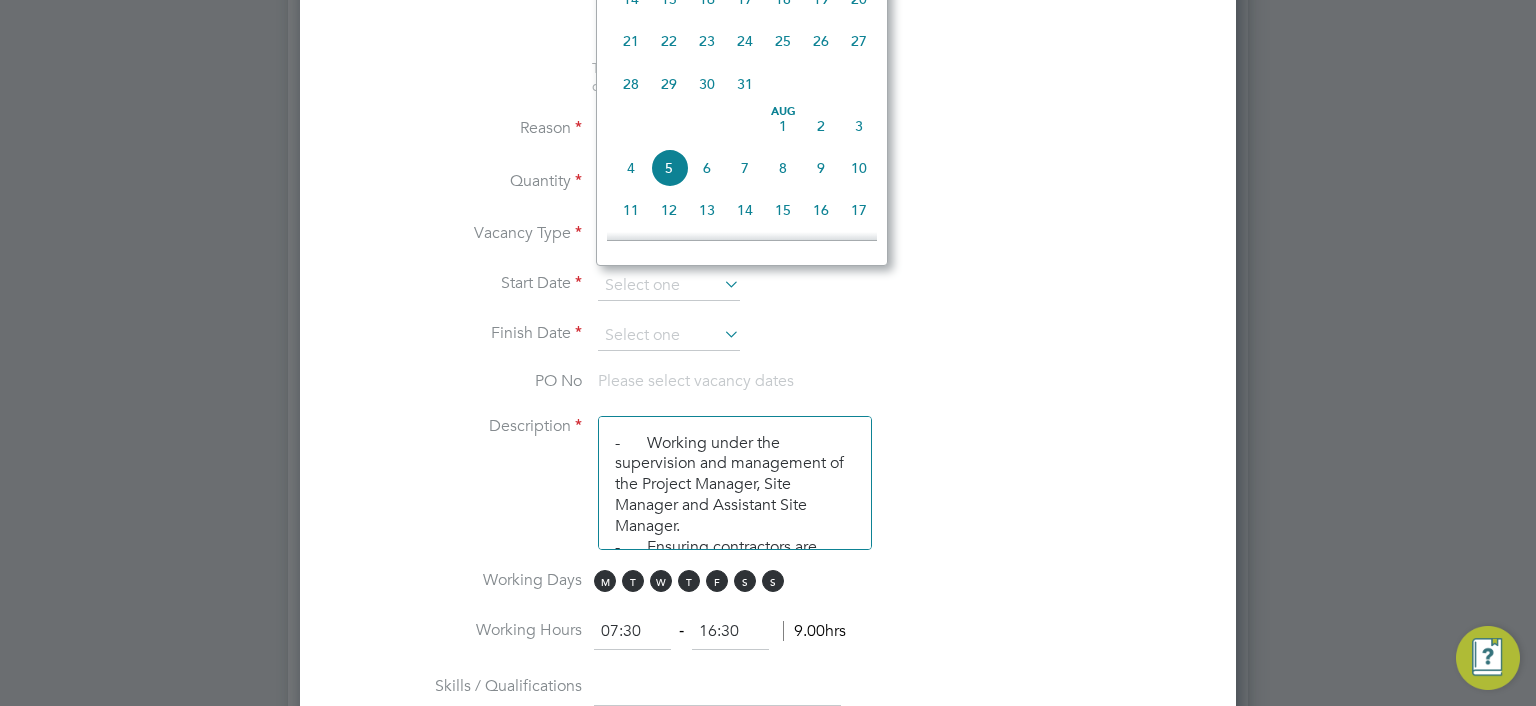 scroll, scrollTop: 452, scrollLeft: 0, axis: vertical 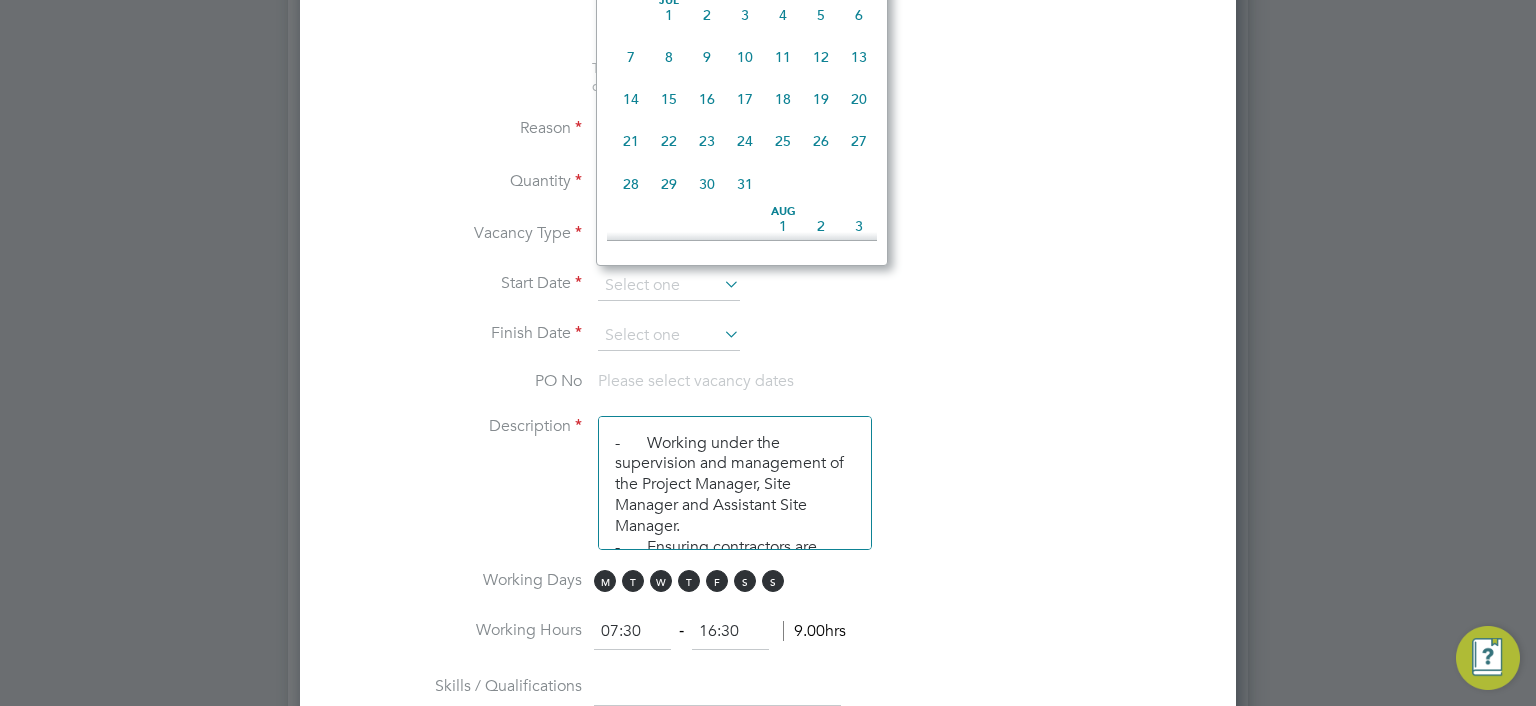 click on "22" 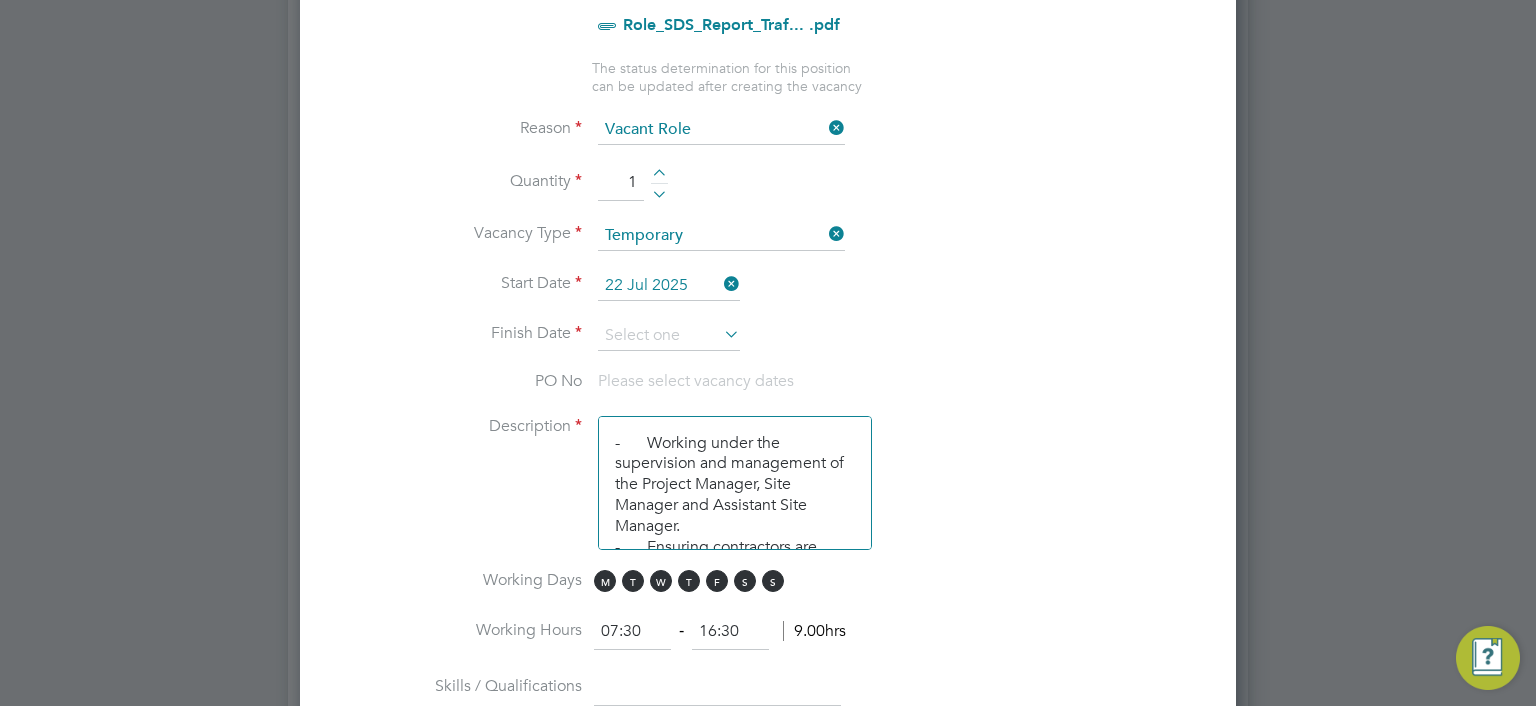 click at bounding box center (720, 334) 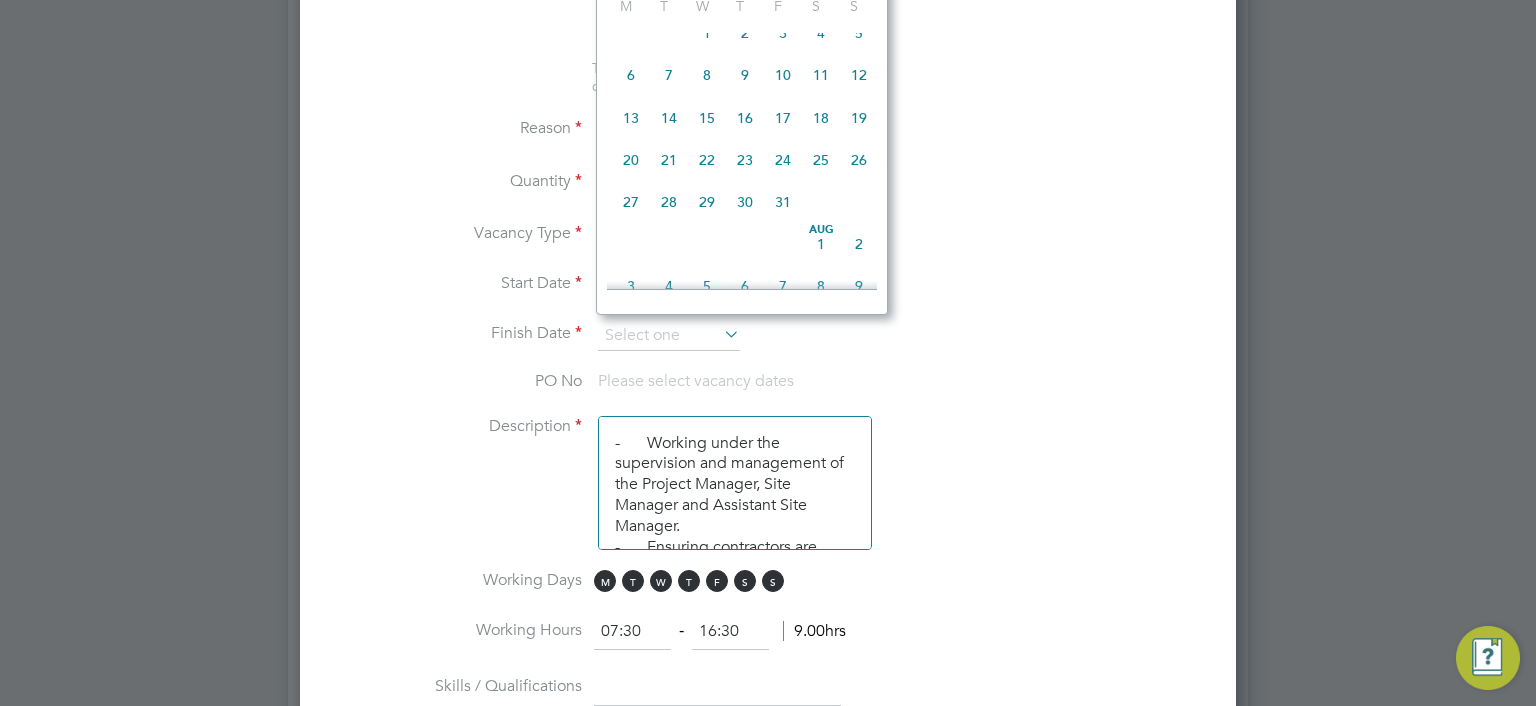 scroll, scrollTop: 3045, scrollLeft: 0, axis: vertical 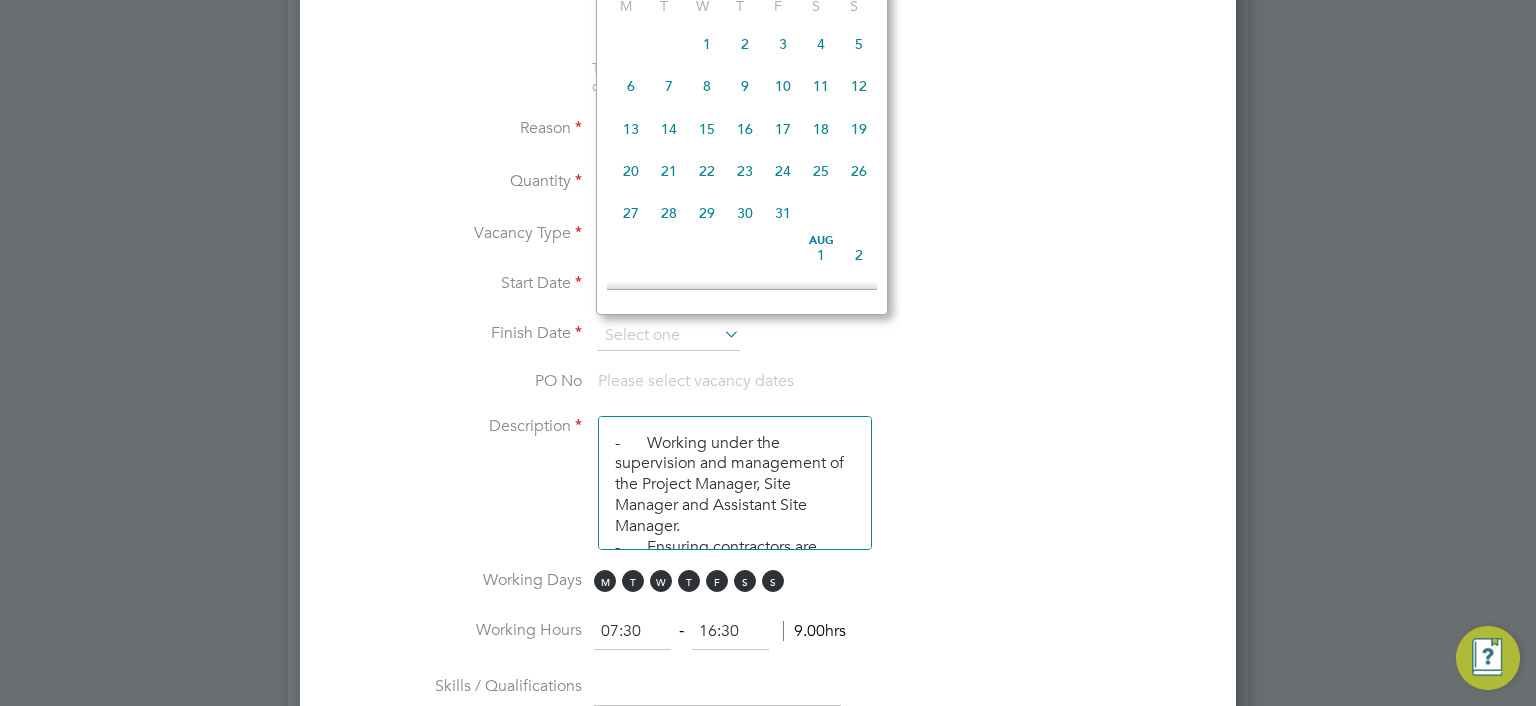 click on "30" 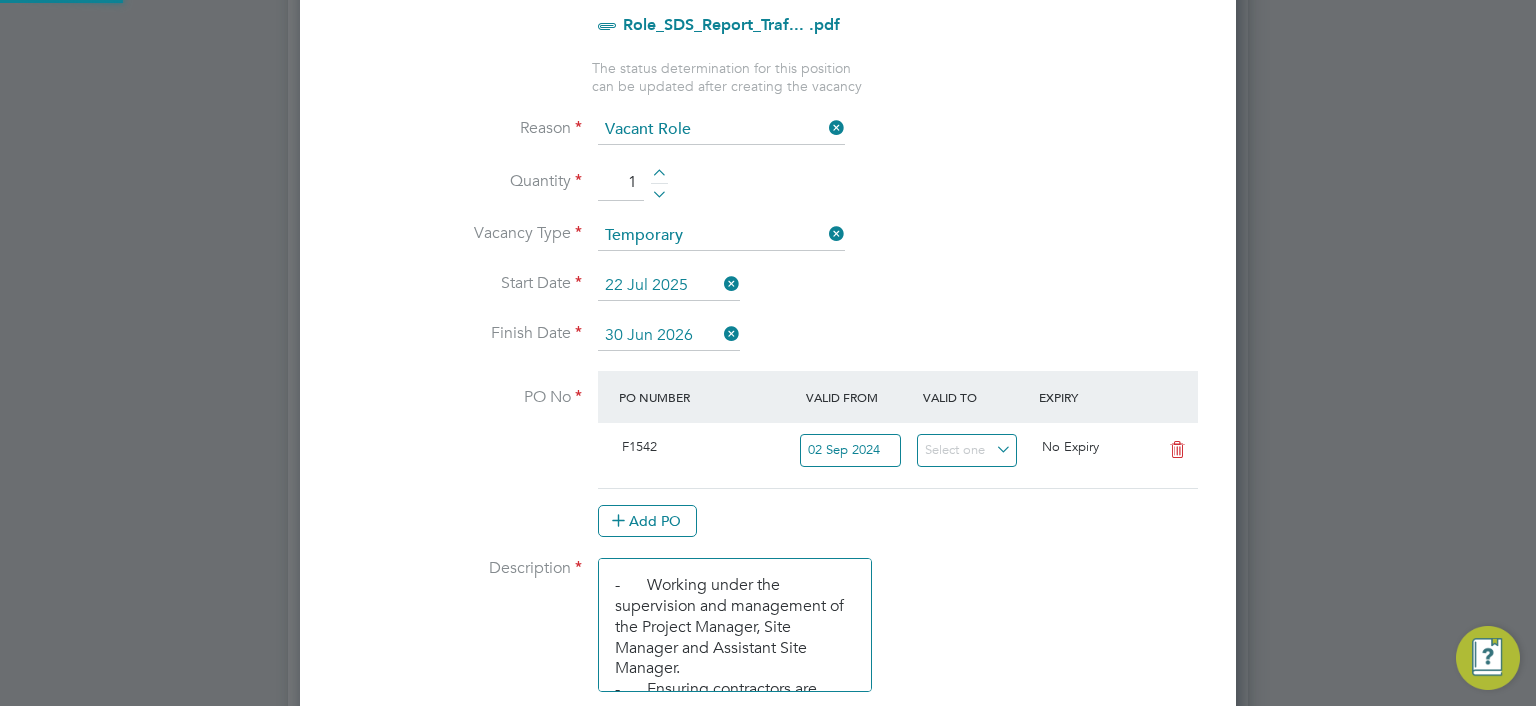 scroll, scrollTop: 9, scrollLeft: 10, axis: both 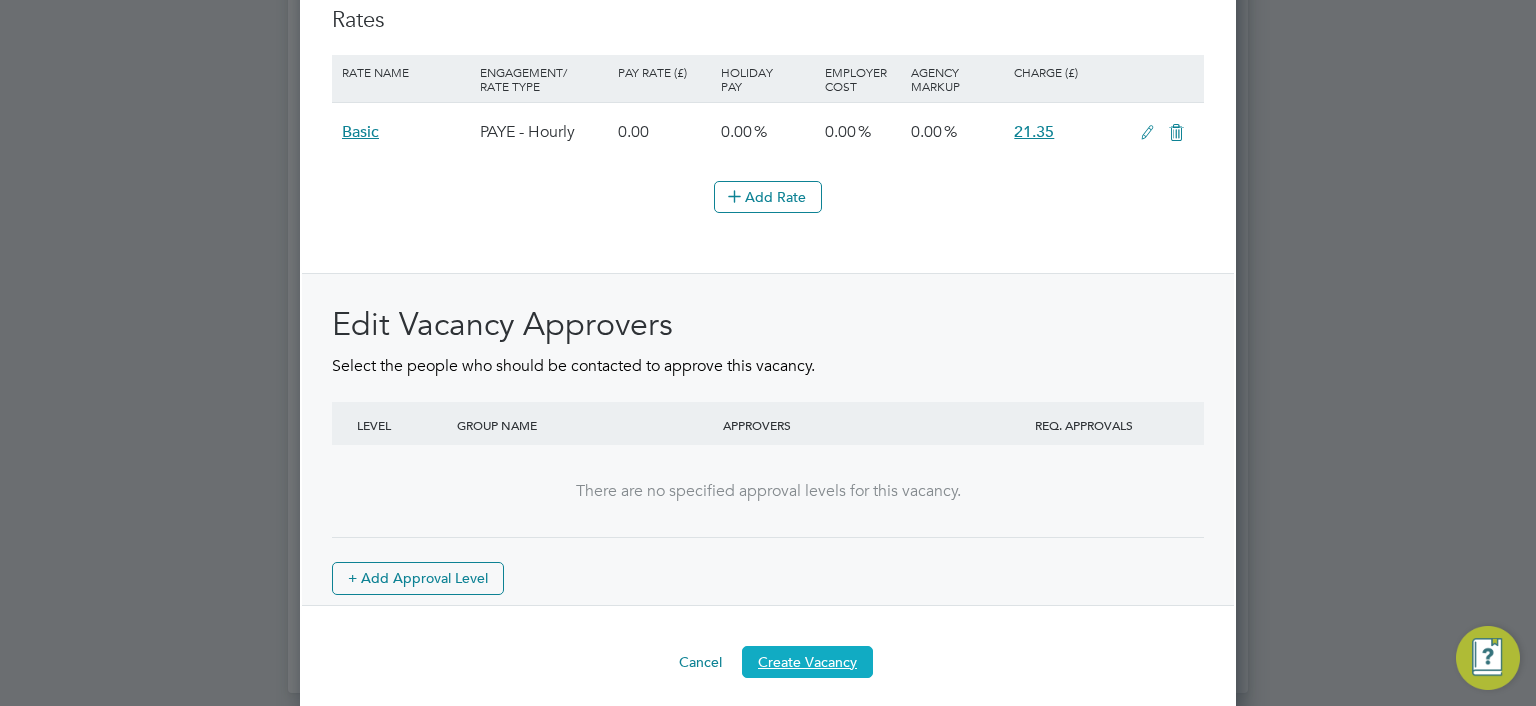 click on "Create Vacancy" at bounding box center (807, 662) 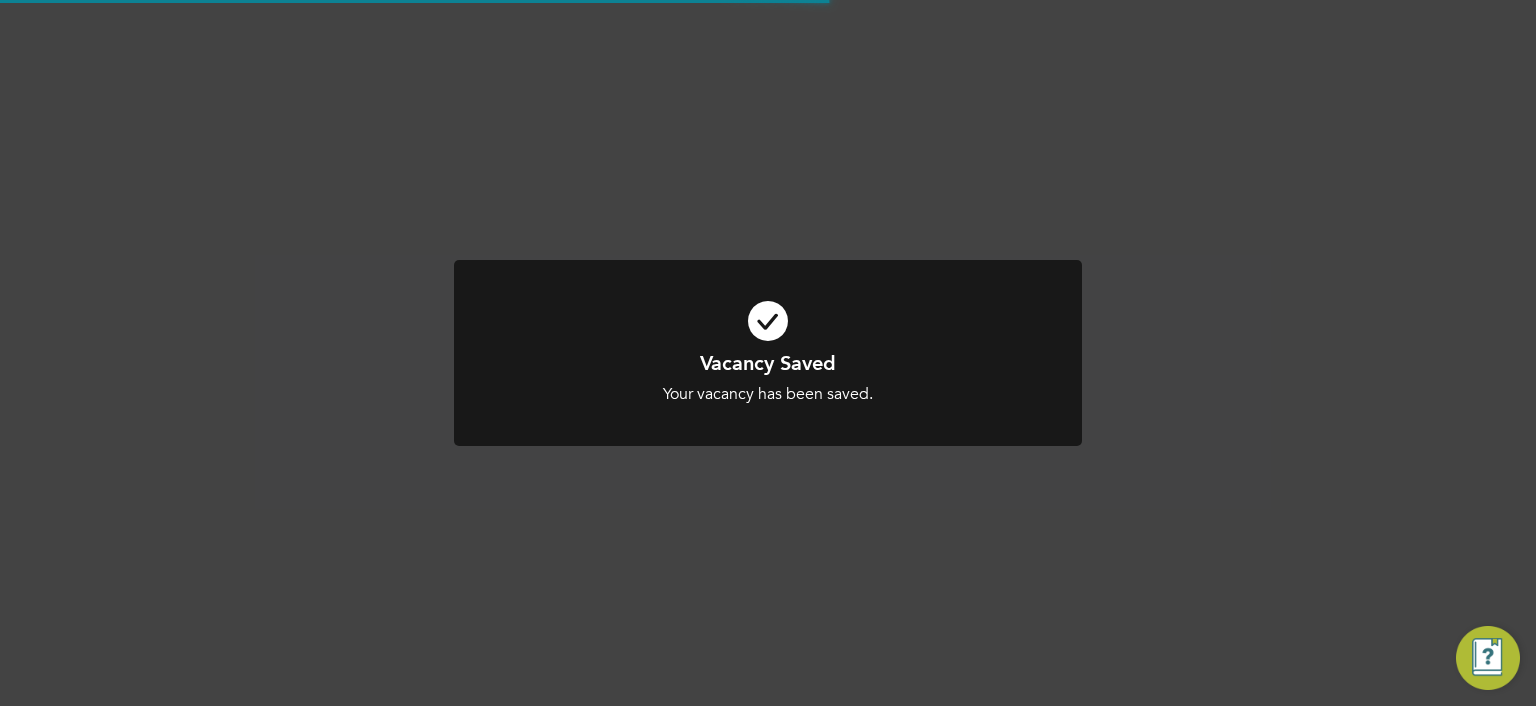 scroll, scrollTop: 243, scrollLeft: 0, axis: vertical 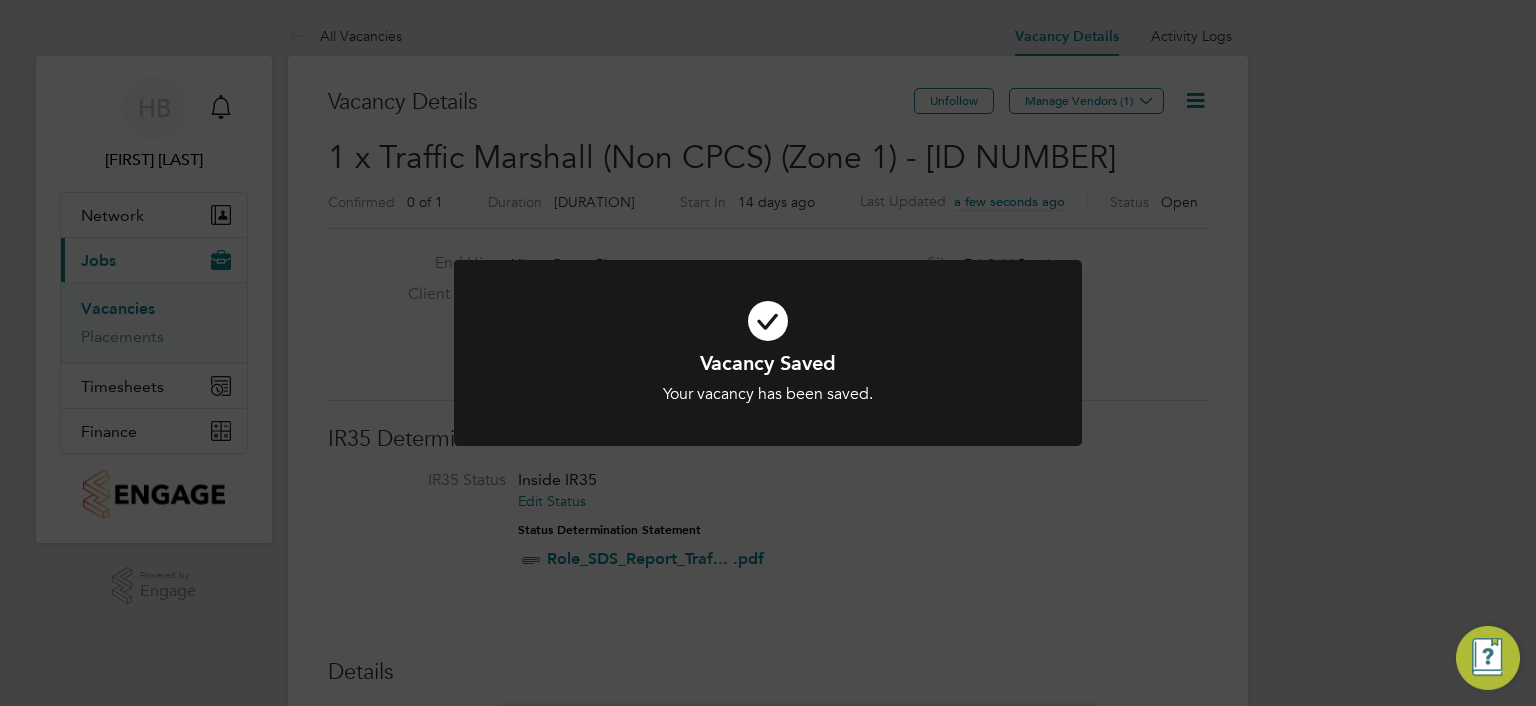 click on "Vacancy Saved Your vacancy has been saved. Cancel Okay" 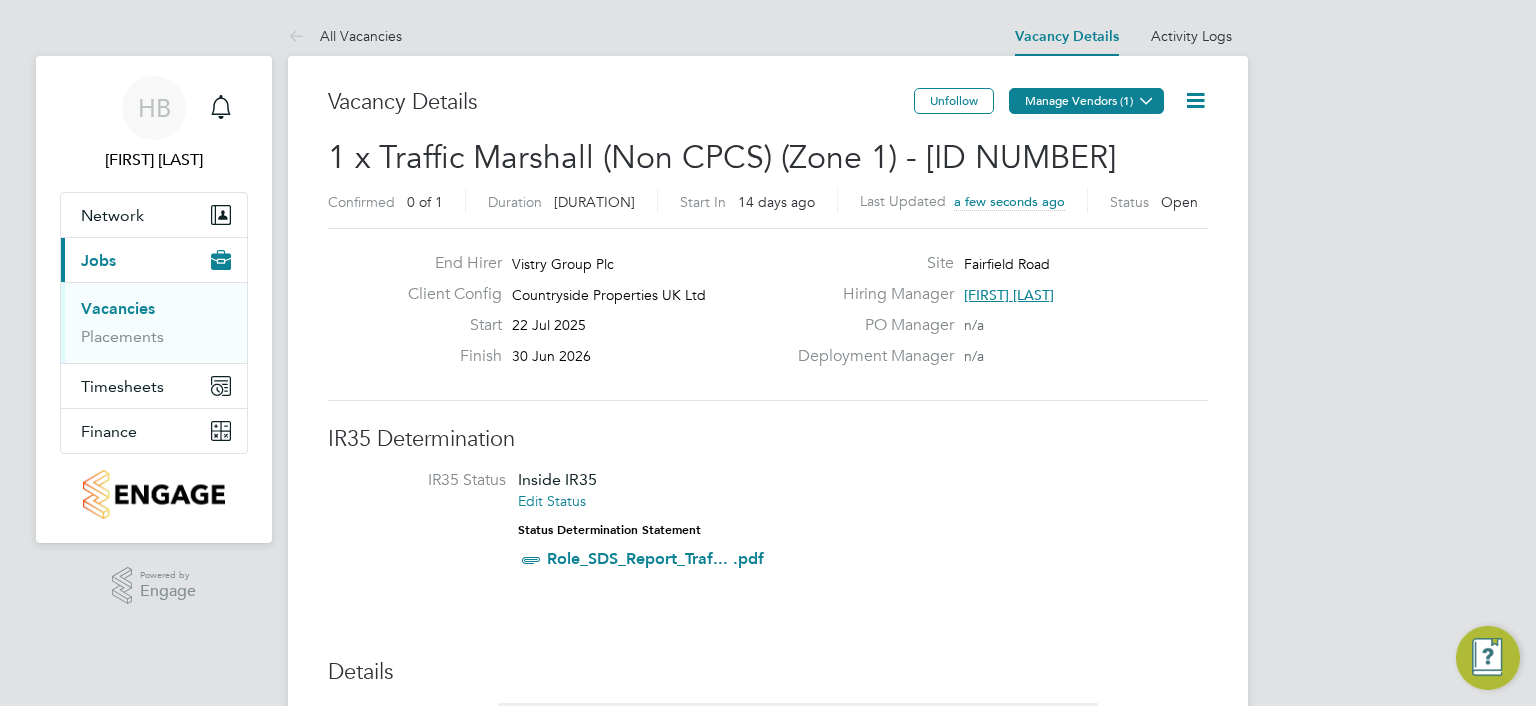 click 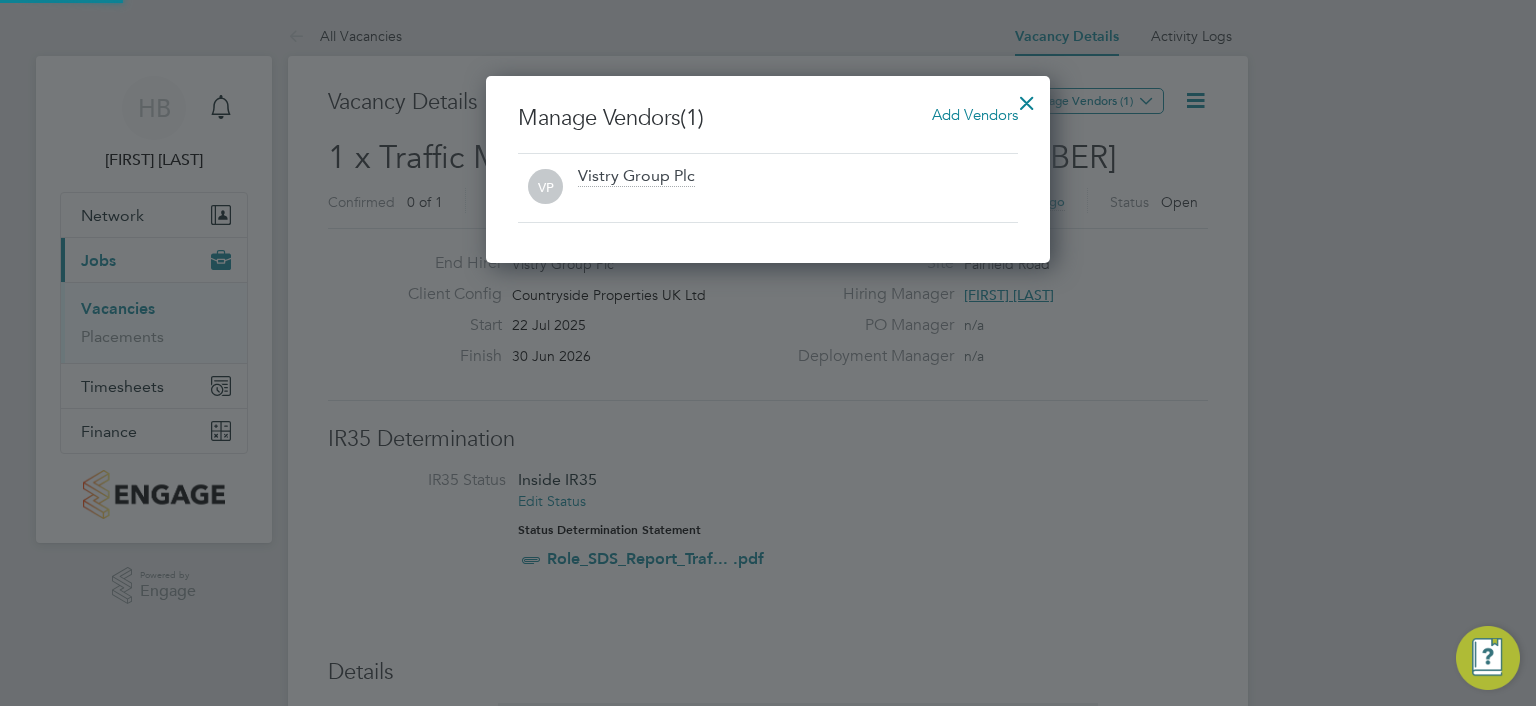 scroll, scrollTop: 9, scrollLeft: 10, axis: both 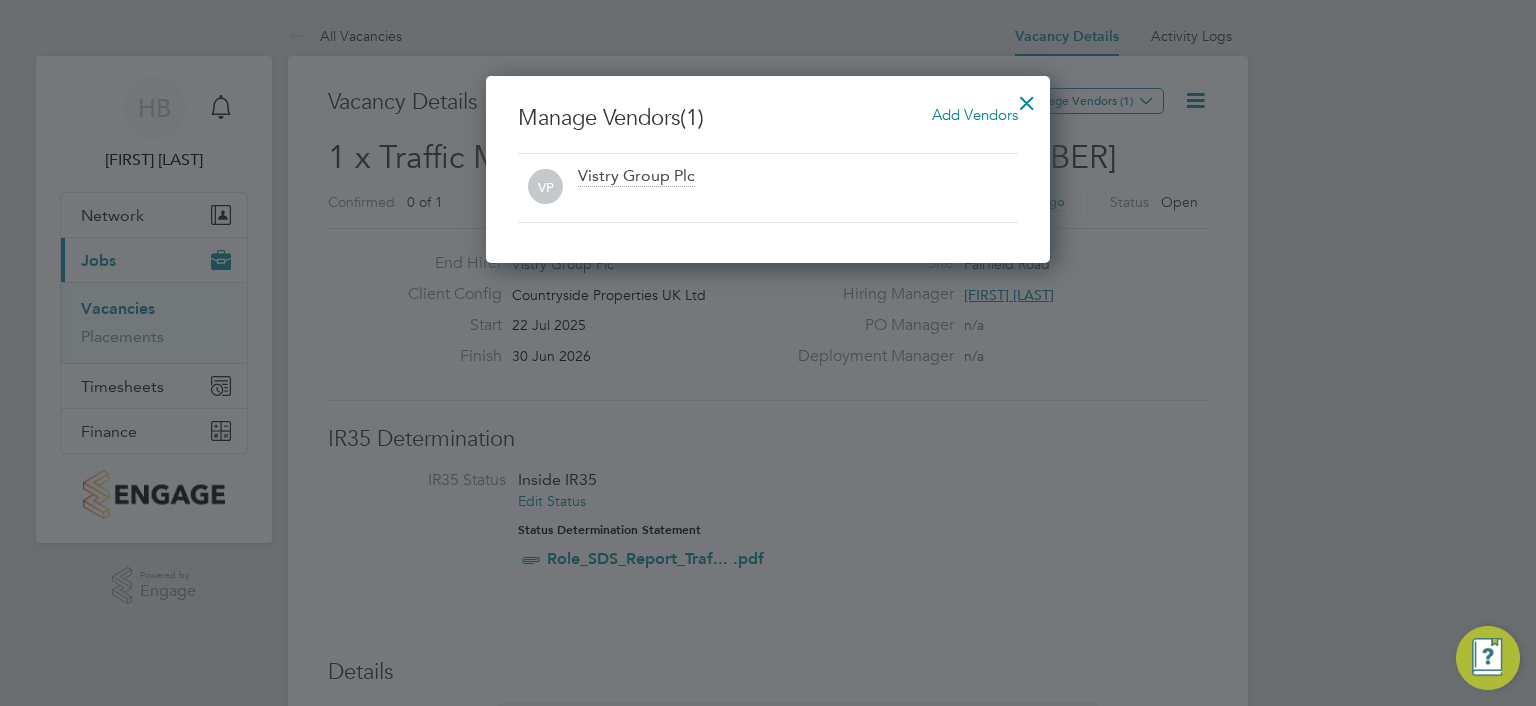 click on "Add Vendors" at bounding box center (975, 114) 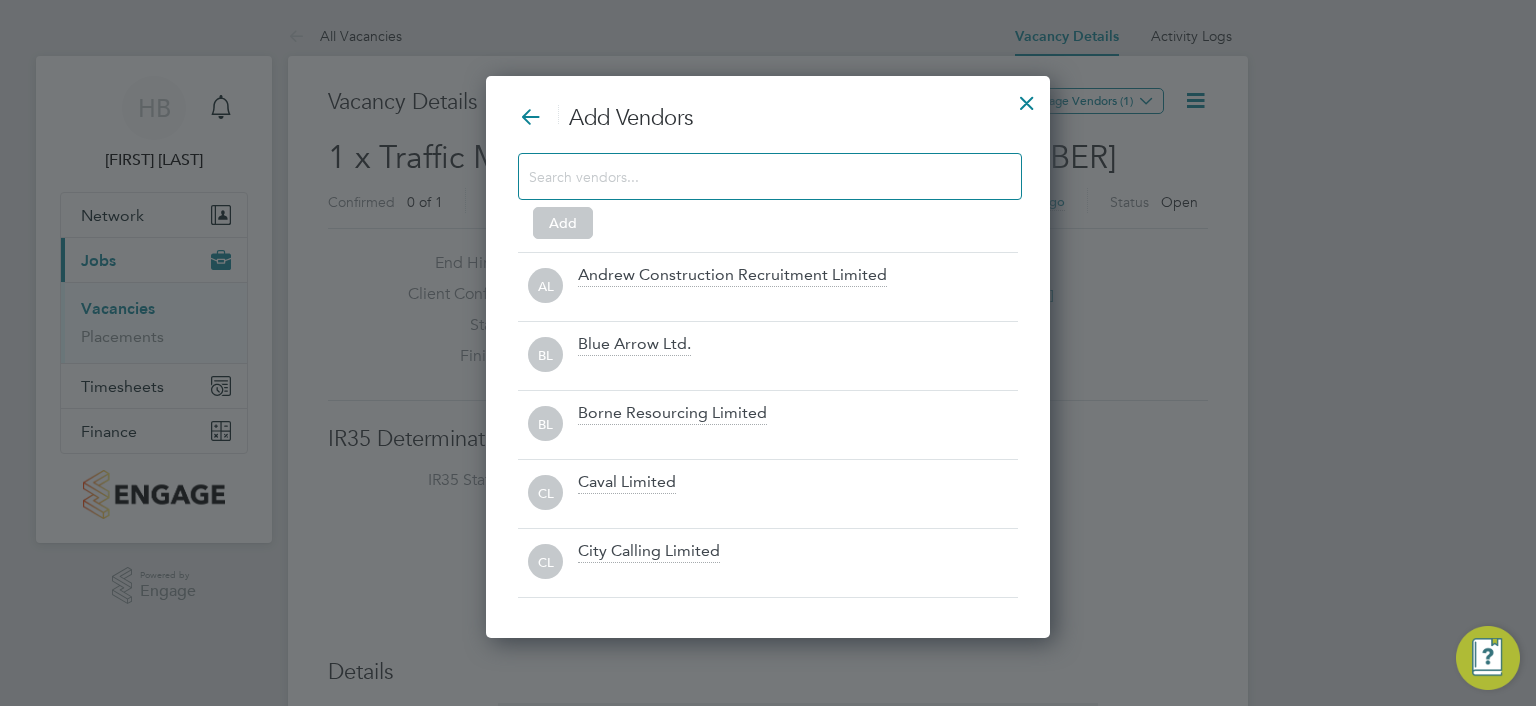 click at bounding box center [754, 176] 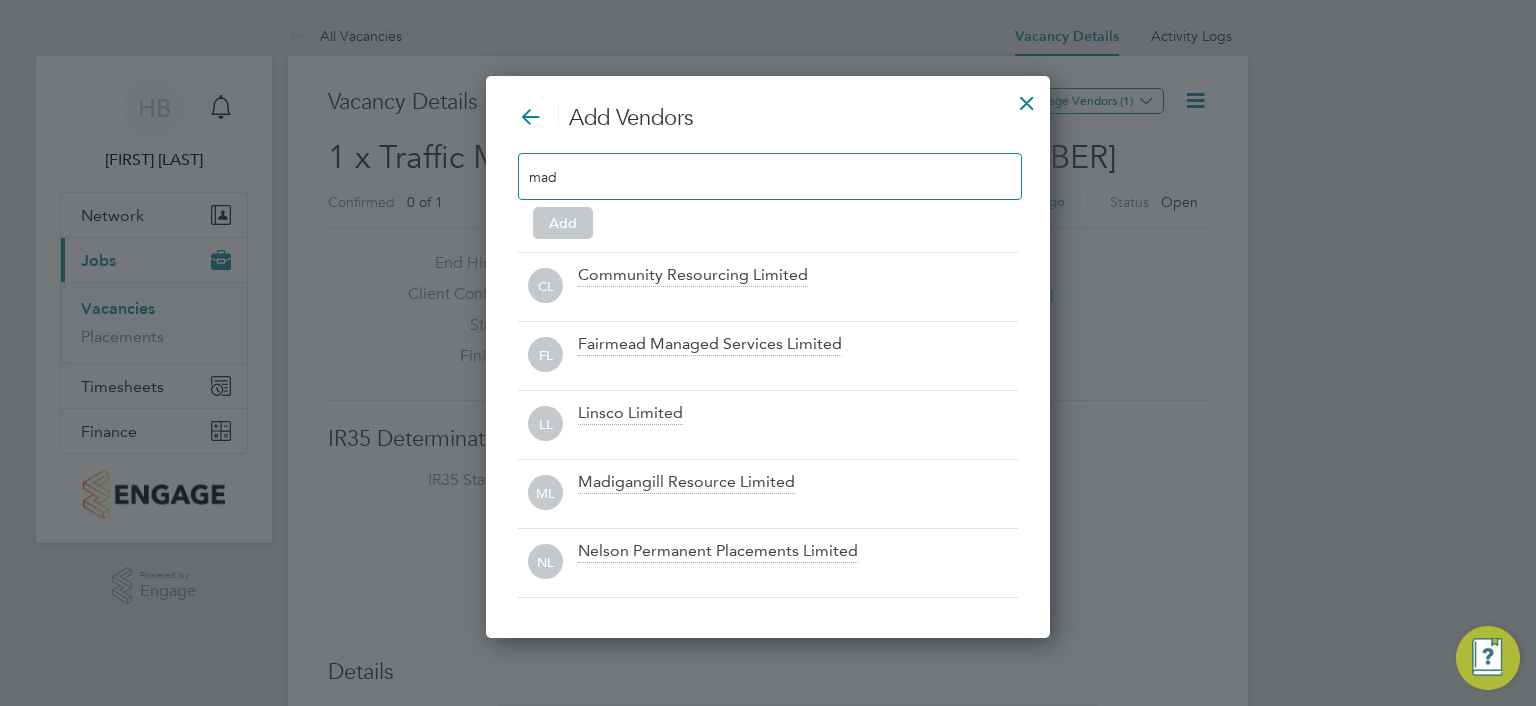 scroll, scrollTop: 286, scrollLeft: 565, axis: both 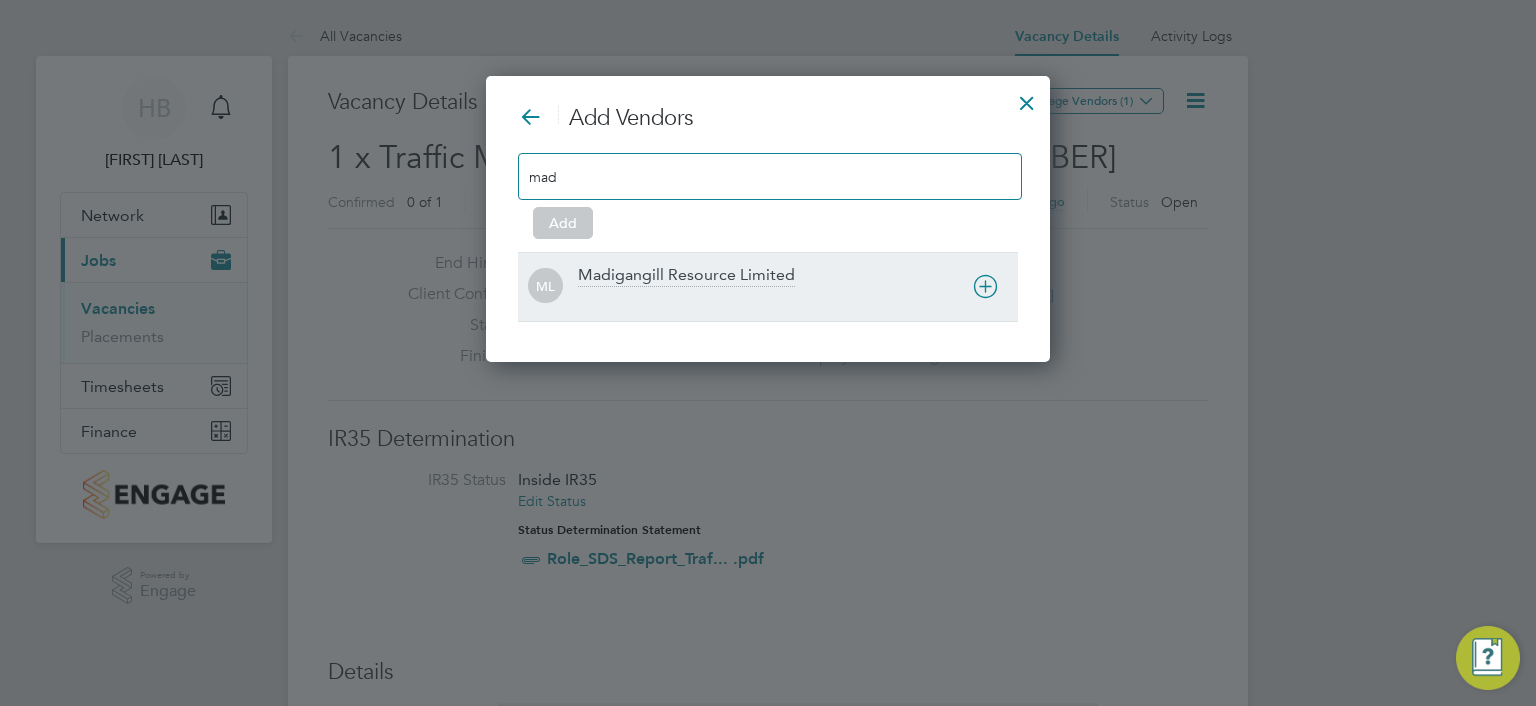 type on "mad" 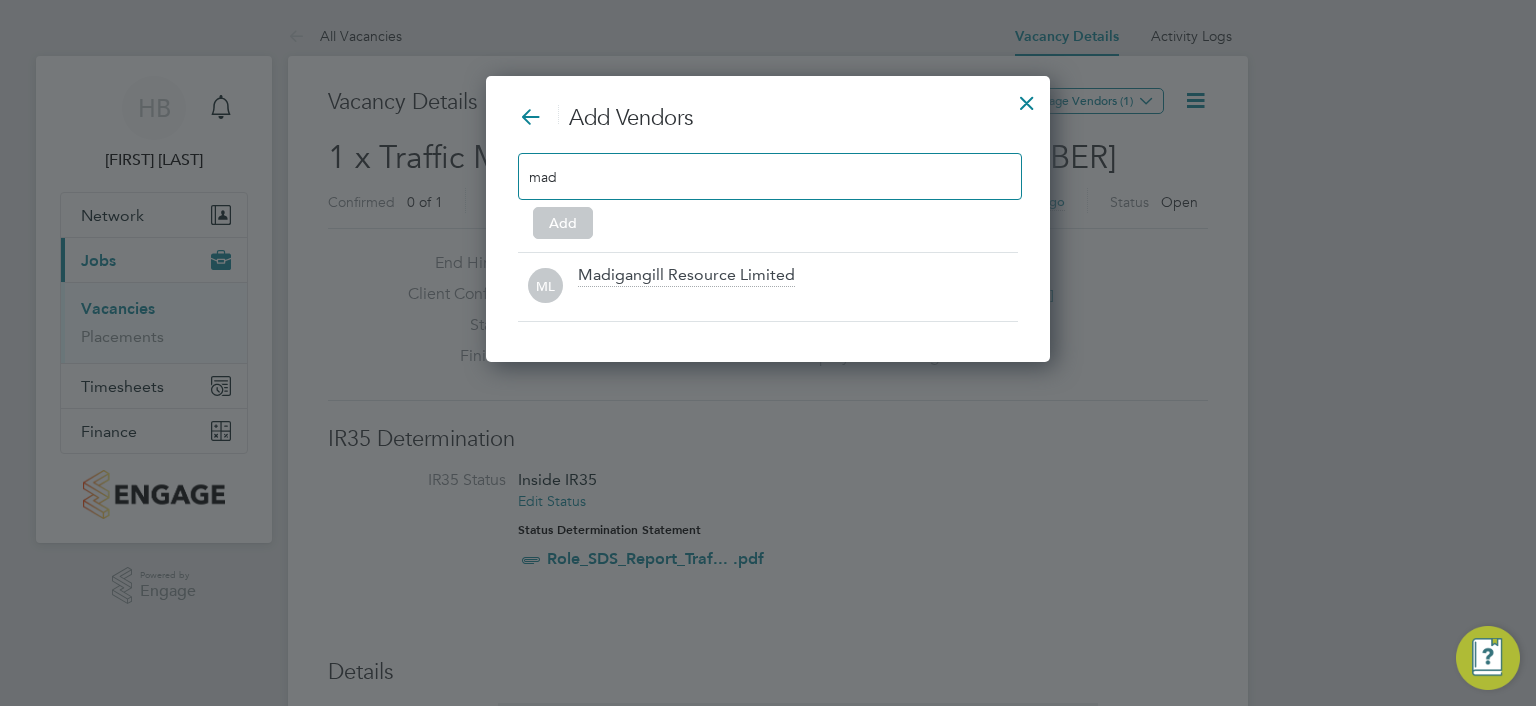 scroll, scrollTop: 217, scrollLeft: 565, axis: both 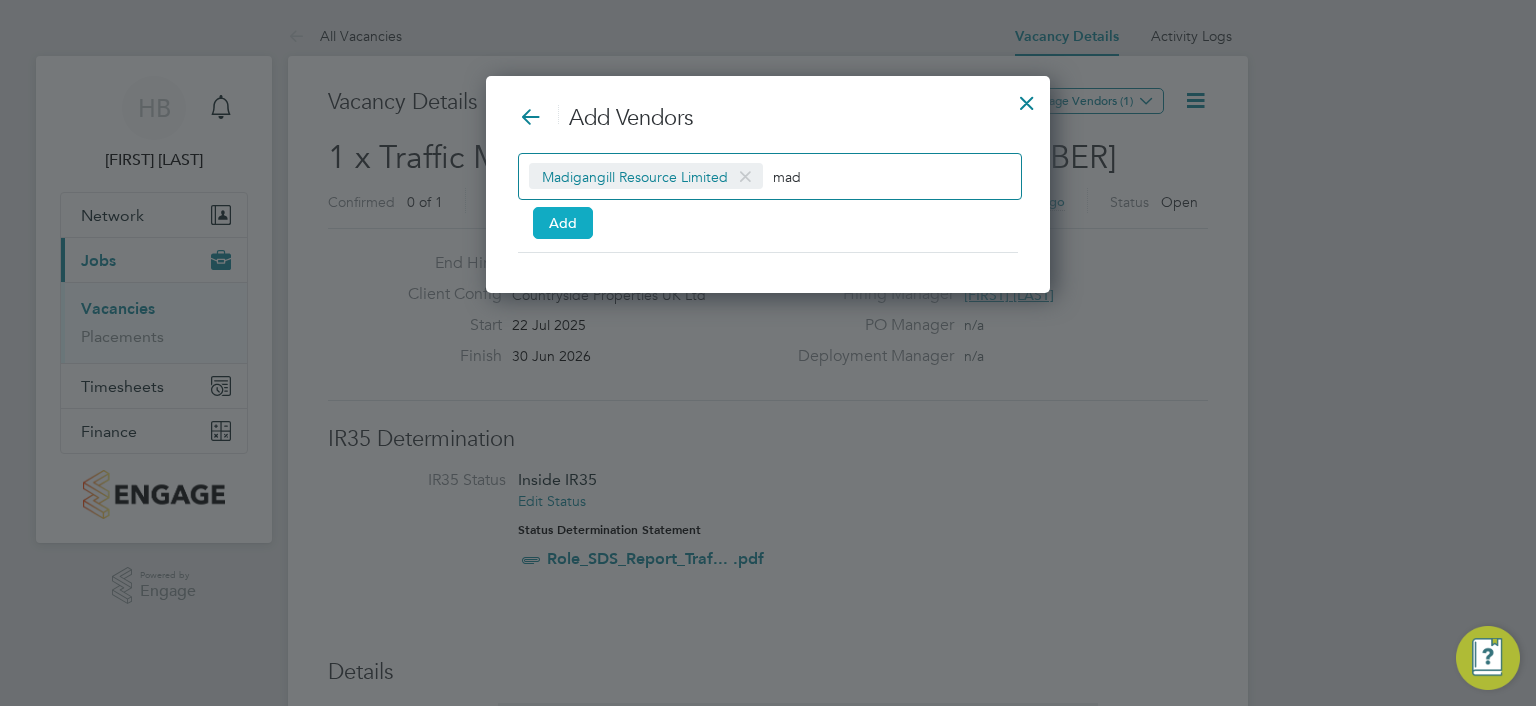 click on "Add" at bounding box center [563, 223] 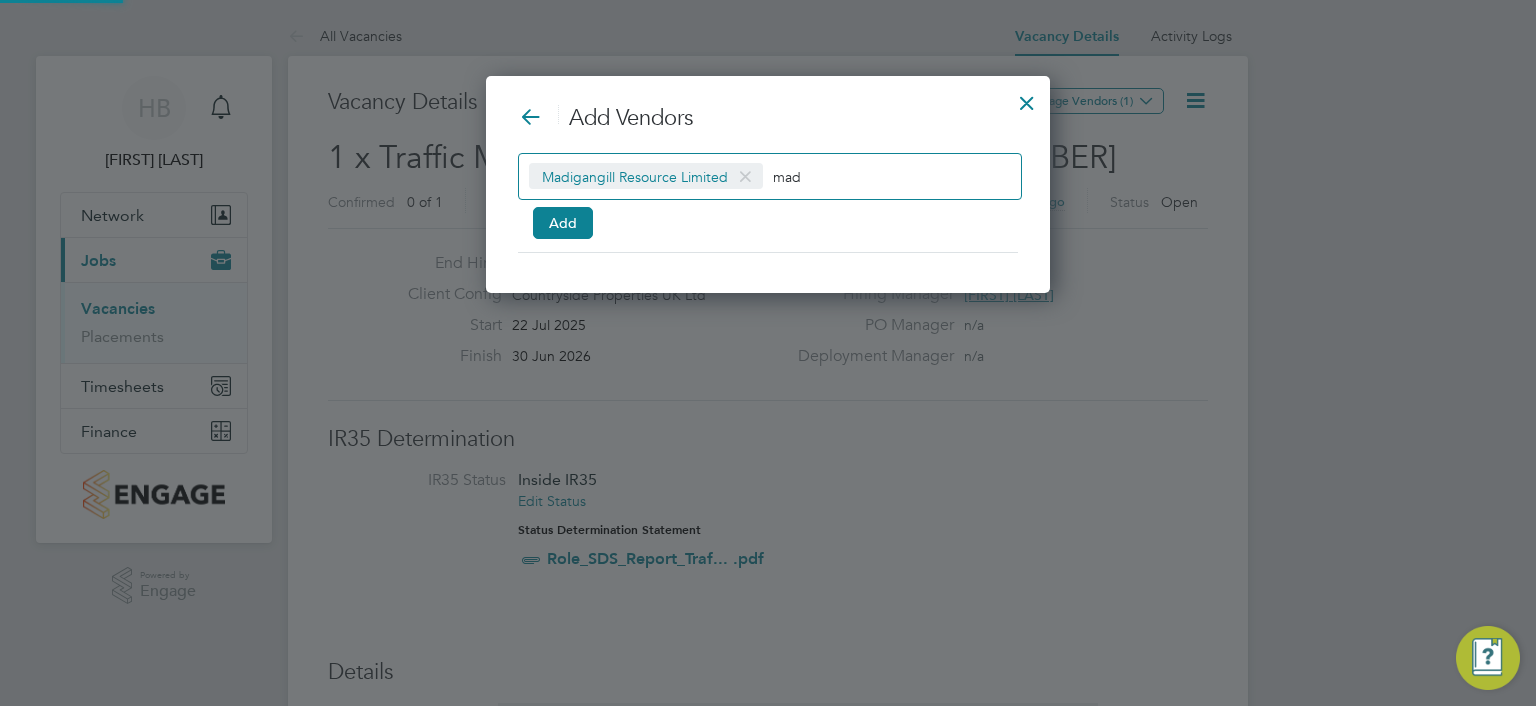 scroll, scrollTop: 10, scrollLeft: 10, axis: both 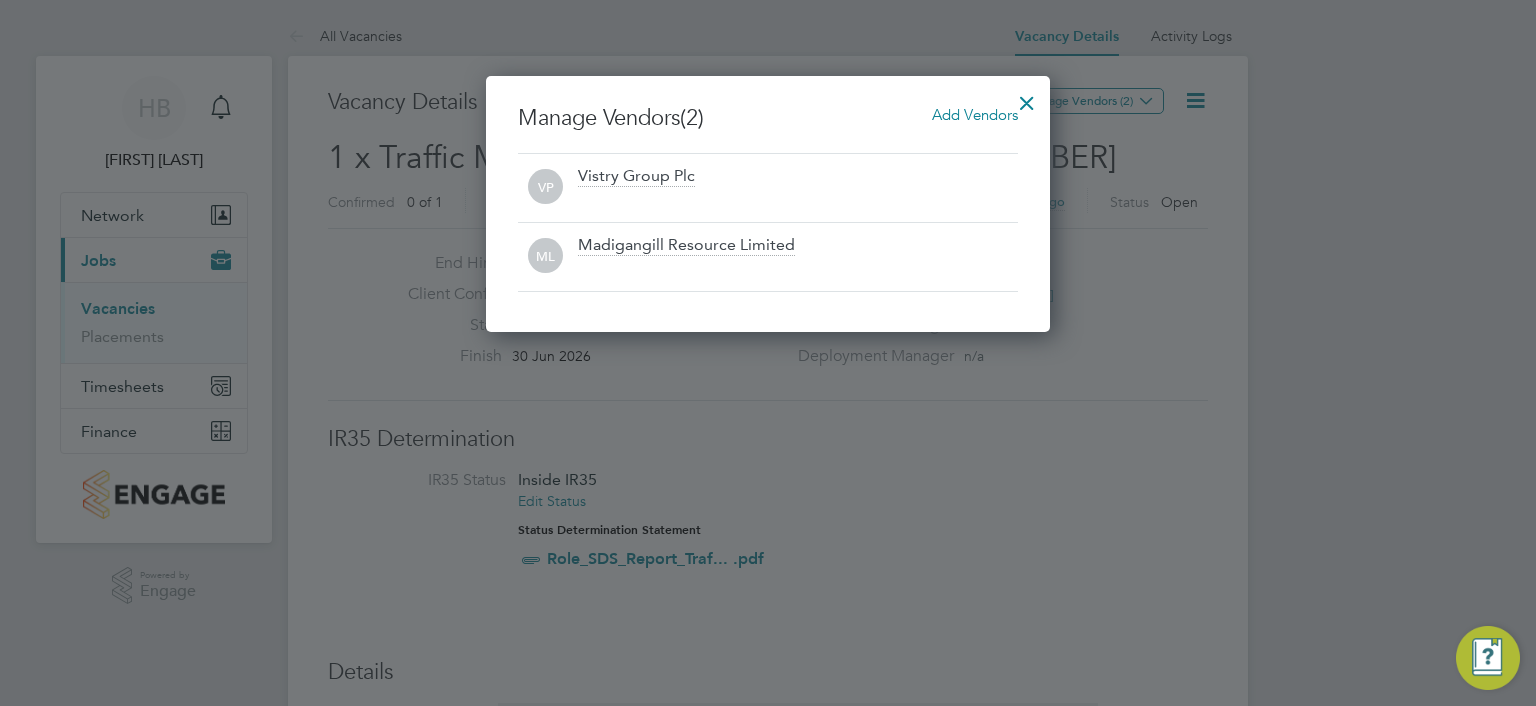 click at bounding box center [1027, 98] 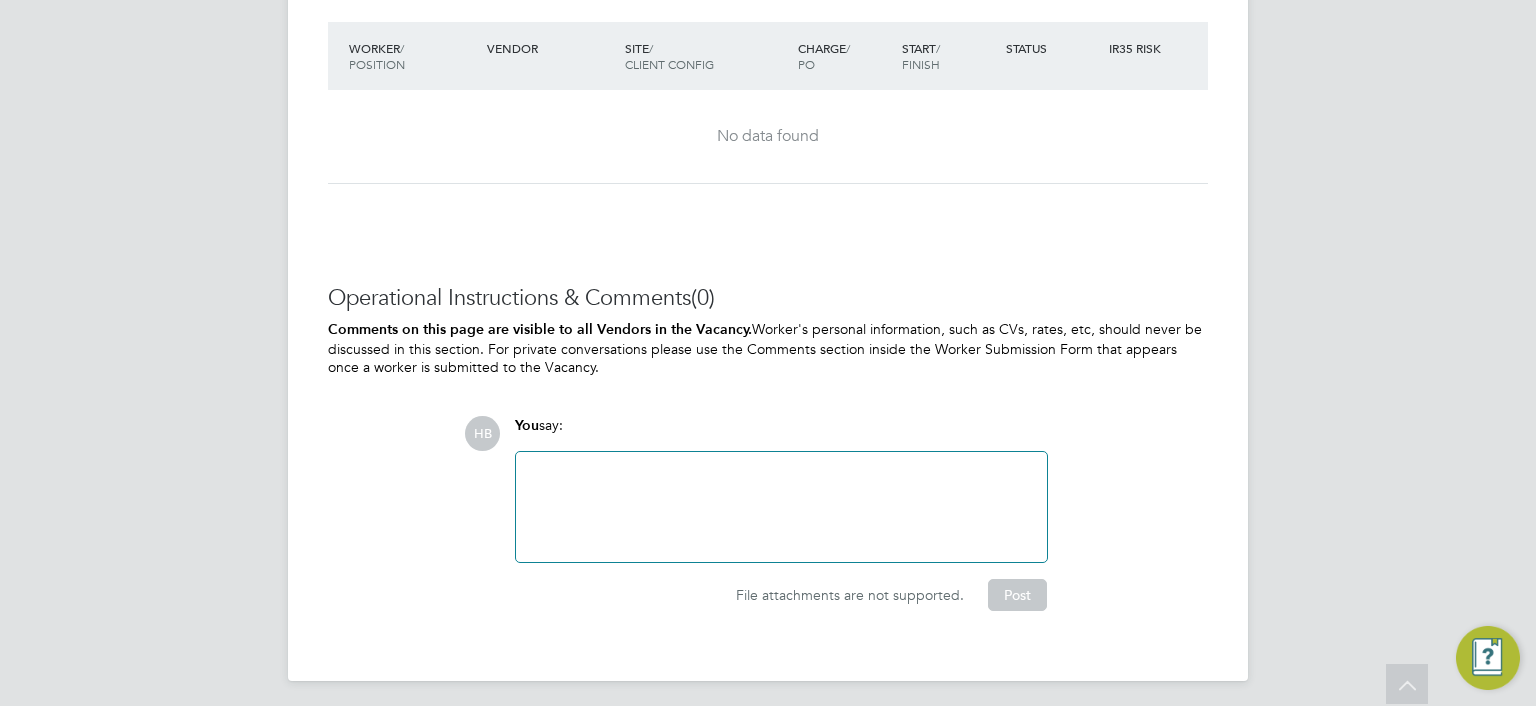 scroll, scrollTop: 1957, scrollLeft: 0, axis: vertical 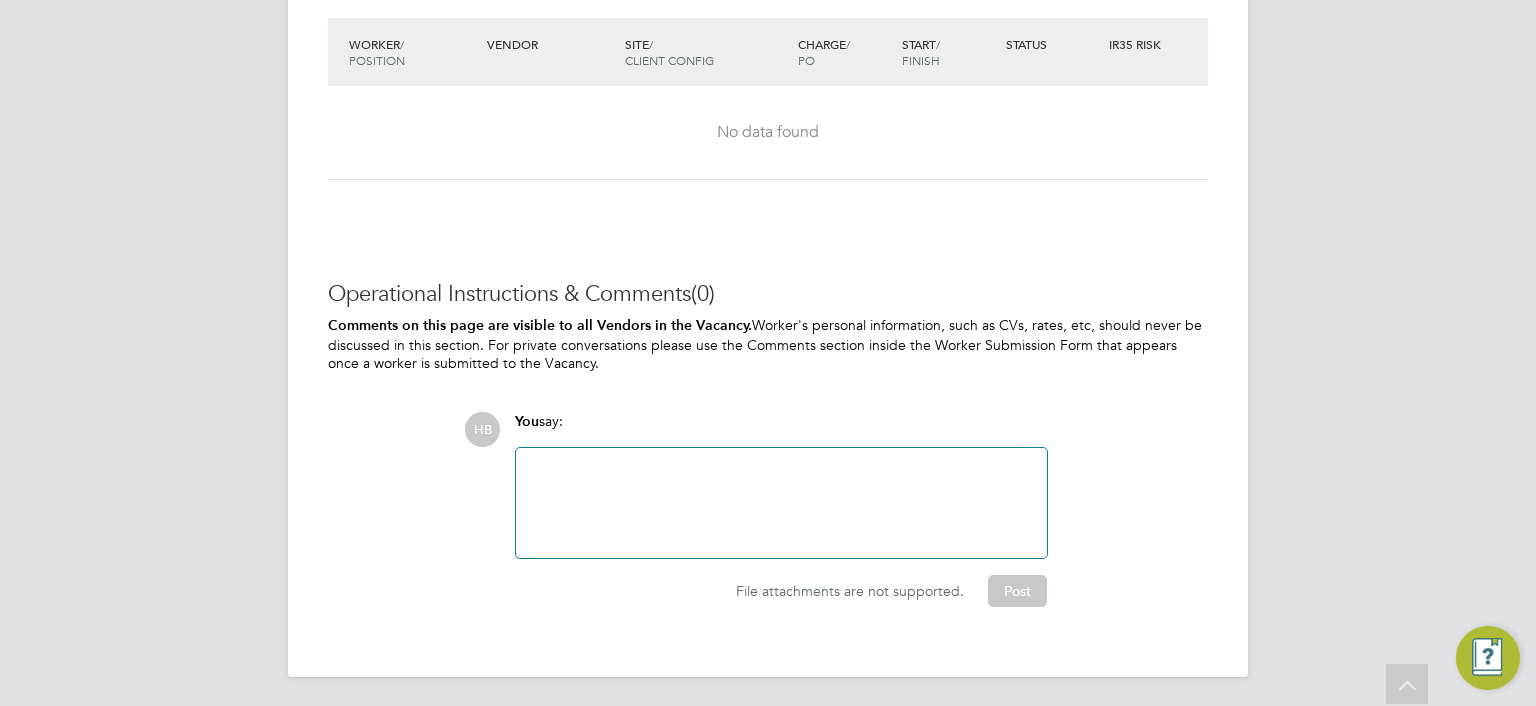 click 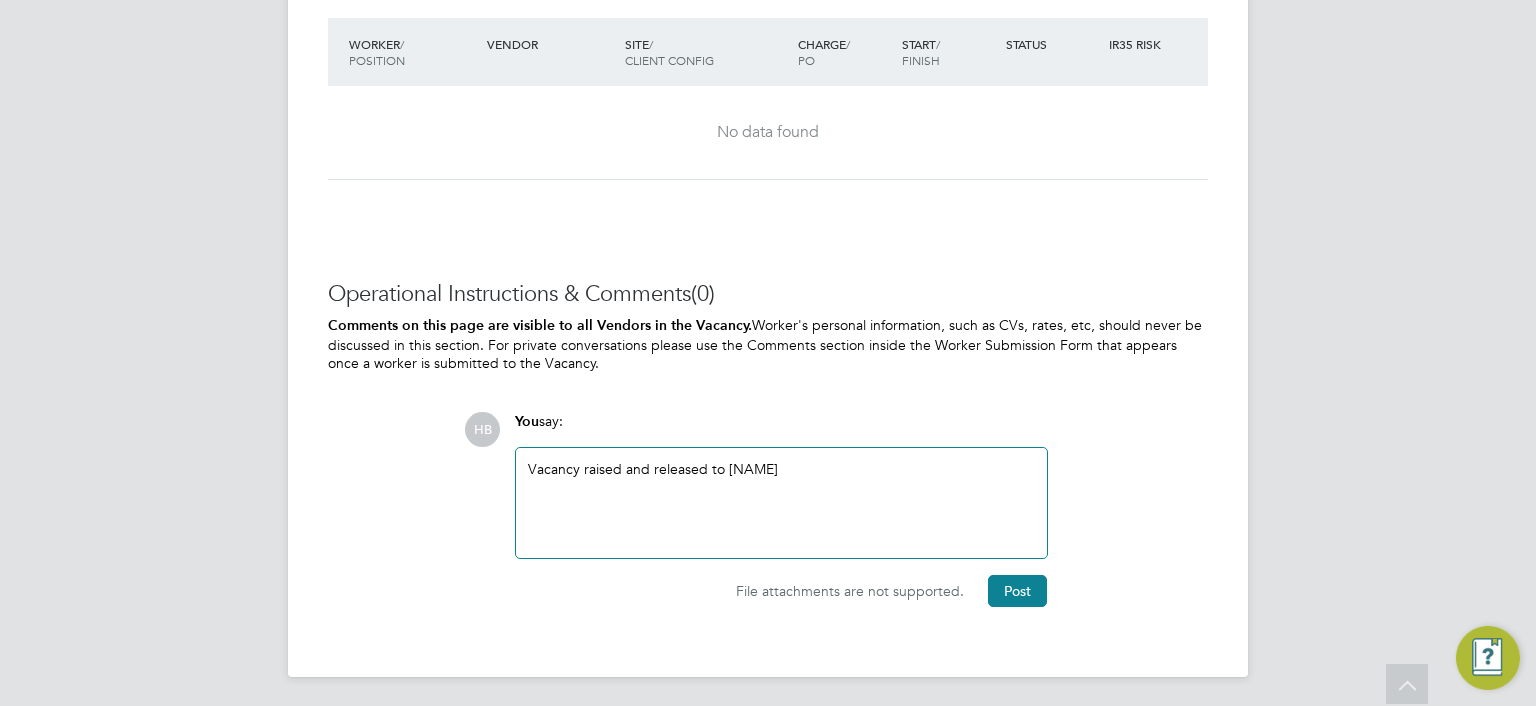 click on "Vacancy raised and released to MadiganGill" 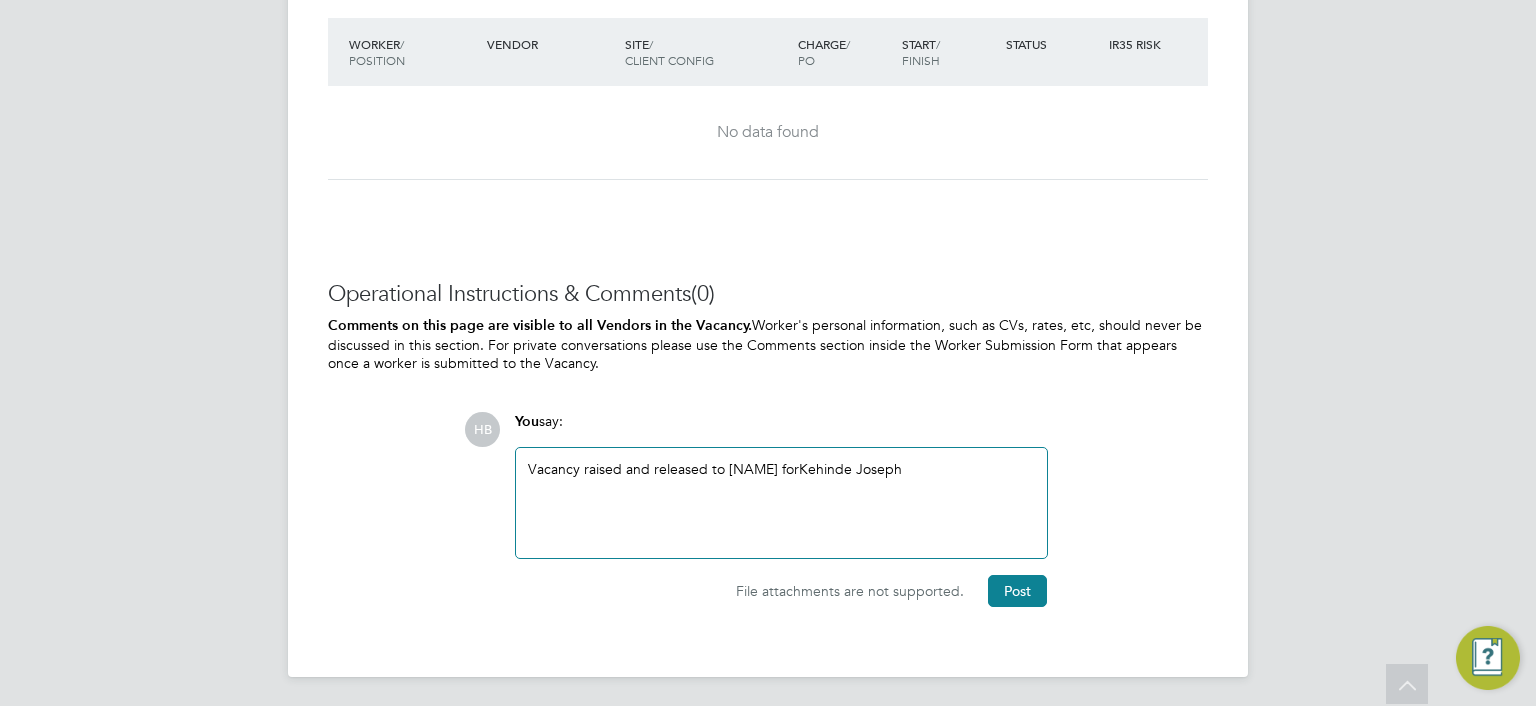 click on "Vacancy raised and released to MadiganGill for  Kehinde Joseph" 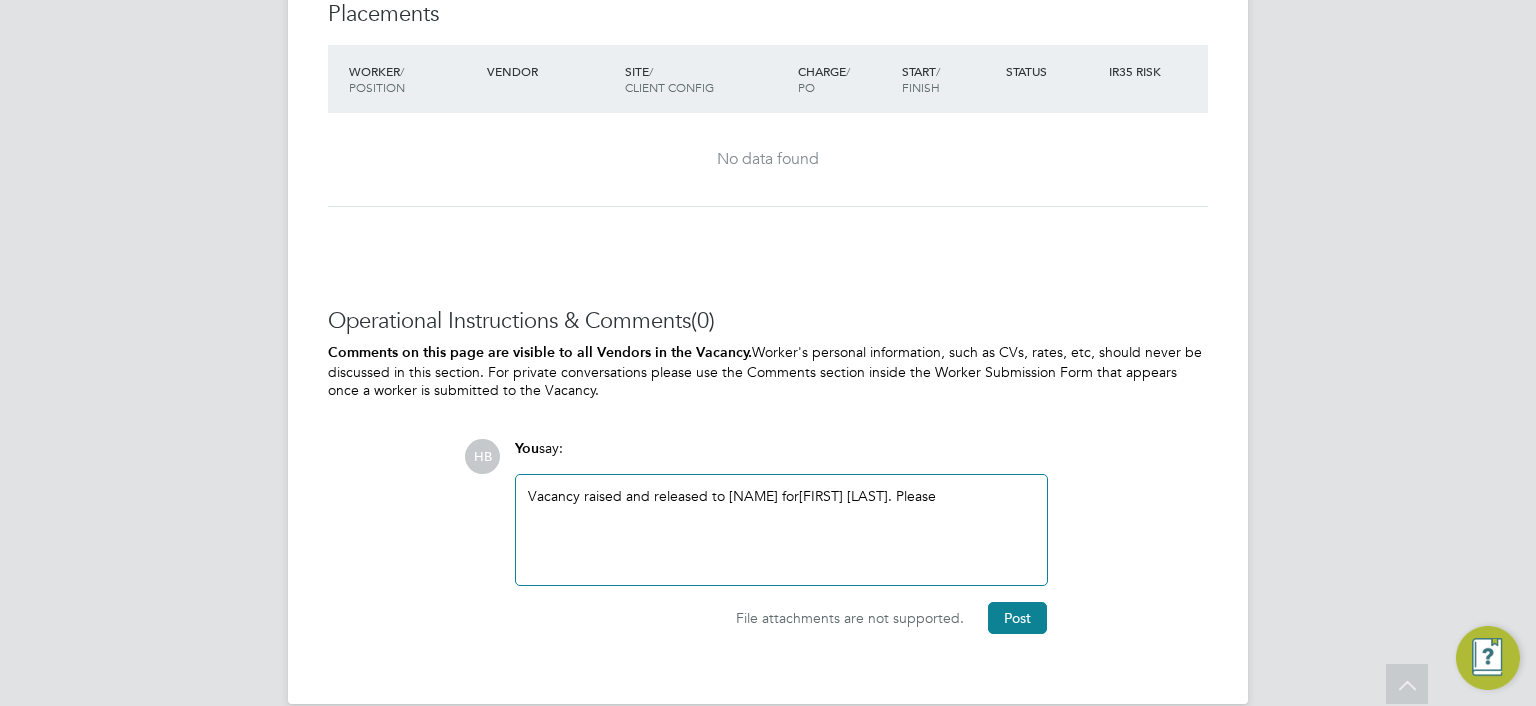 scroll, scrollTop: 1957, scrollLeft: 0, axis: vertical 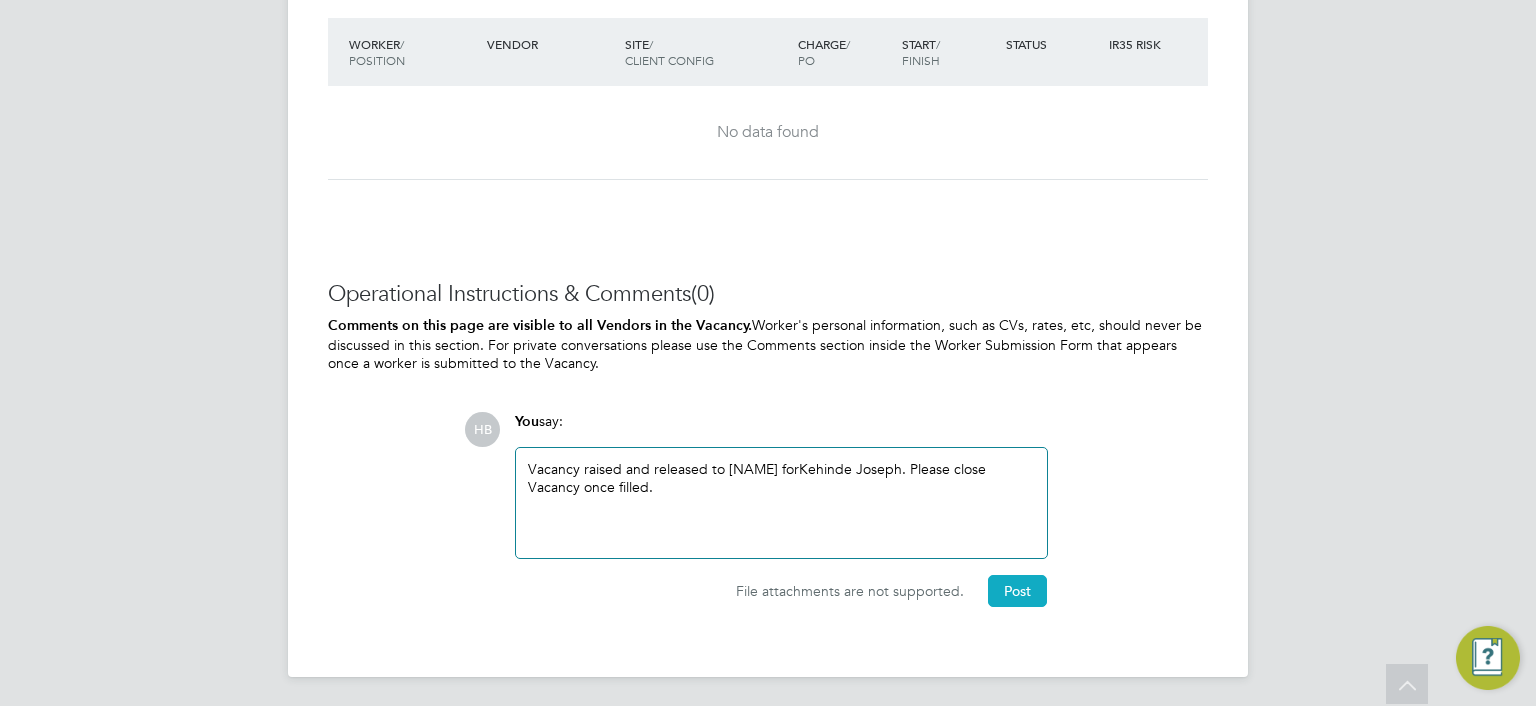 click on "Post" 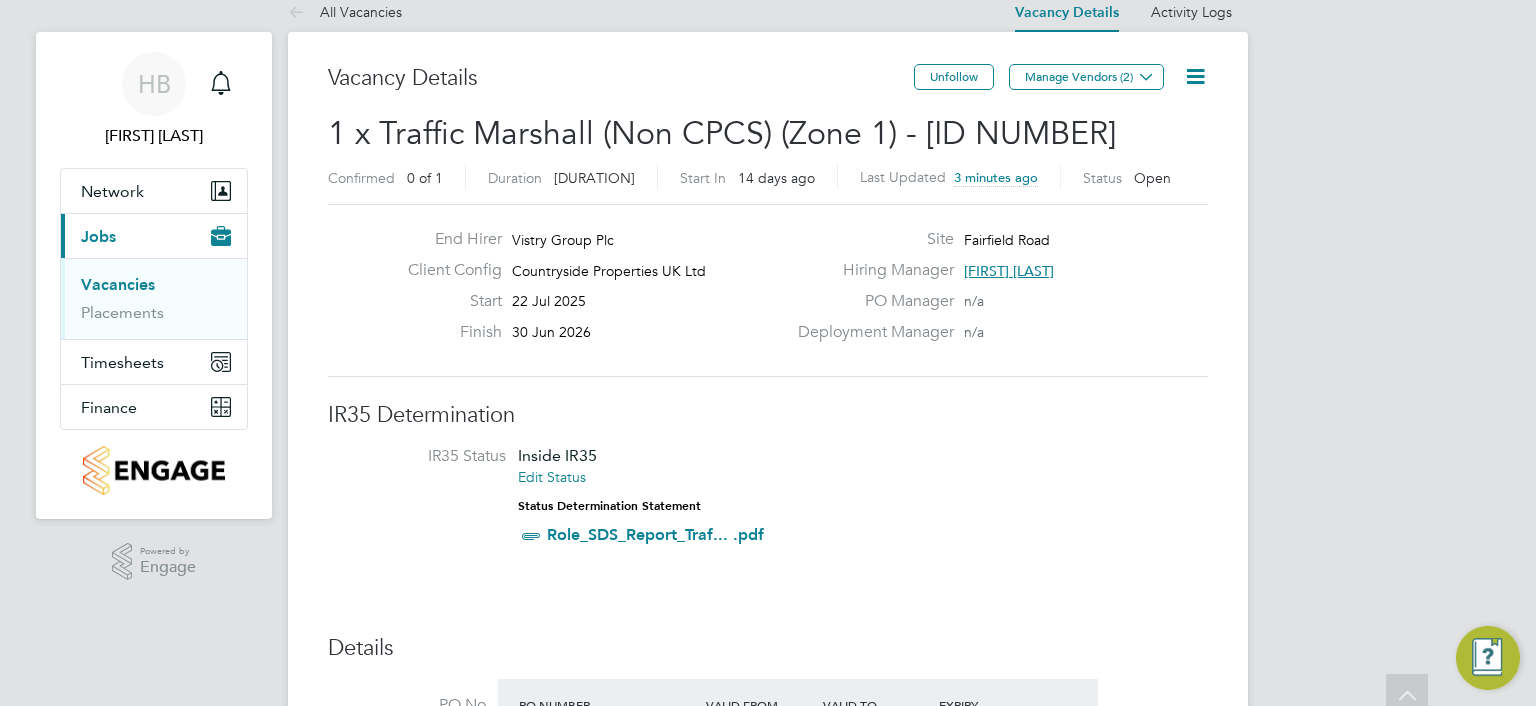 scroll, scrollTop: 0, scrollLeft: 0, axis: both 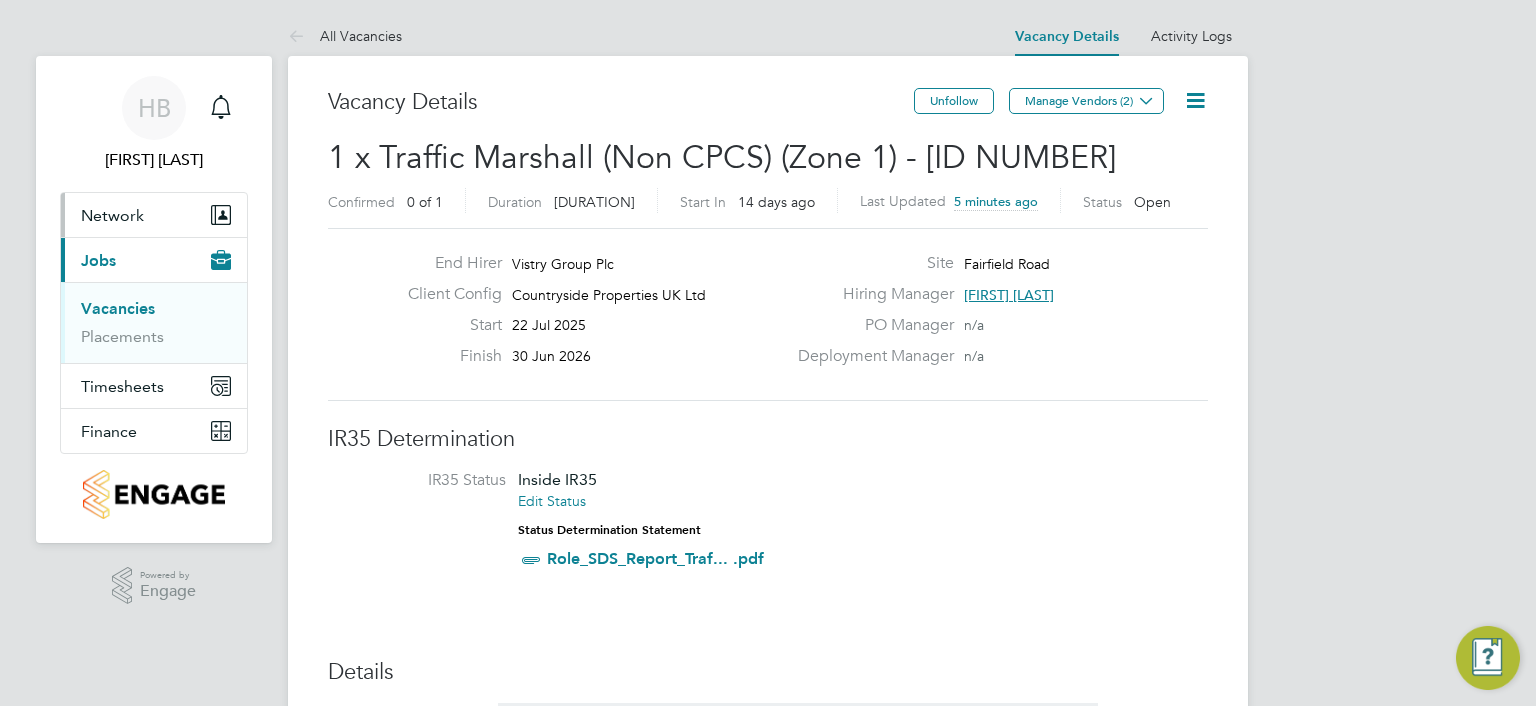 click on "Network" at bounding box center [112, 215] 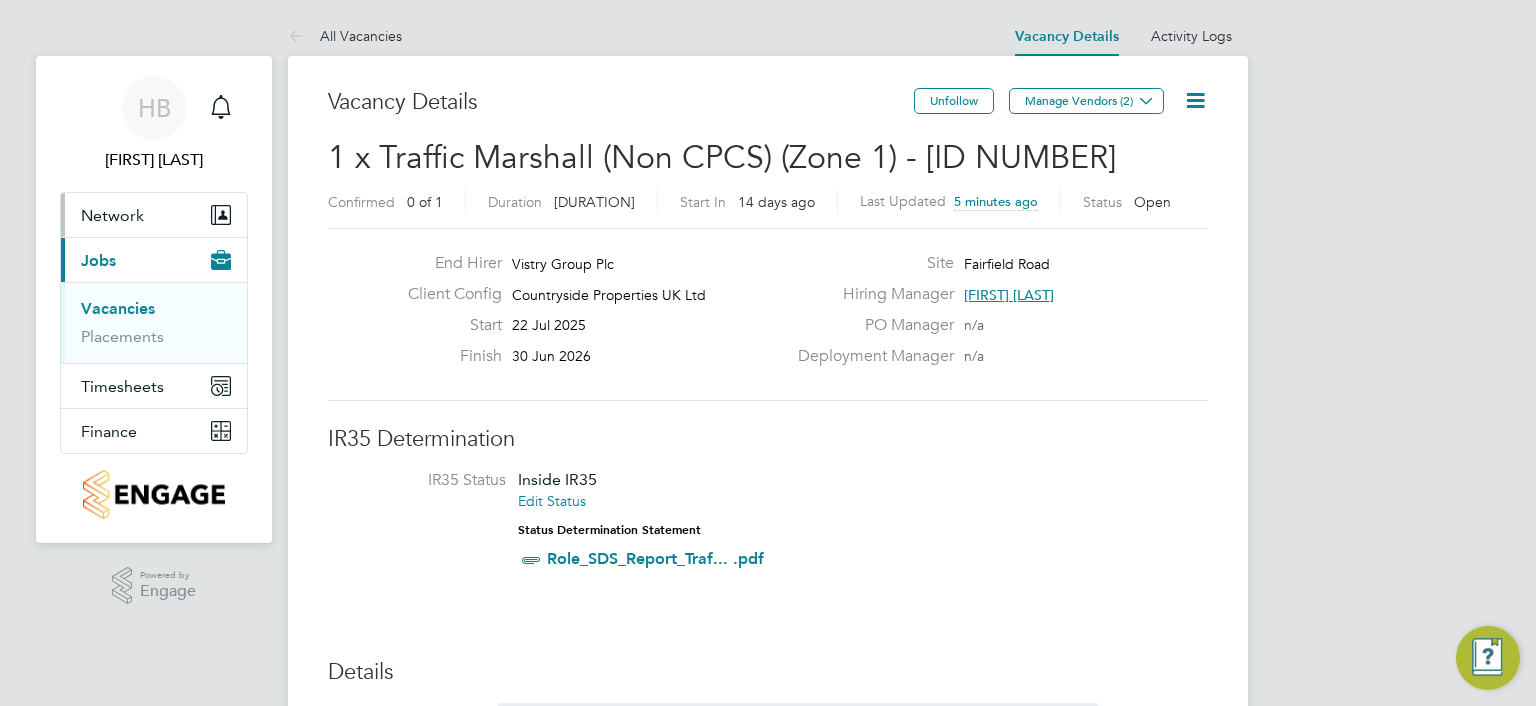 click on "Network" at bounding box center (112, 215) 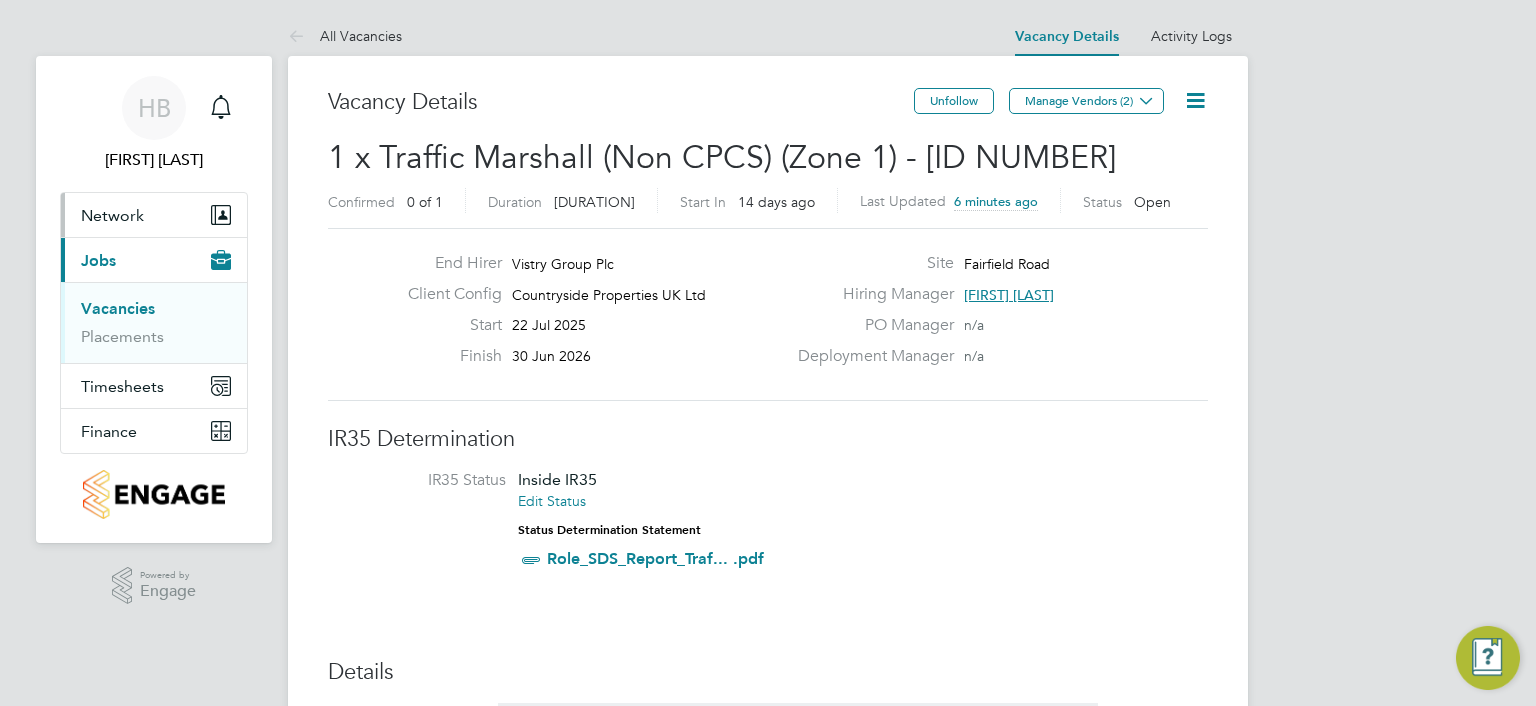 click on "Network" at bounding box center (112, 215) 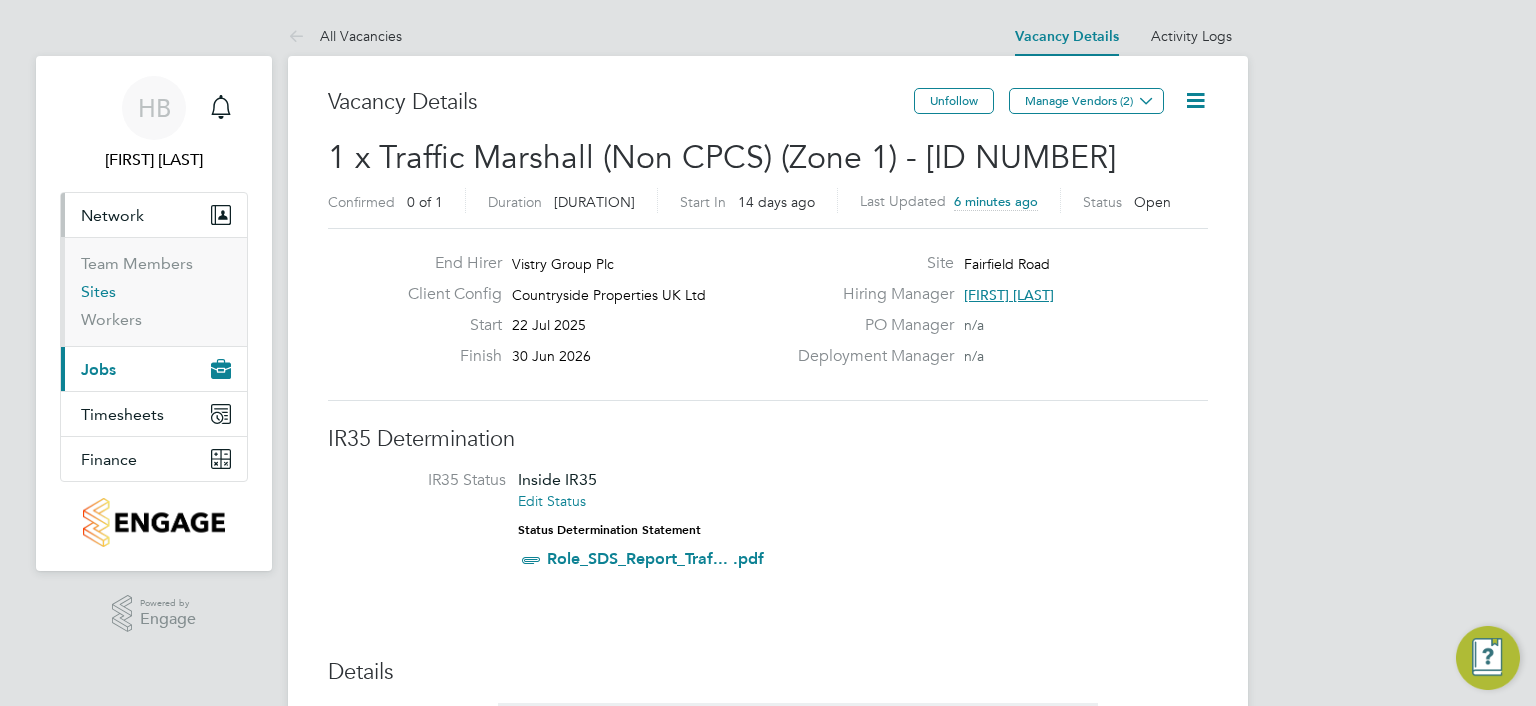 click on "Sites" at bounding box center (98, 291) 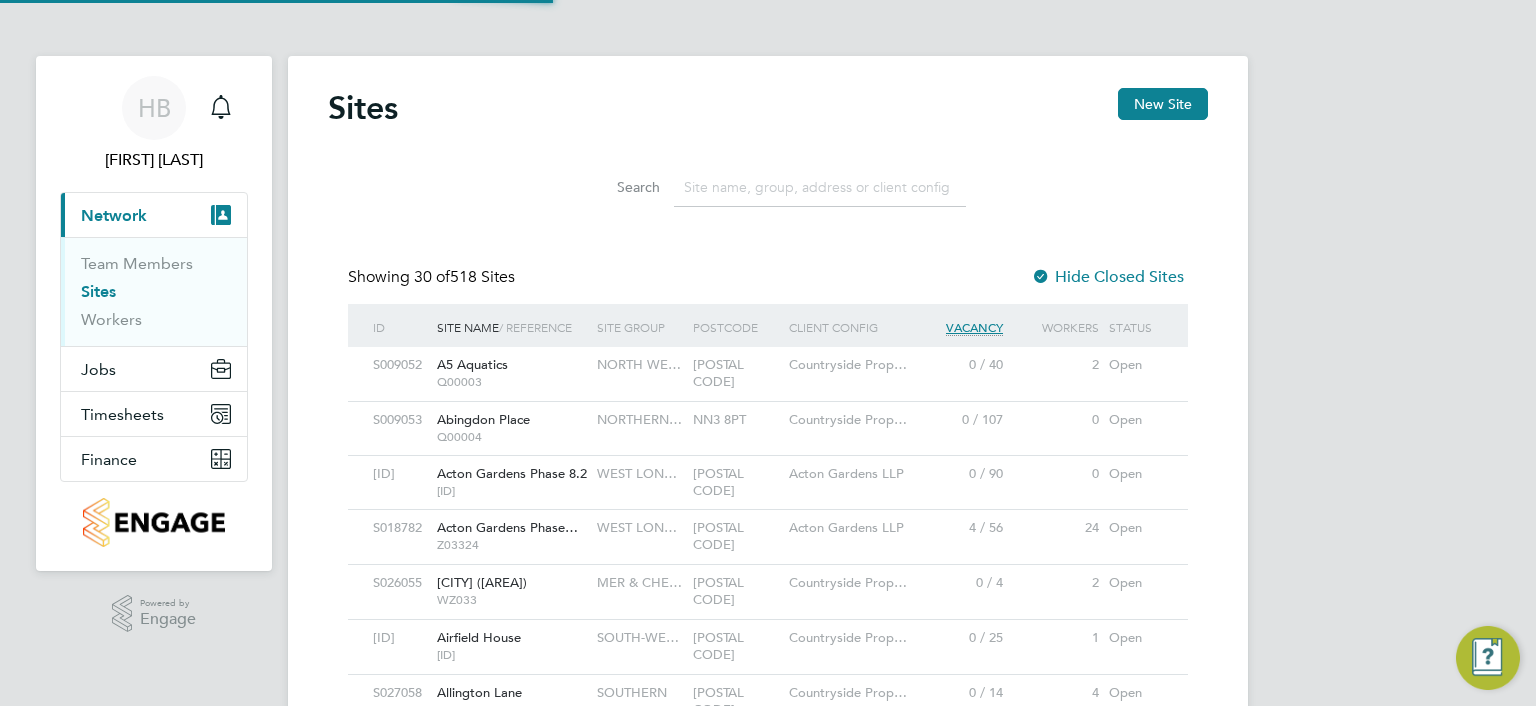 scroll, scrollTop: 10, scrollLeft: 10, axis: both 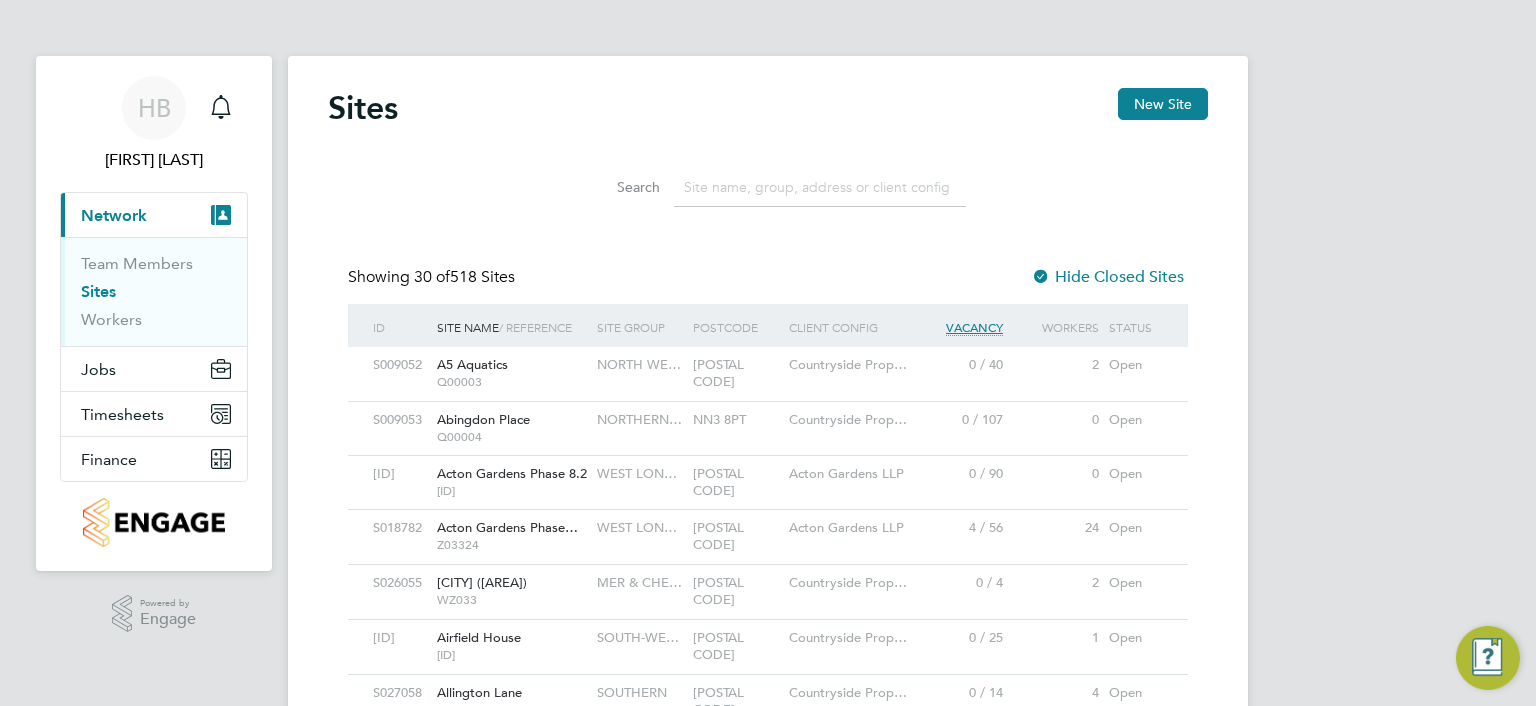 click 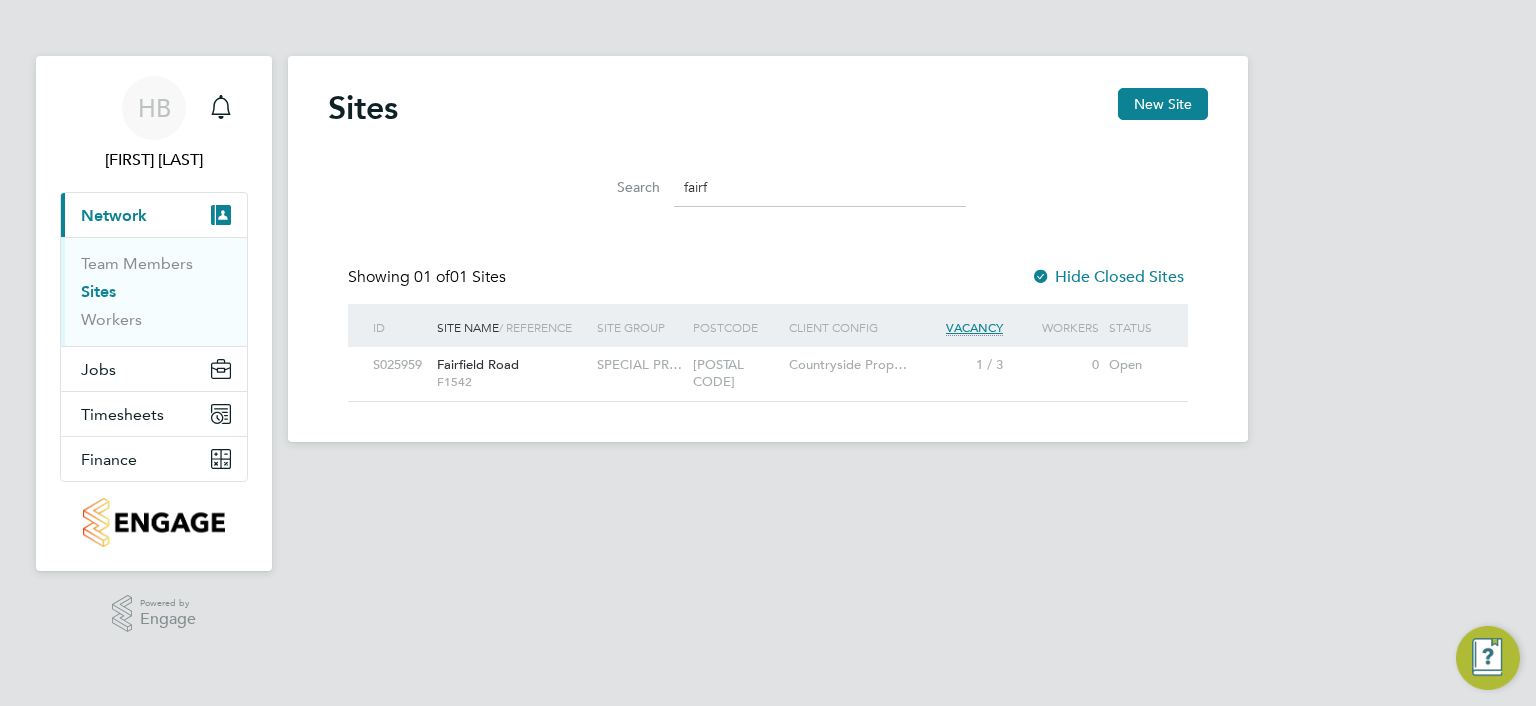 type on "fairf" 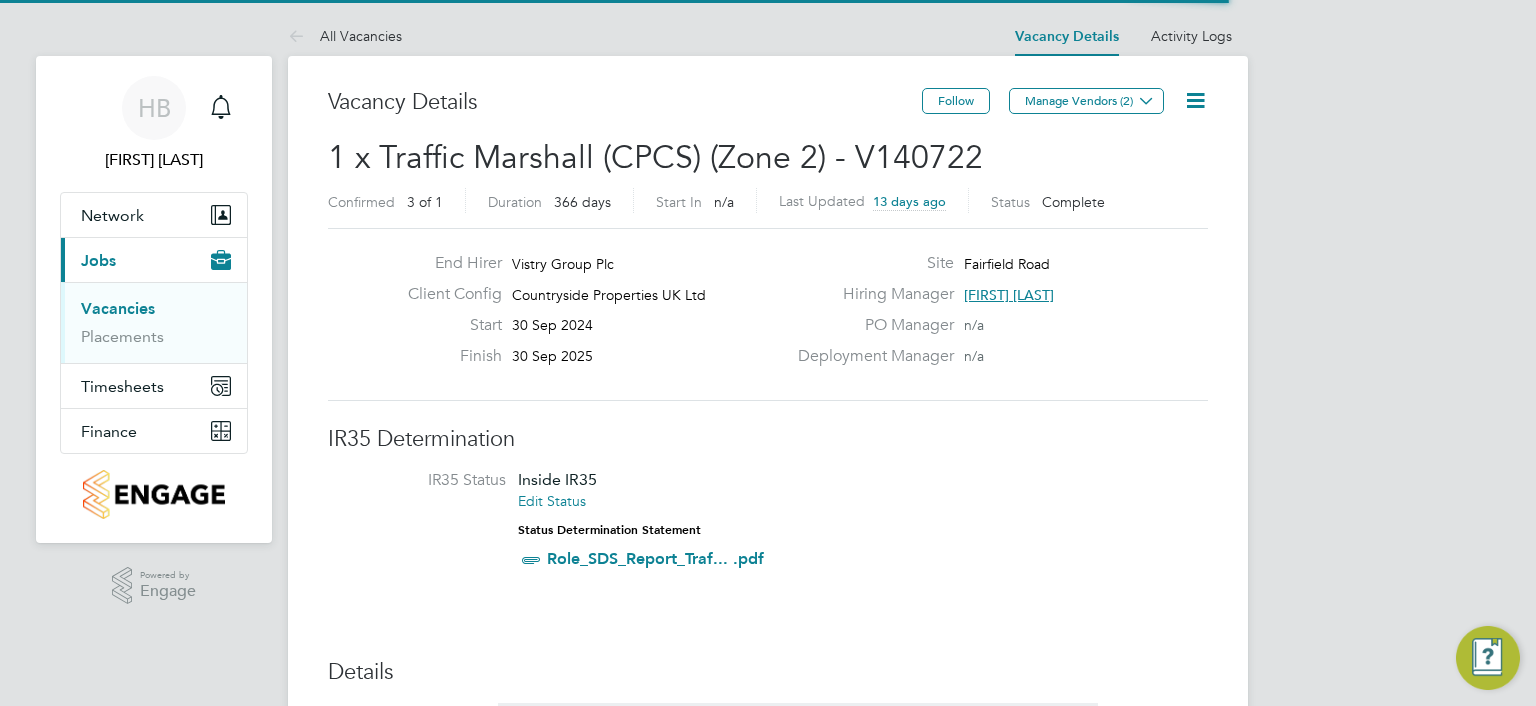 scroll, scrollTop: 0, scrollLeft: 0, axis: both 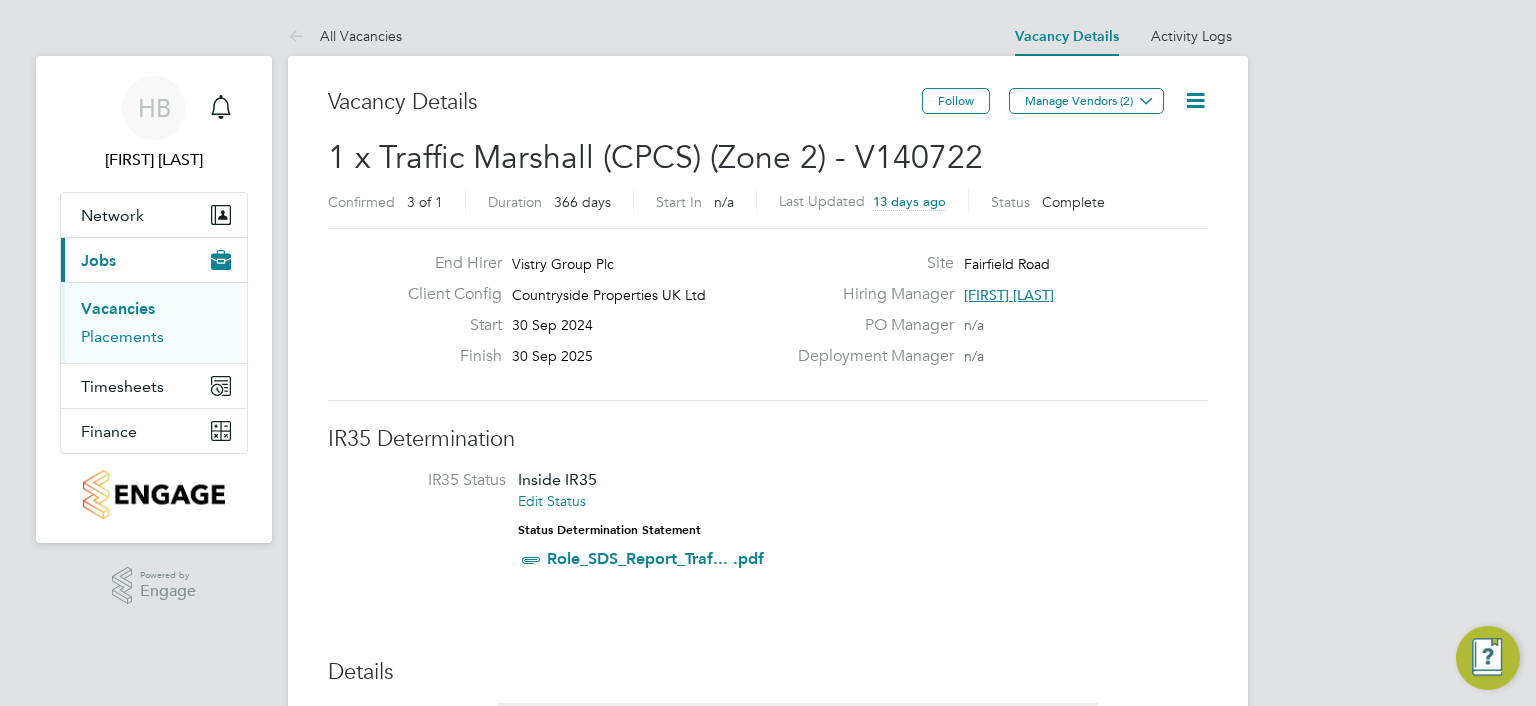 click on "Placements" at bounding box center [122, 336] 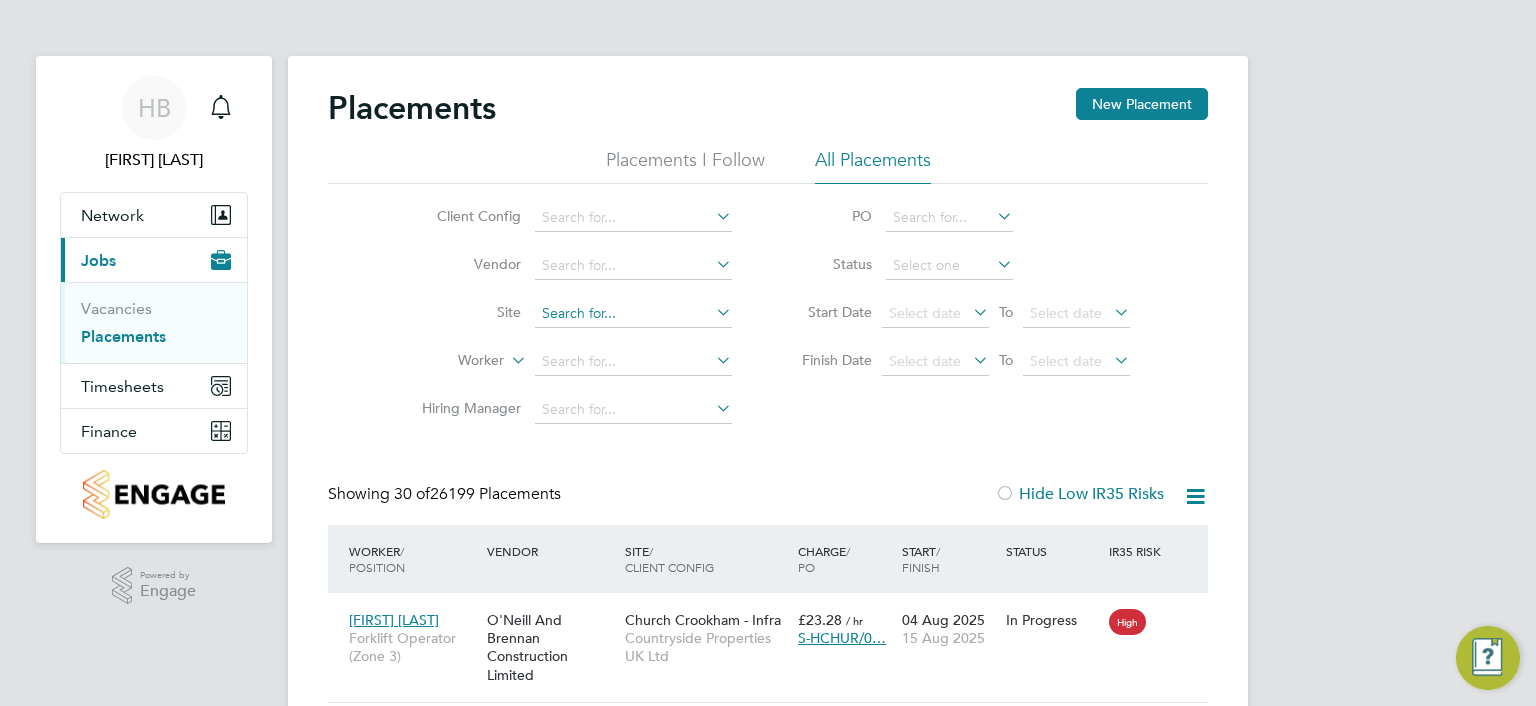 click 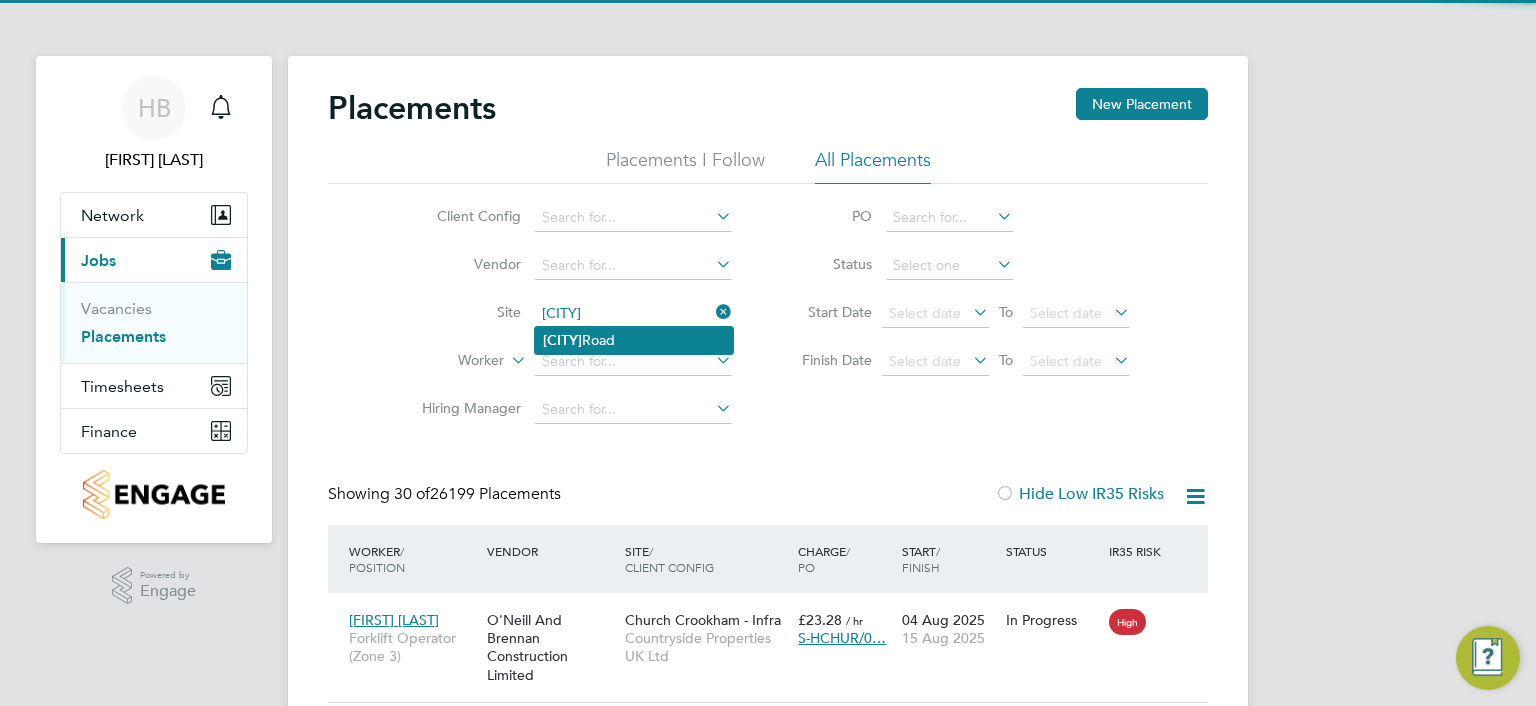 click on "Fairfield" 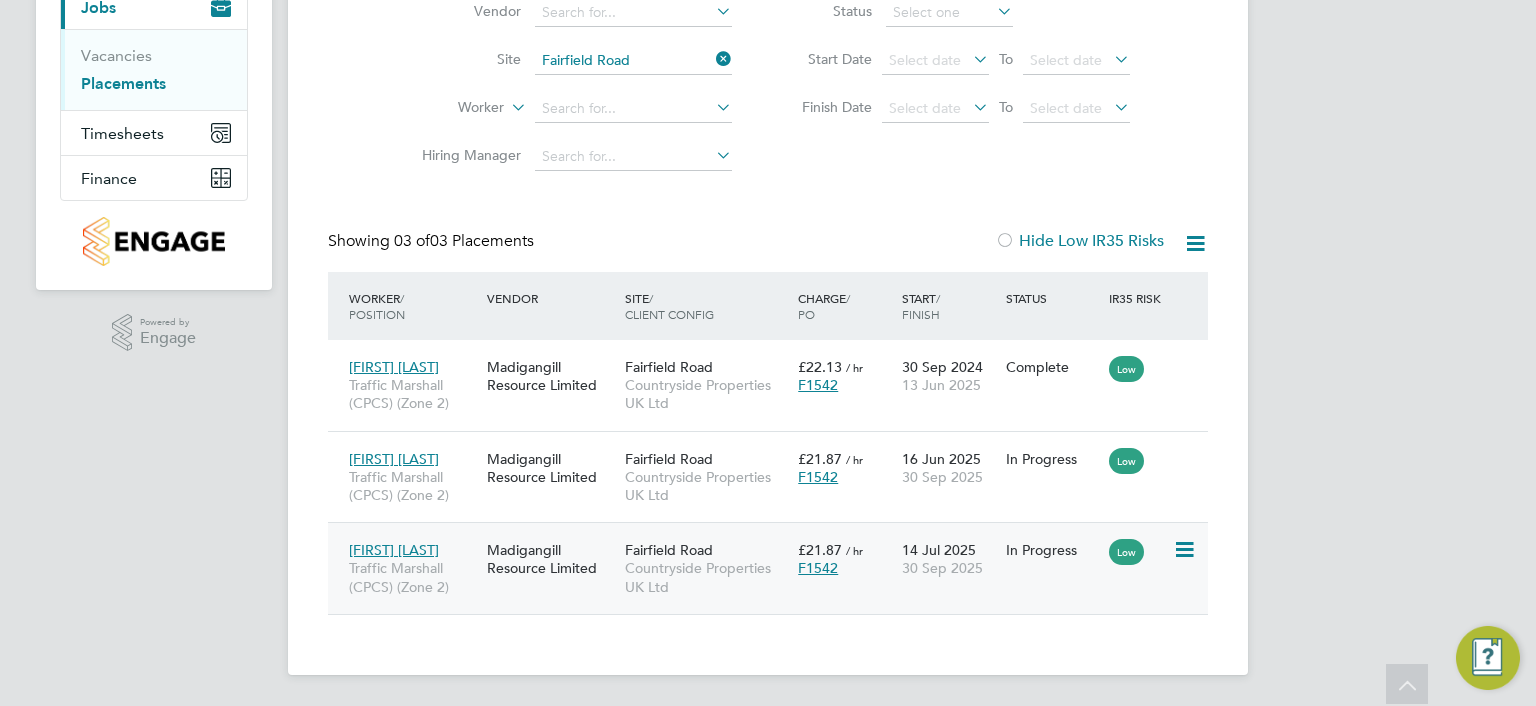 scroll, scrollTop: 0, scrollLeft: 0, axis: both 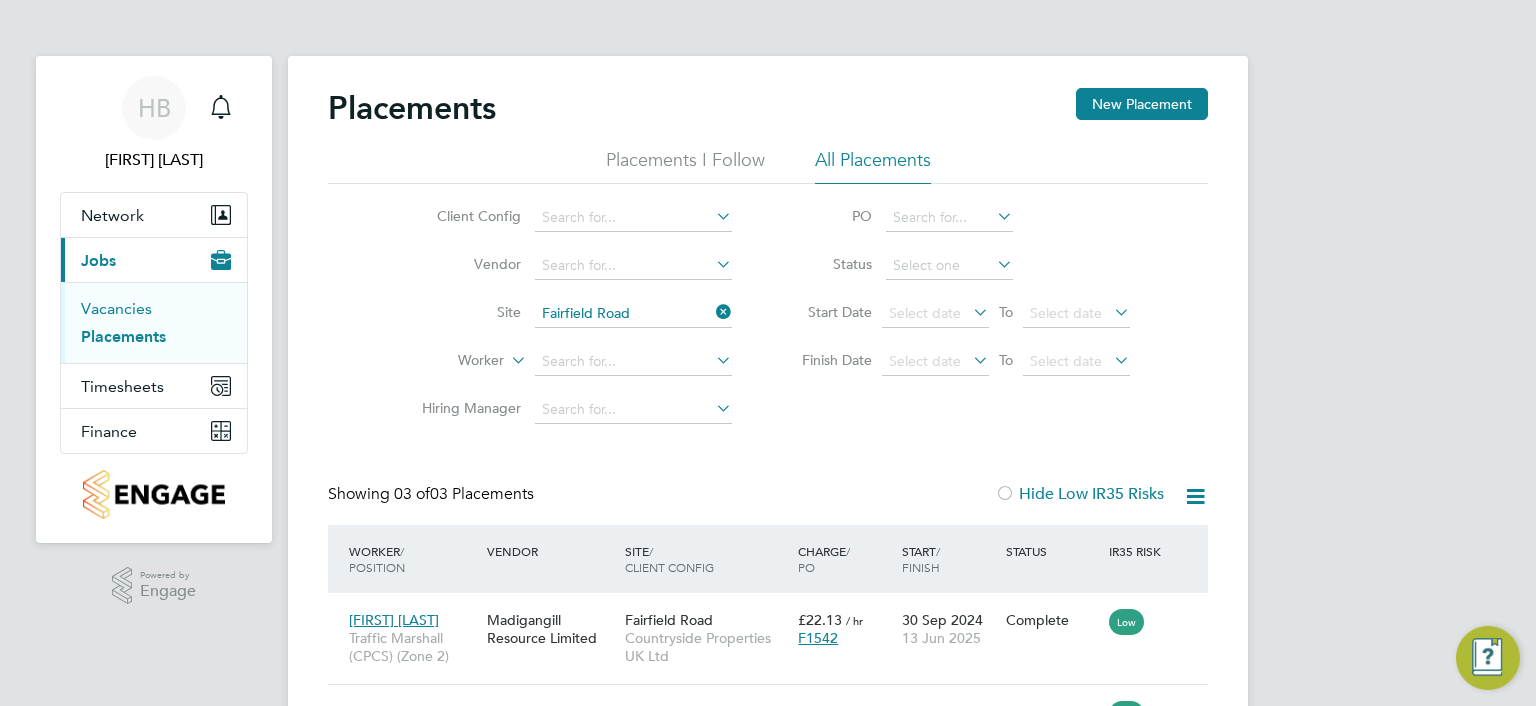 click on "Vacancies" at bounding box center [116, 308] 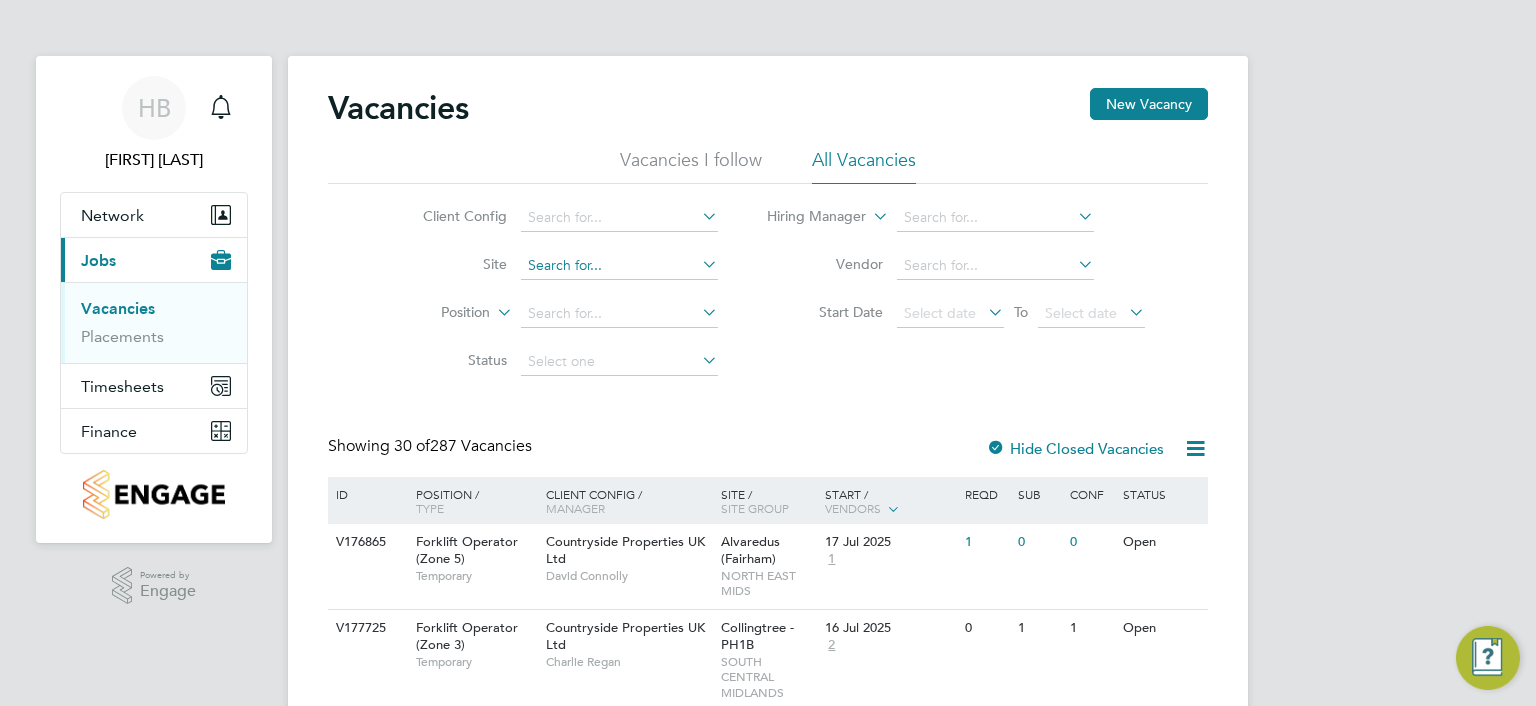 click 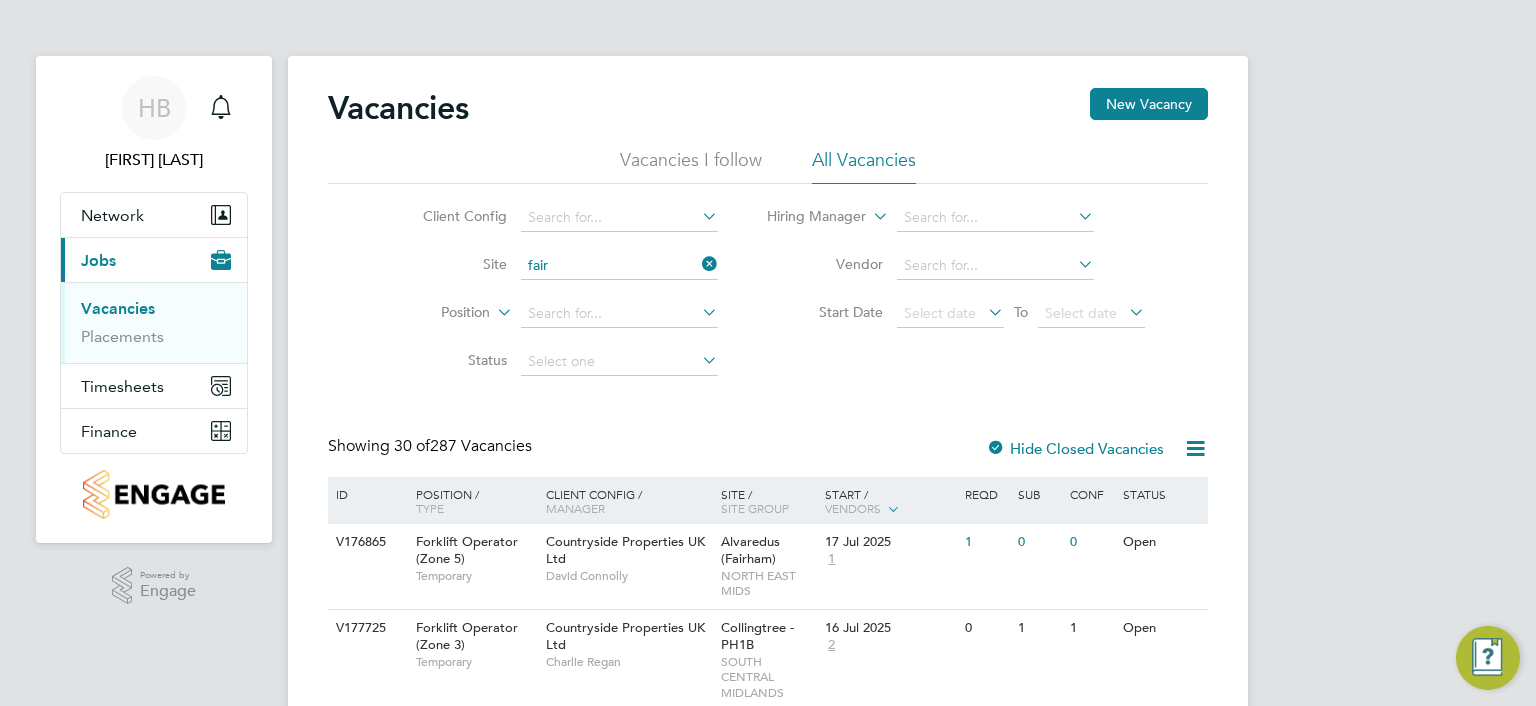 click on "Fair field Road" 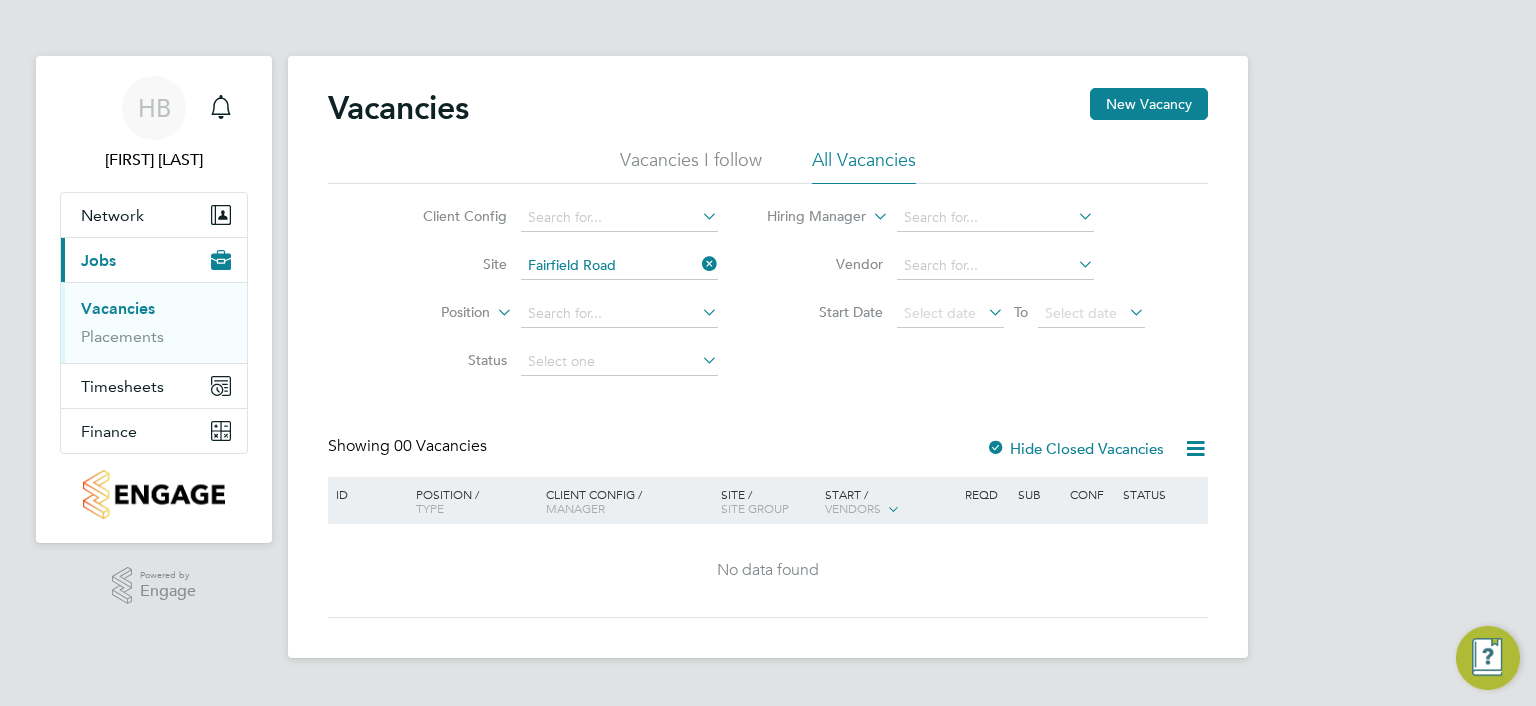 click 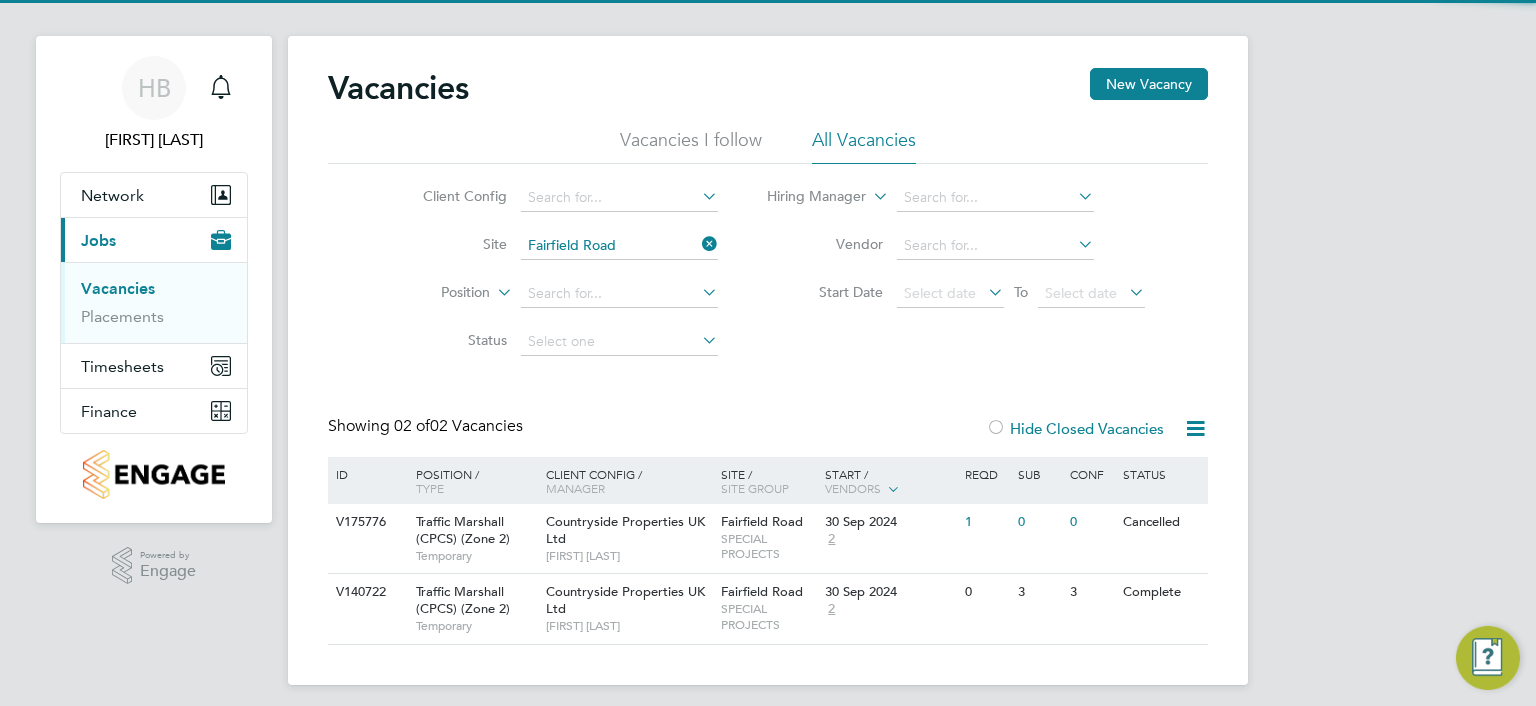 scroll, scrollTop: 31, scrollLeft: 0, axis: vertical 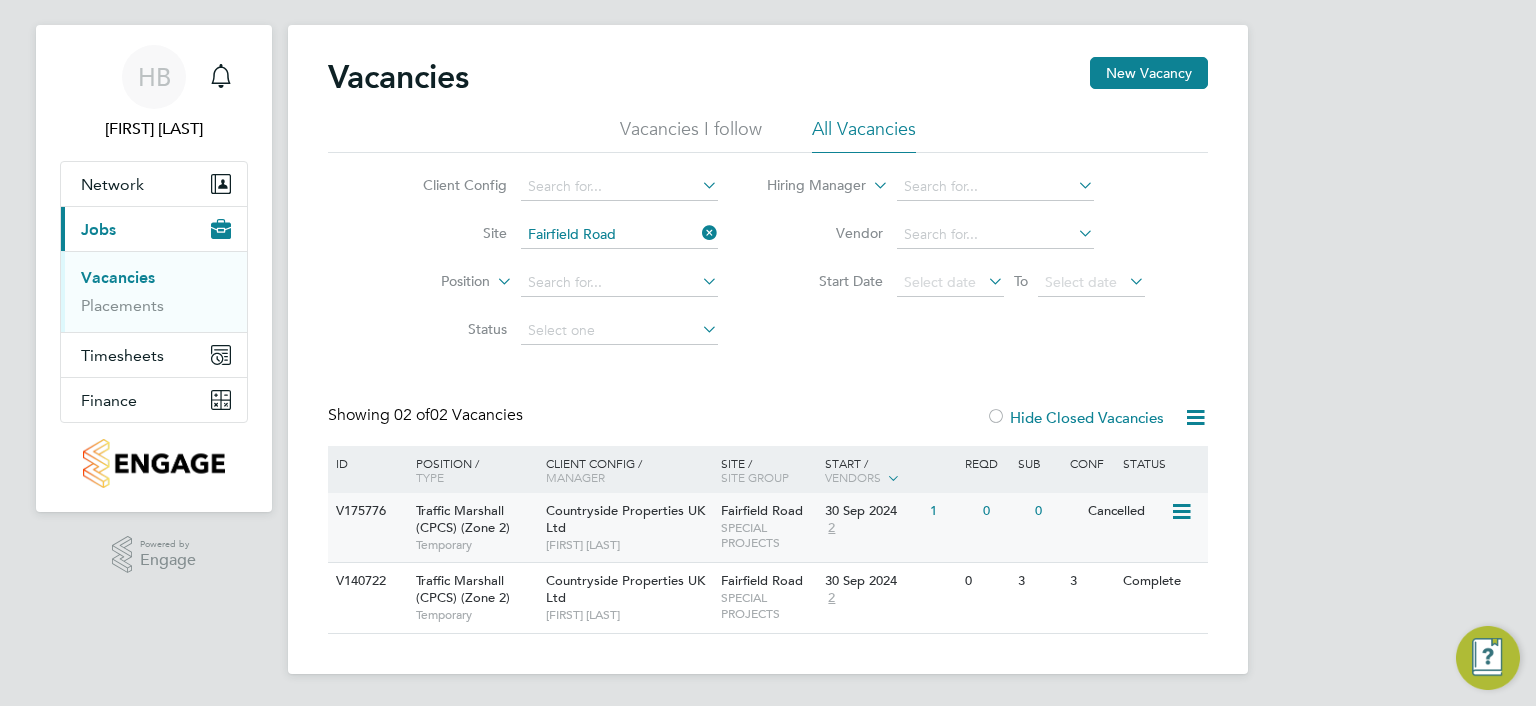 click 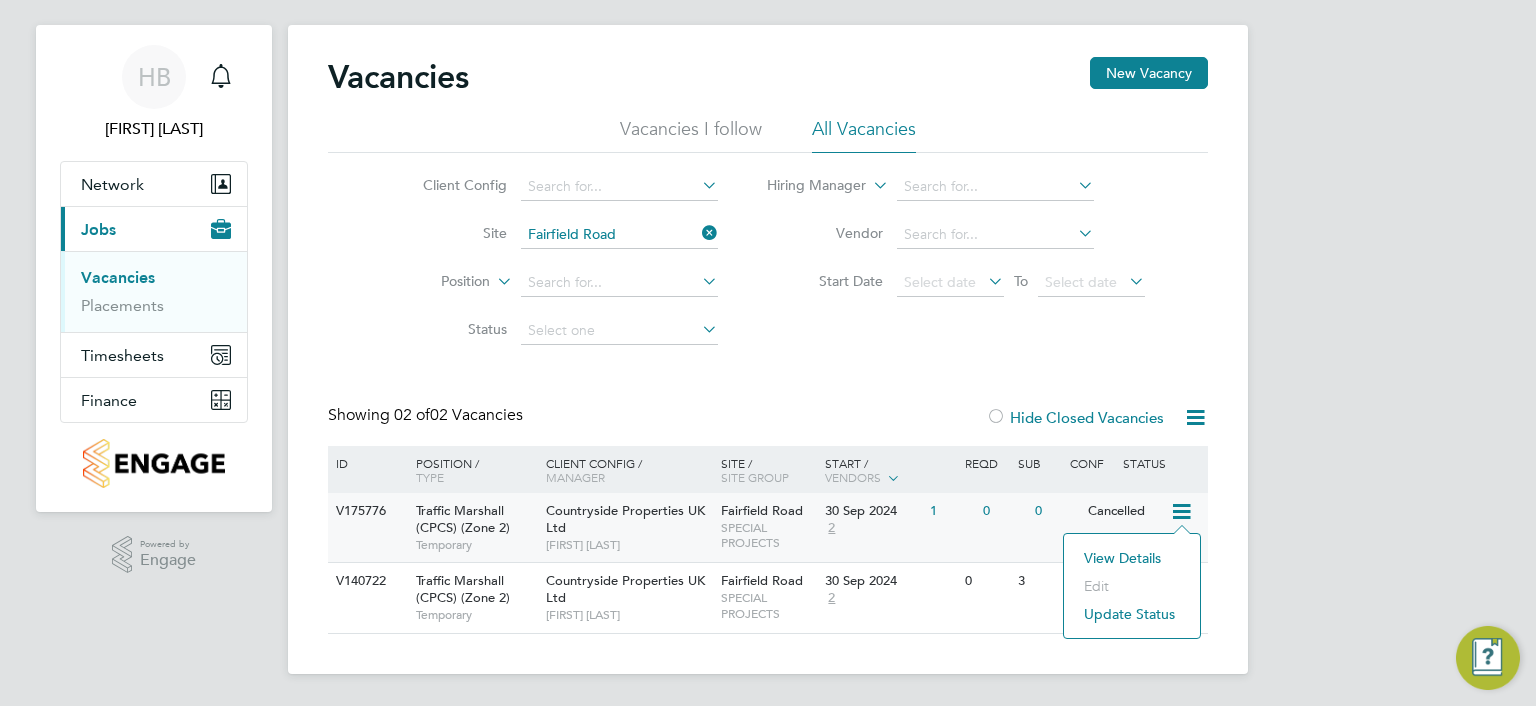 click on "View Details" 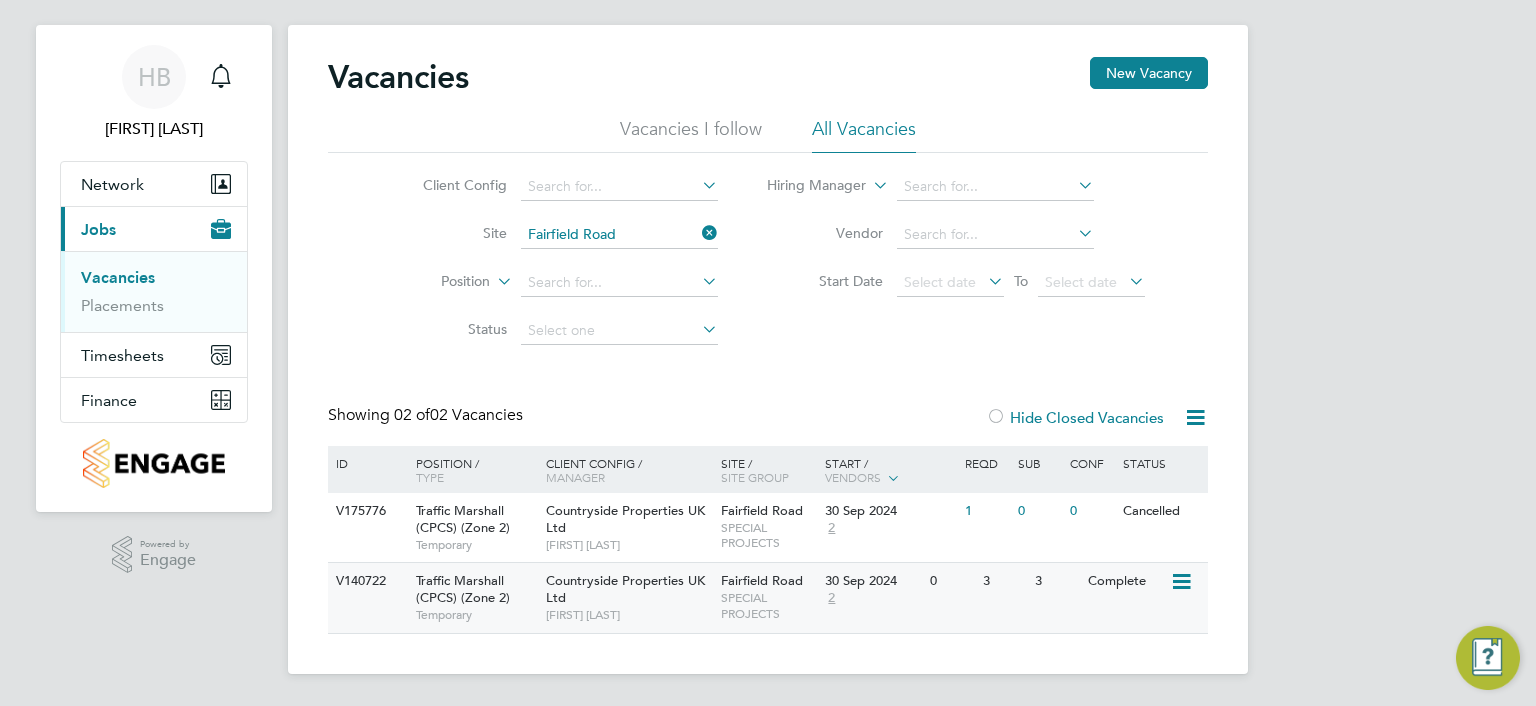 click 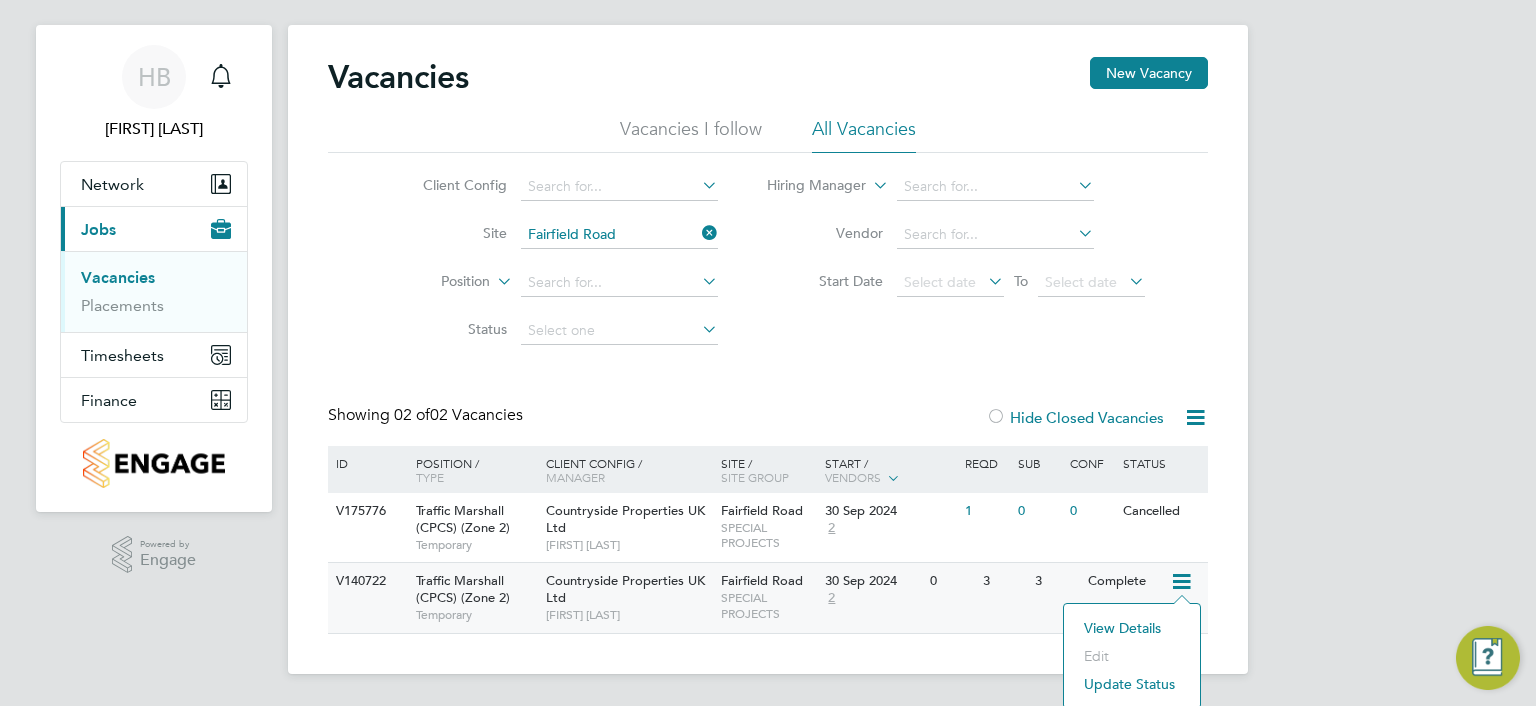 click on "View Details" 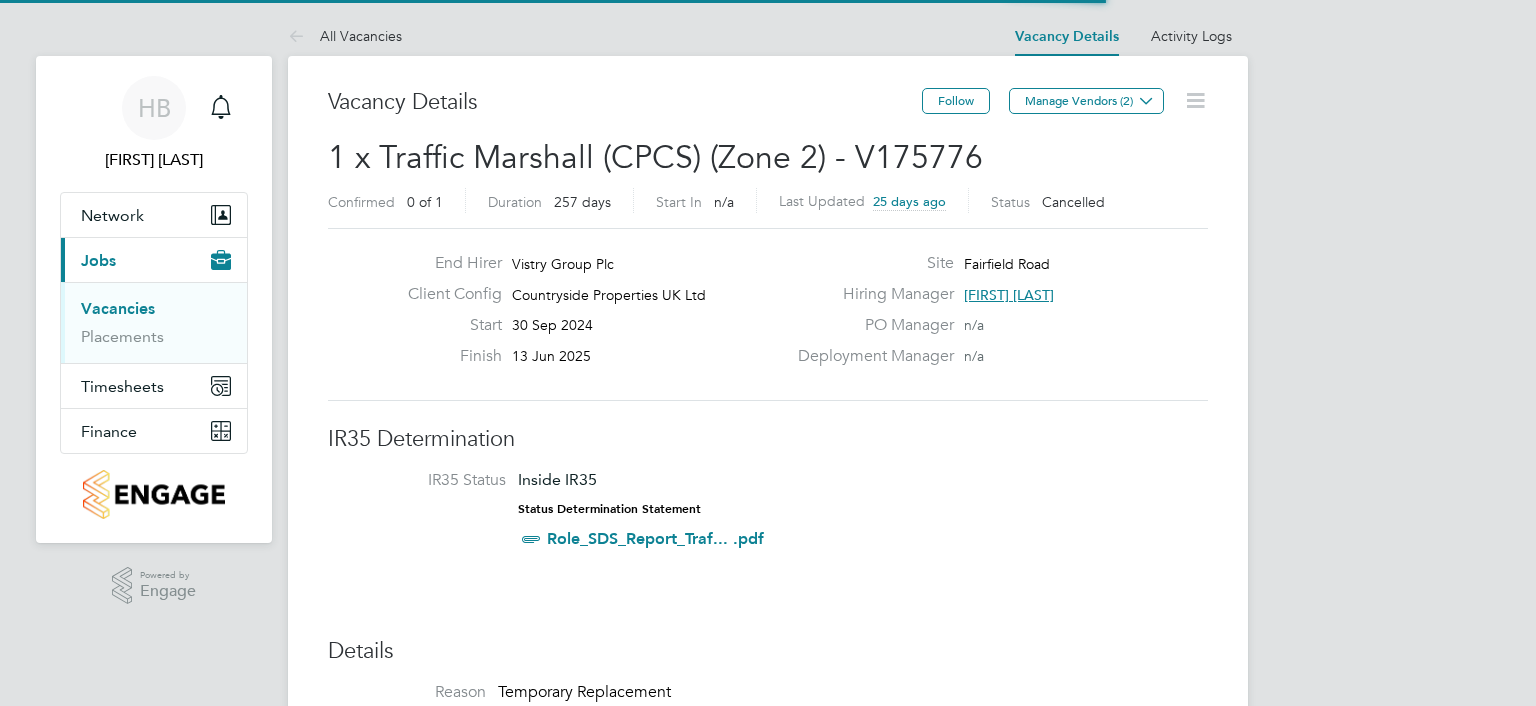 scroll, scrollTop: 0, scrollLeft: 0, axis: both 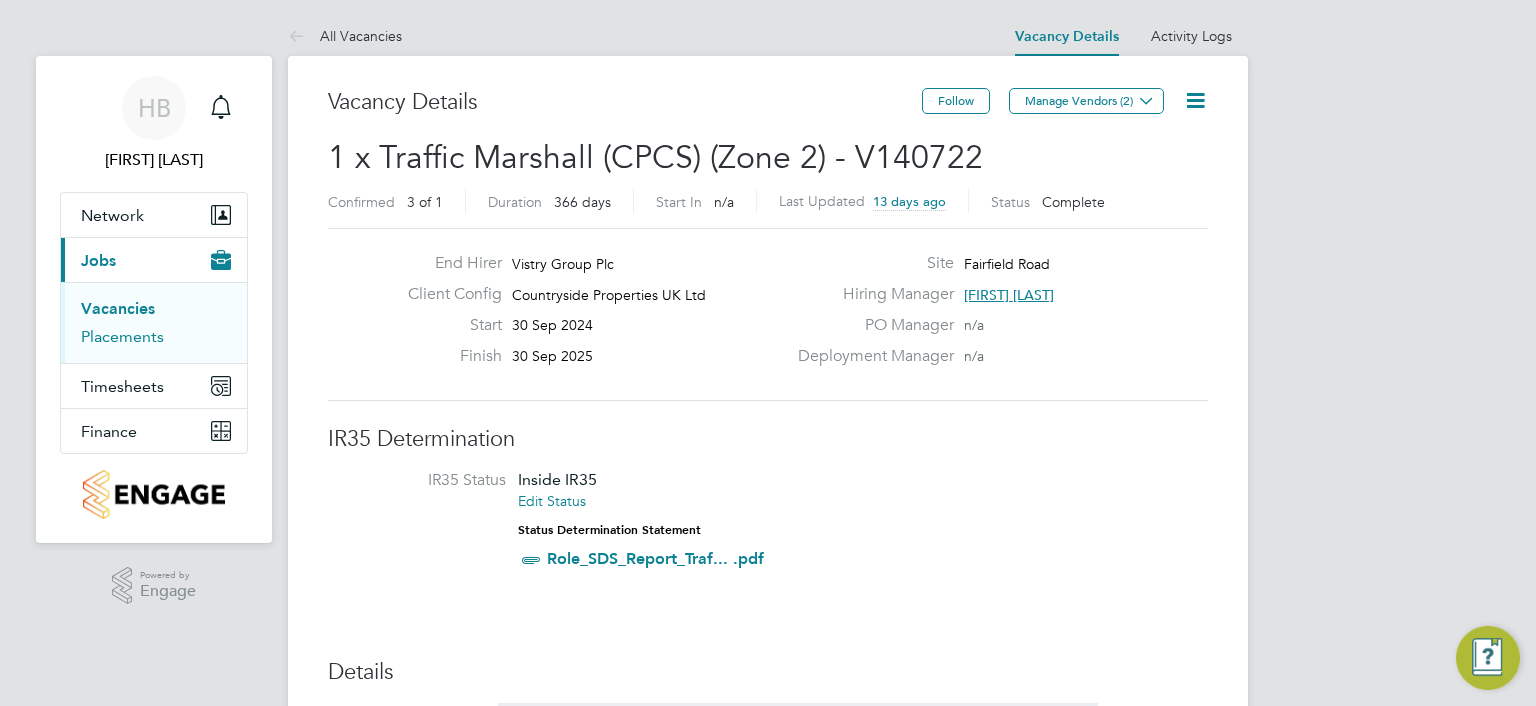drag, startPoint x: 107, startPoint y: 329, endPoint x: 241, endPoint y: 358, distance: 137.10216 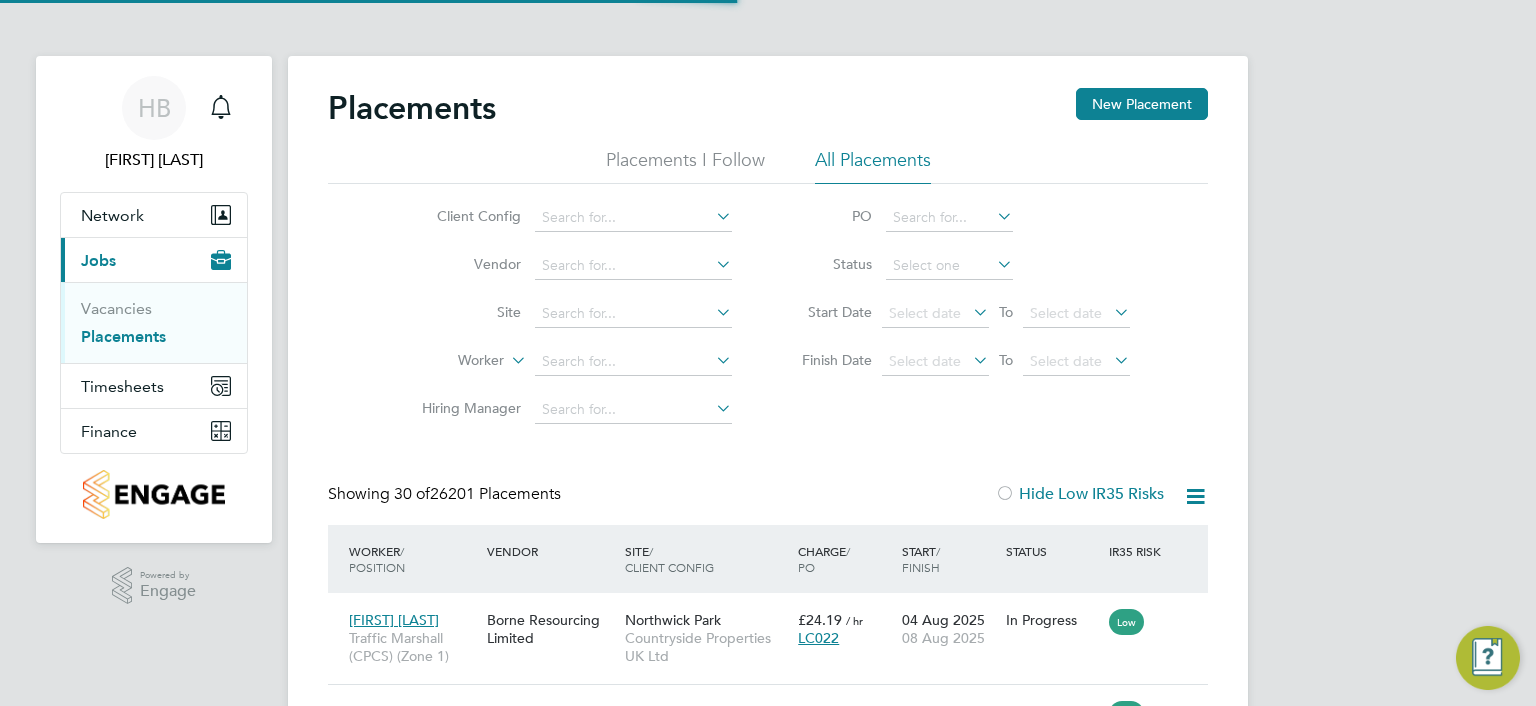 scroll, scrollTop: 10, scrollLeft: 9, axis: both 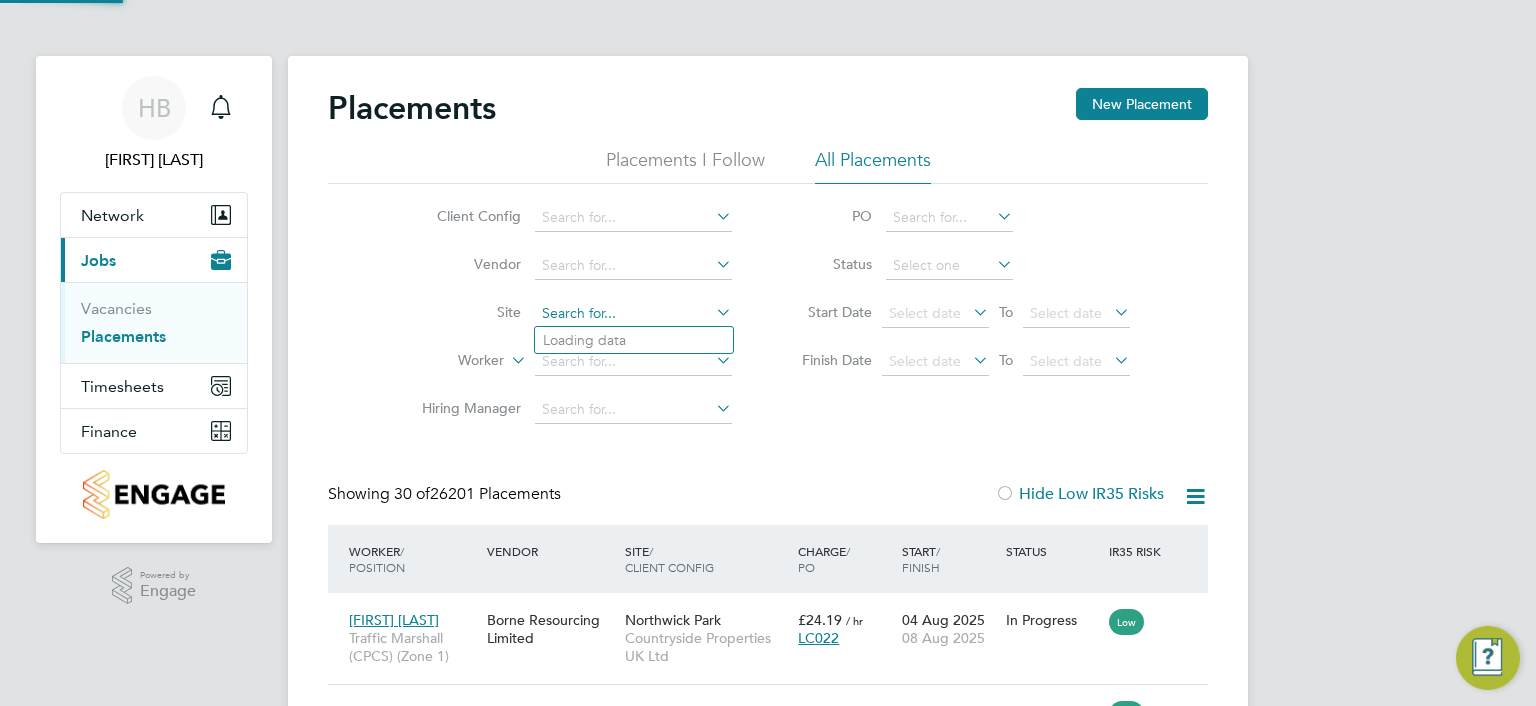 click 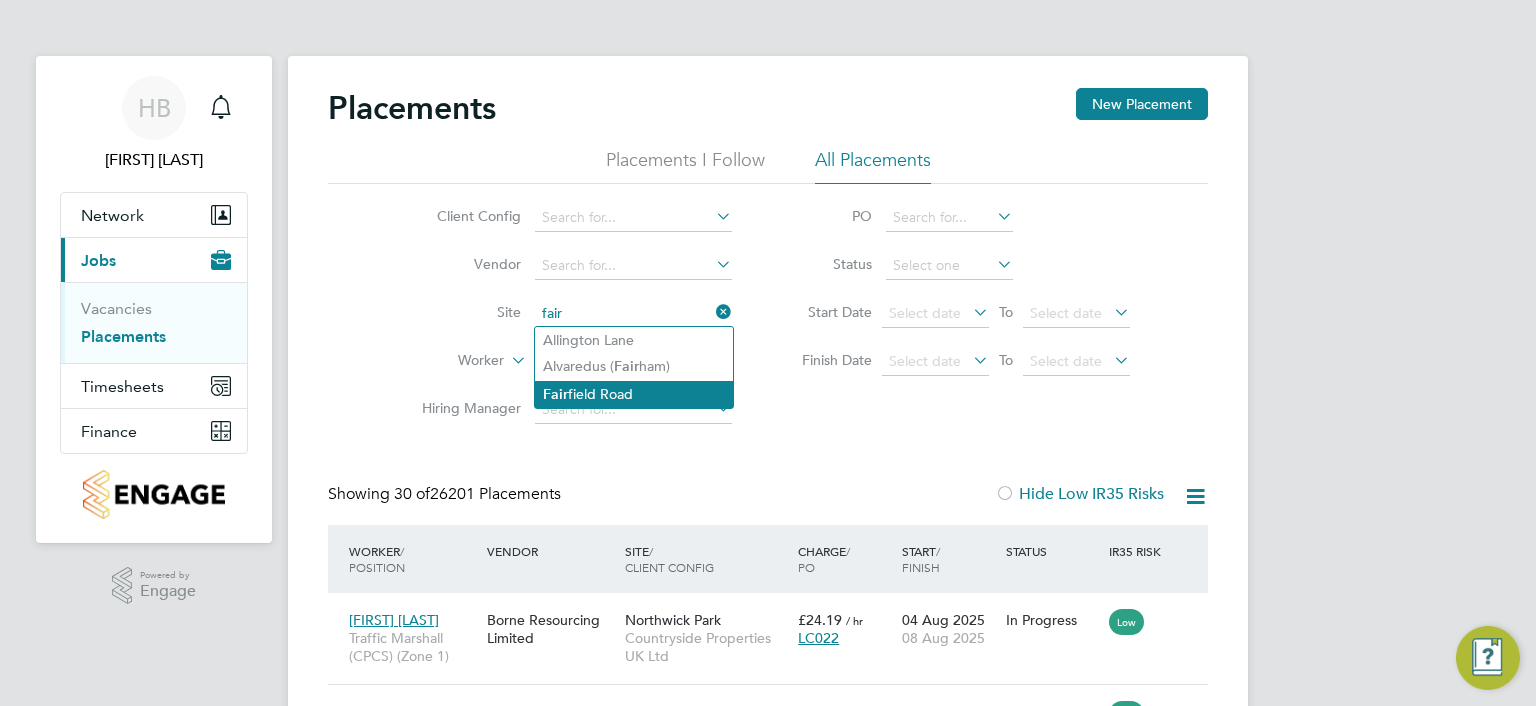 click on "Fair field Road" 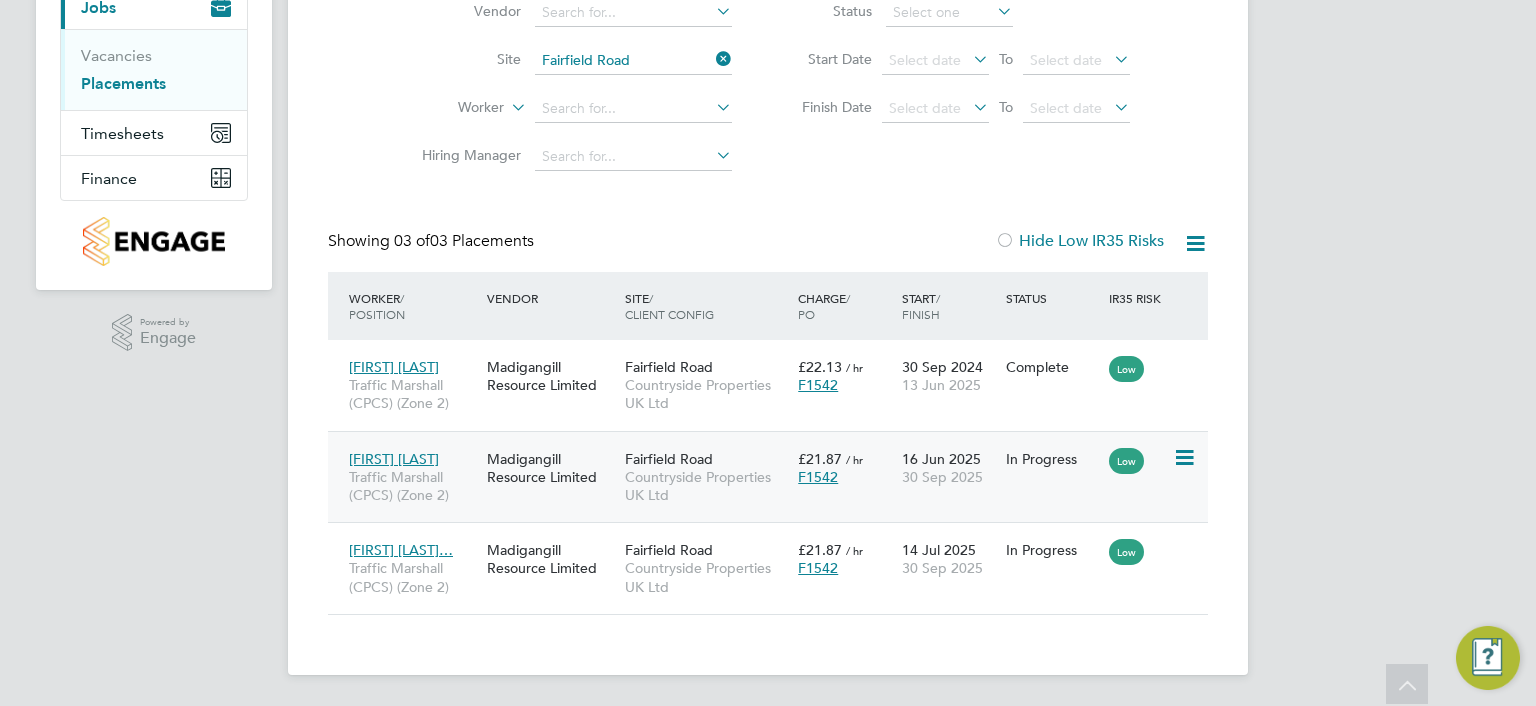 click 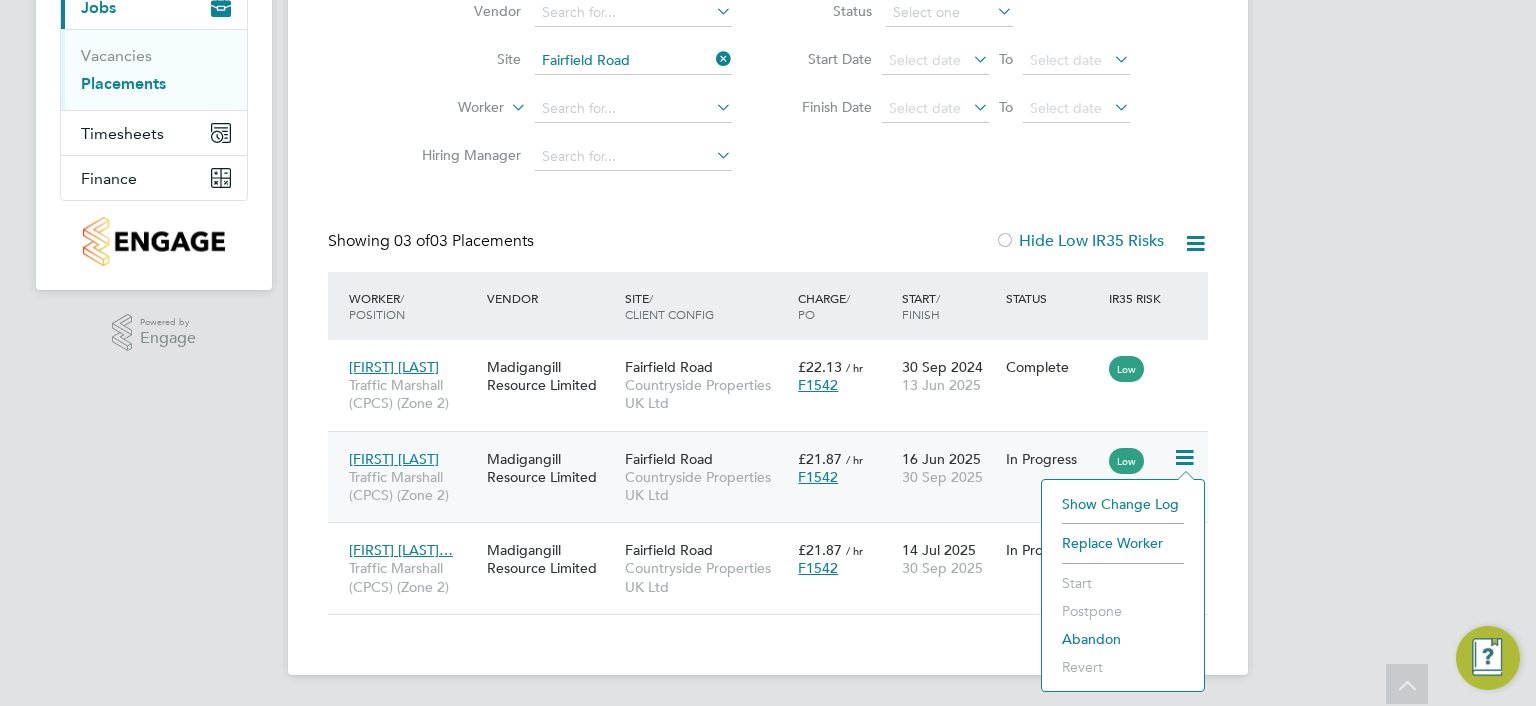 click 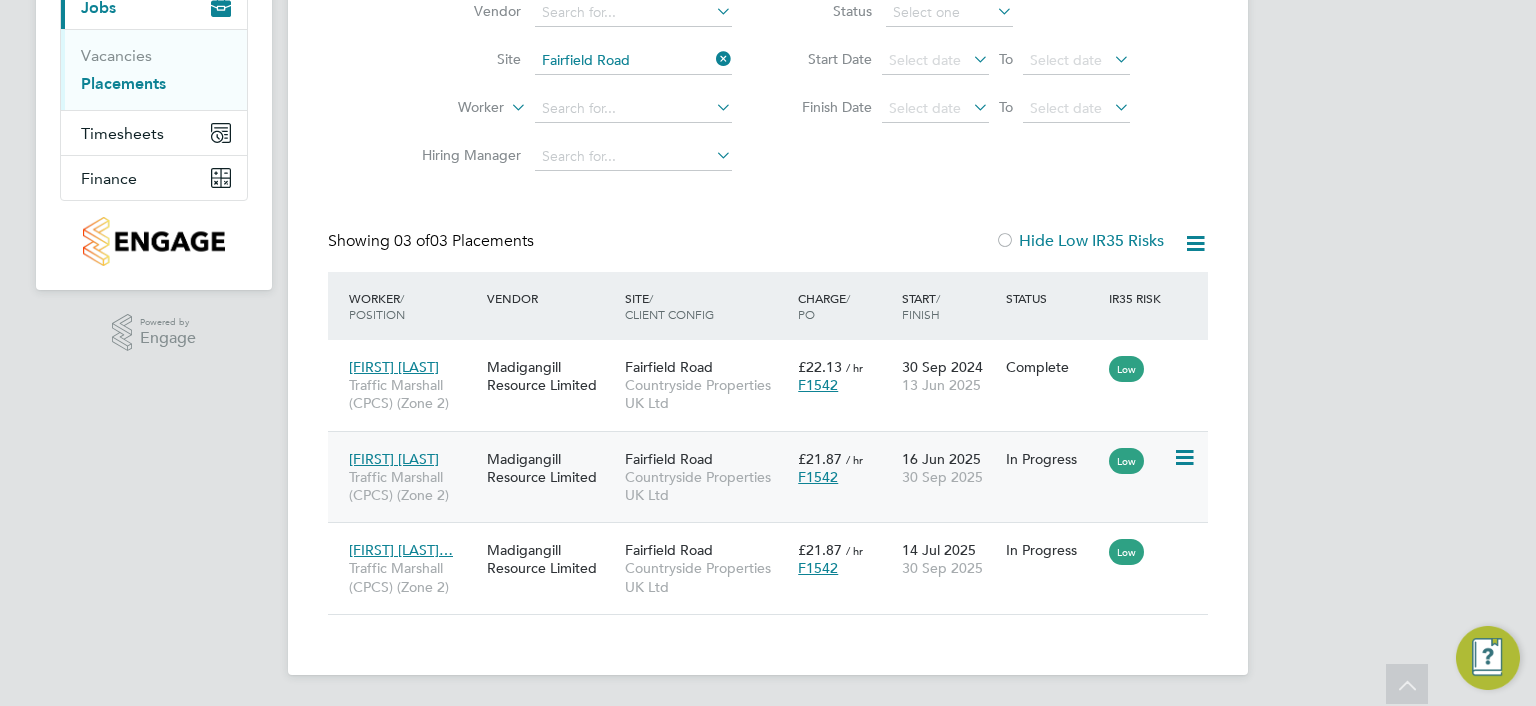 click 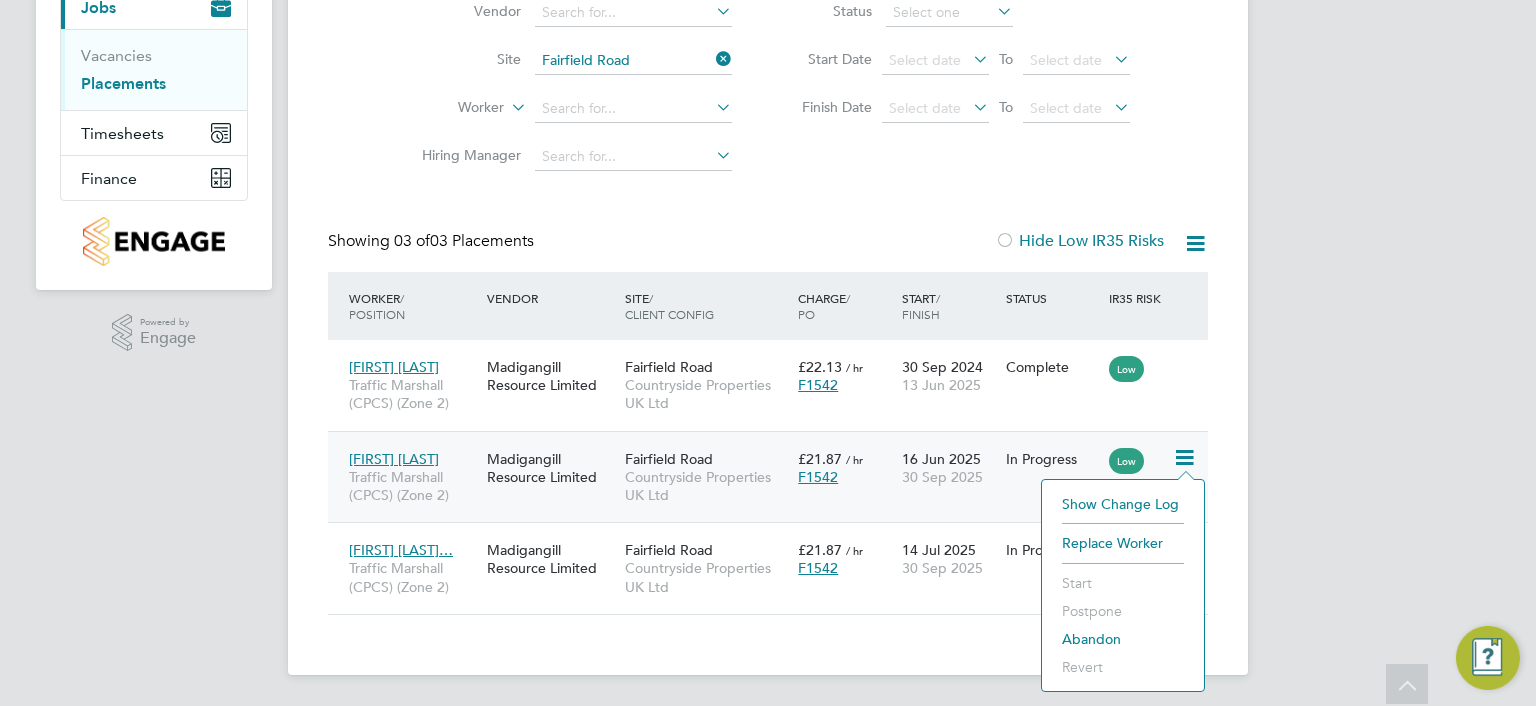 drag, startPoint x: 1111, startPoint y: 500, endPoint x: 1191, endPoint y: 475, distance: 83.81527 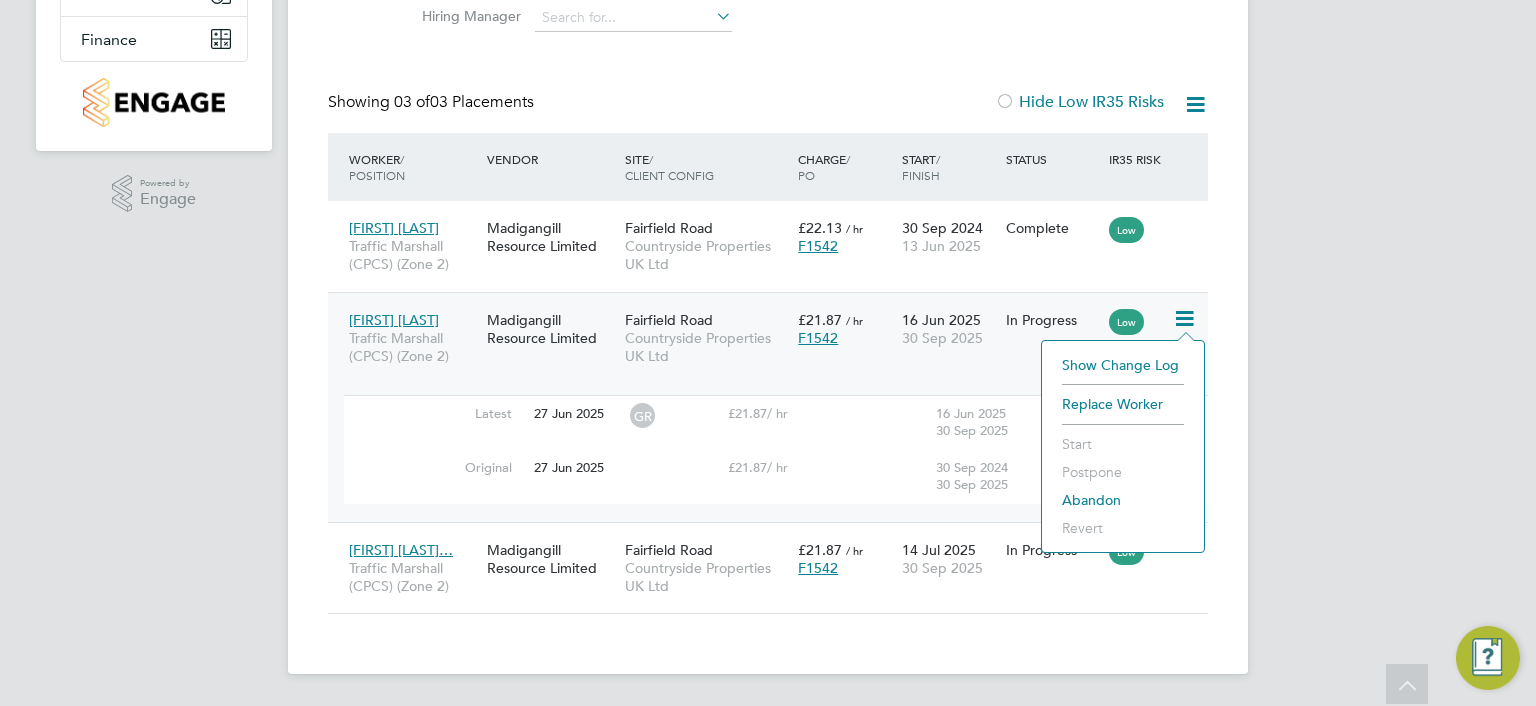 click on "HB   Hanne Barton   Notifications
Applications:   Network
Team Members   Sites   Workers   Current page:   Jobs
Vacancies   Placements   Timesheets
Timesheets   Expenses   Finance
Invoices & Credit Notes
.st0{fill:#C0C1C2;}
Powered by Engage Placements New Placement Placements I Follow All Placements Client Config   Vendor     Site   Fairfield Road   Worker     Hiring Manager   PO   Status   Start Date
Select date
To
Select date
Finish Date
Select date
To
Select date
Showing   03 of  03 Placements Hide Low IR35 Risks Worker  / Position Vendor Site / Client Config Charge  / PO Start  / Finish Status IR35 Risk Omoshola Savage Traffic Marshall (CPCS) (Zone 2) Madigangill Resource Limited Fairfield Road Countryside Properties UK Ltd £22.13   / hr F1542 Complete" at bounding box center (768, 157) 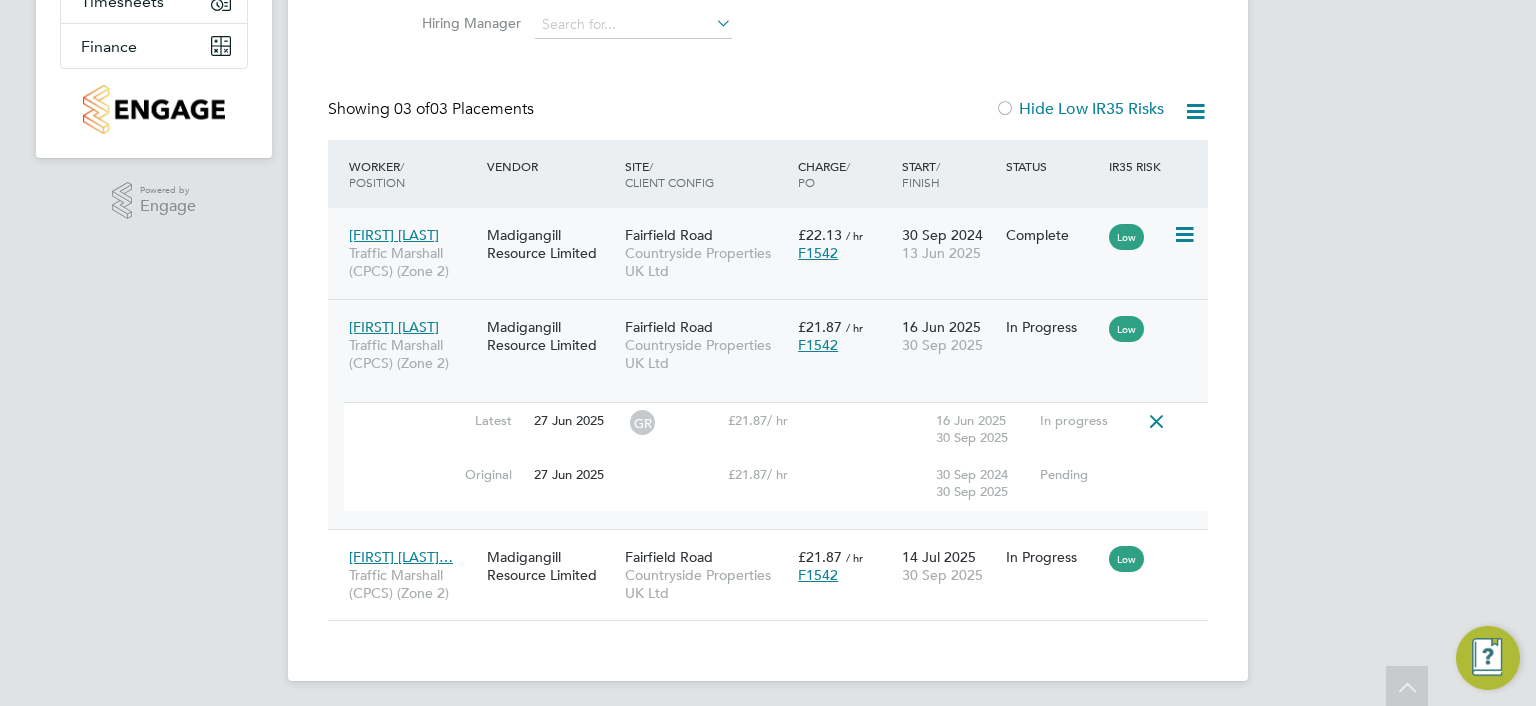 scroll, scrollTop: 392, scrollLeft: 0, axis: vertical 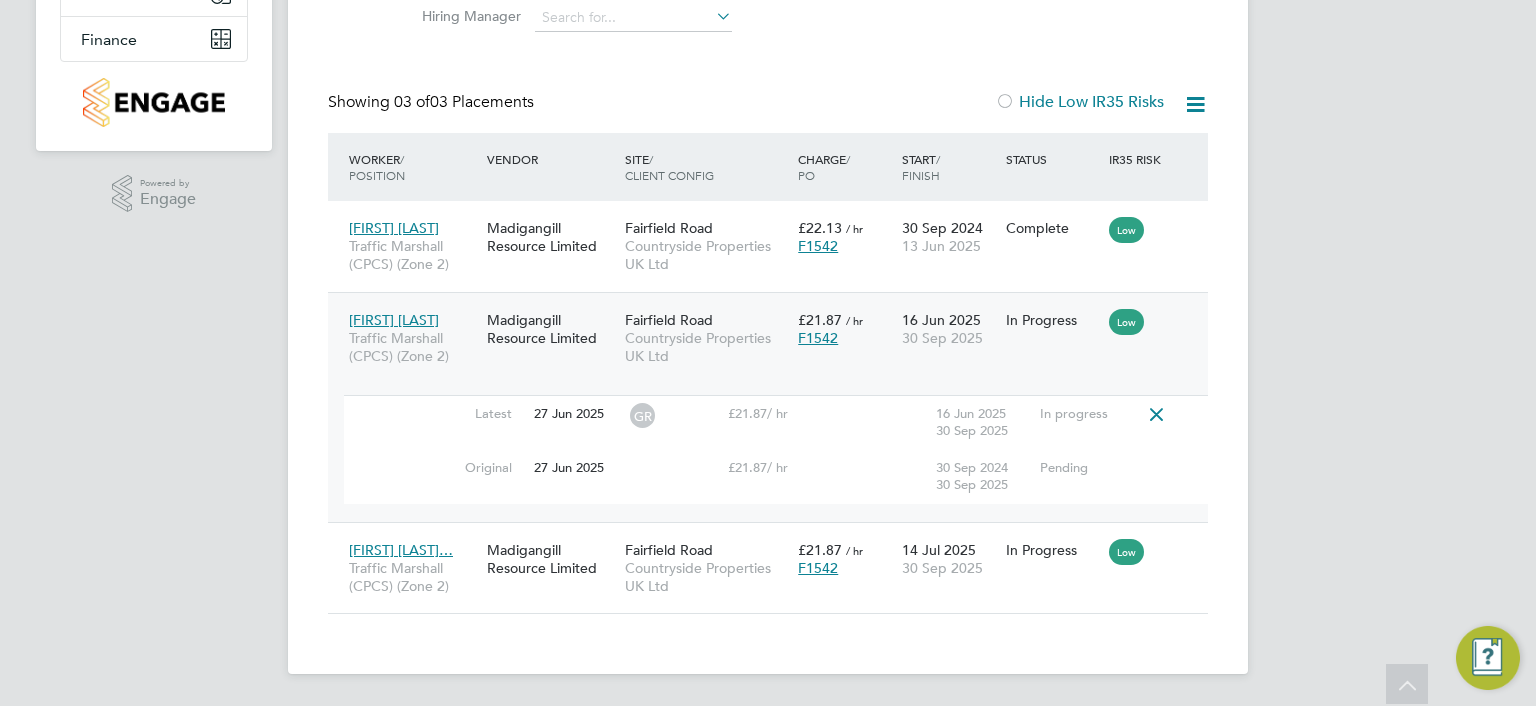 click on "Placements New Placement Placements I Follow All Placements Client Config   Vendor     Site   Fairfield Road   Worker     Hiring Manager   PO   Status   Start Date
Select date
To
Select date
Finish Date
Select date
To
Select date
Showing   03 of  03 Placements Hide Low IR35 Risks Worker  / Position Vendor Site / Client Config Charge  / PO Start  / Finish Status IR35 Risk Omoshola Savage Traffic Marshall (CPCS) (Zone 2) Madigangill Resource Limited Fairfield Road Countryside Properties UK Ltd £22.13   / hr F1542 30 Sep 2024 13 Jun 2025 Complete Low Michael Bentil Traffic Marshall (CPCS) (Zone 2) Madigangill Resource Limited Fairfield Road Countryside Properties UK Ltd £21.87   / hr F1542 16 Jun 2025 30 Sep 2025 In Progress Low Latest   27 Jun 2025 GR £21.87  / hr 16 Jun 2025 30 Sep 2025 In progress   Original 27 Jun 2025 £21.87  / hr 30 Sep 2024 30 Sep 2025 Pending Emmanuel Idumw… Traffic Marshall (CPCS) (Zone 2) Madigangill Resource Limited Fairfield Road" 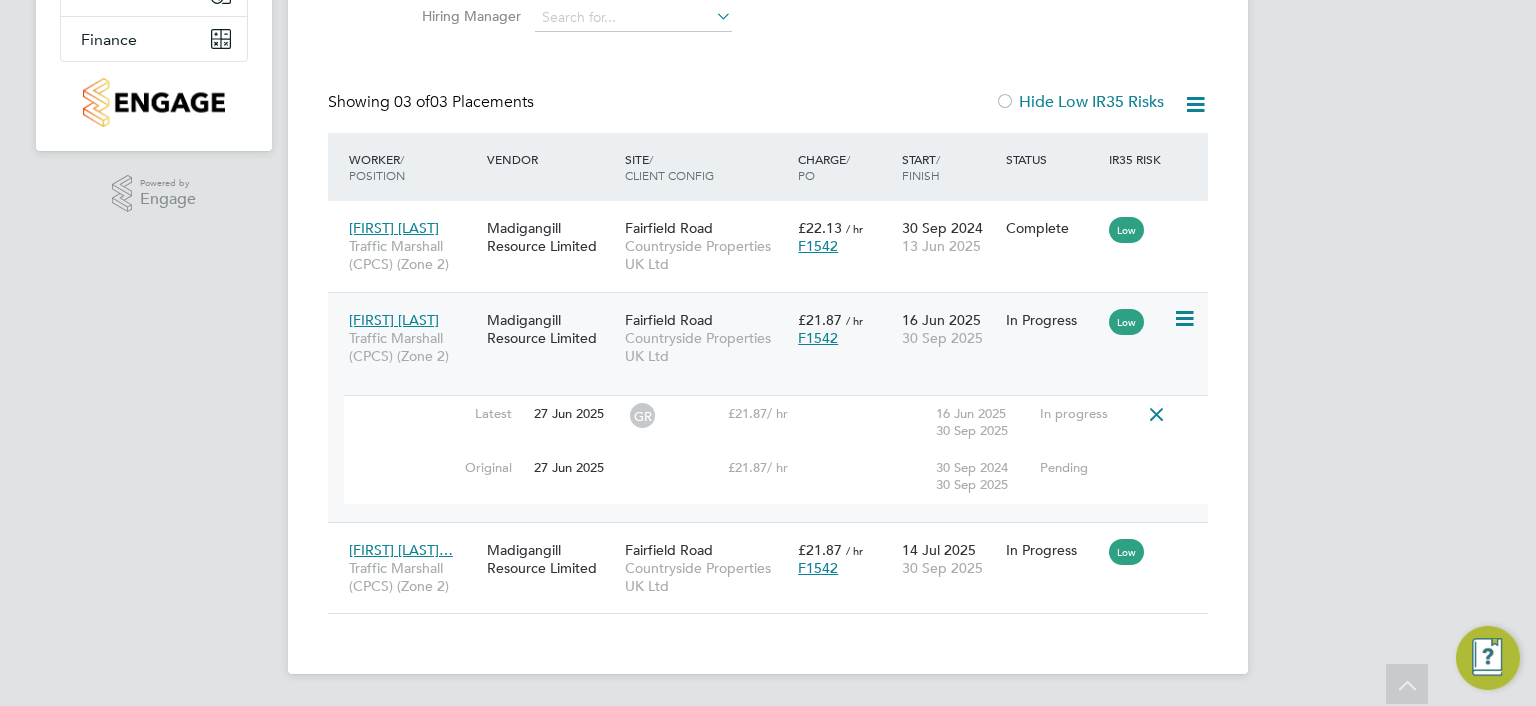 click 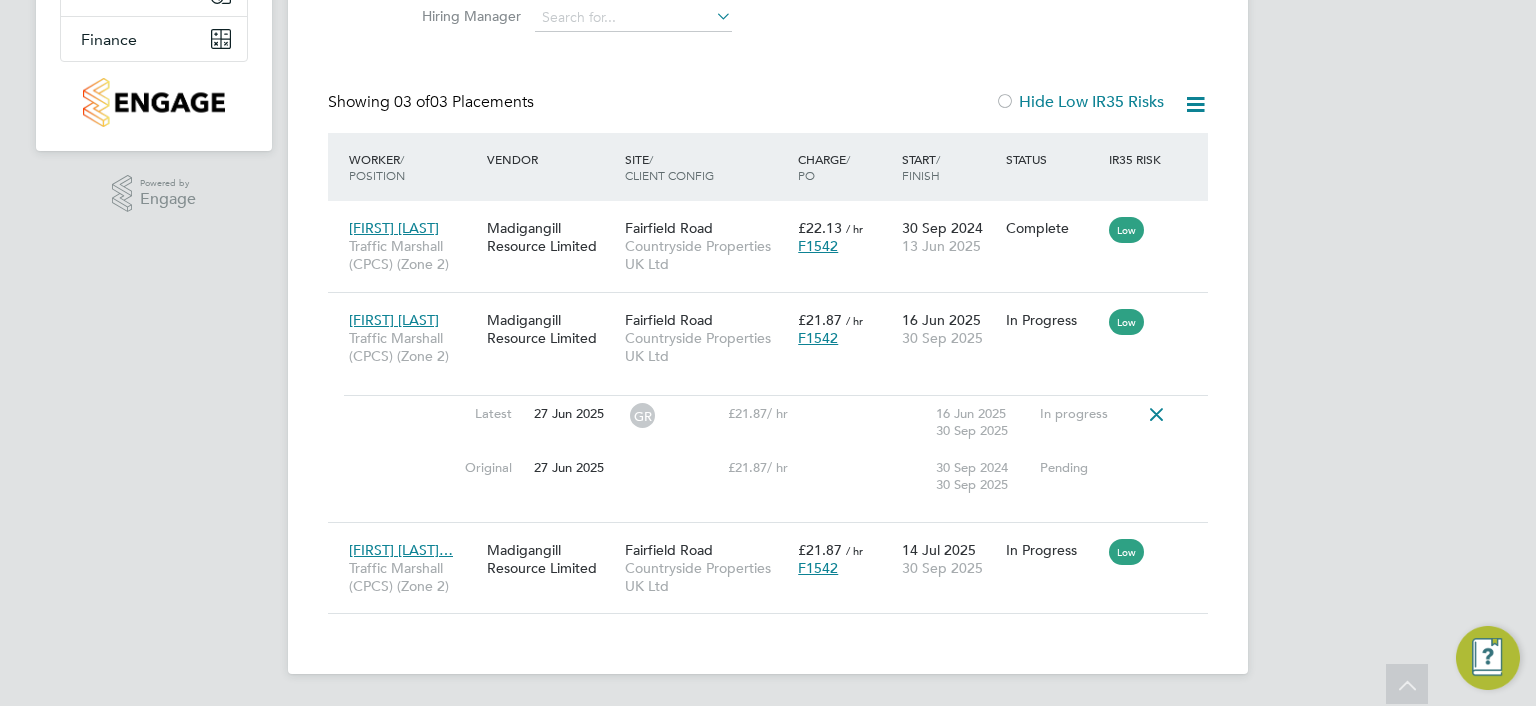scroll, scrollTop: 253, scrollLeft: 0, axis: vertical 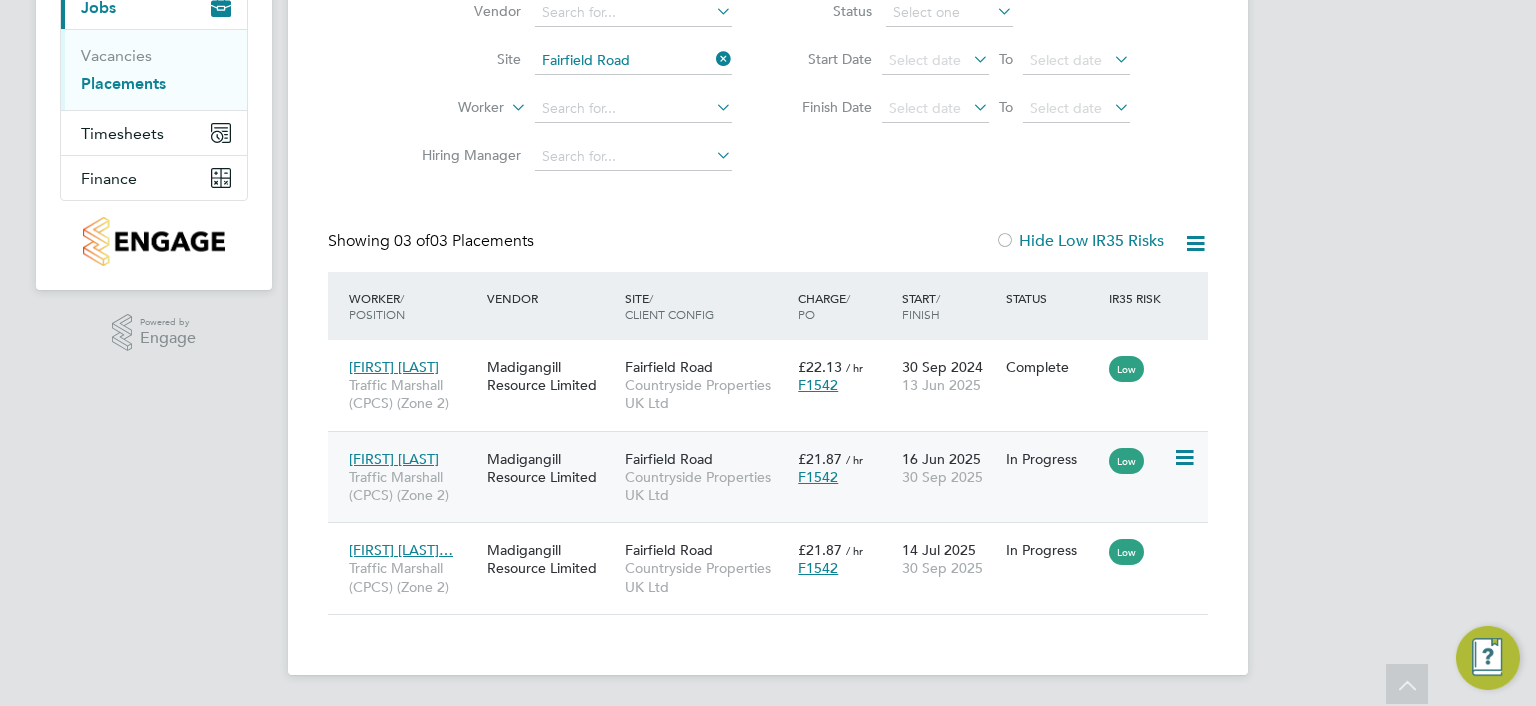 click on "[FIRST] [LAST]" 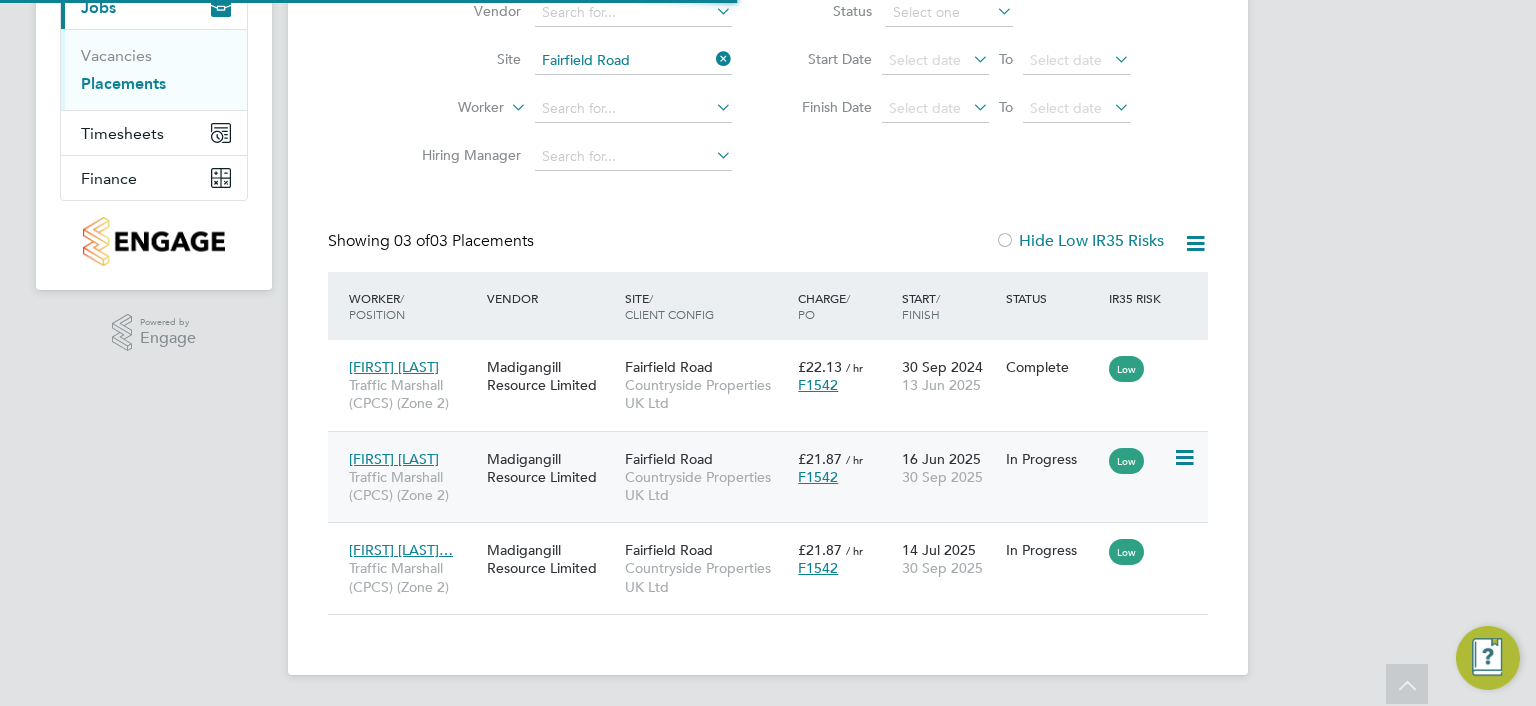 scroll, scrollTop: 10, scrollLeft: 9, axis: both 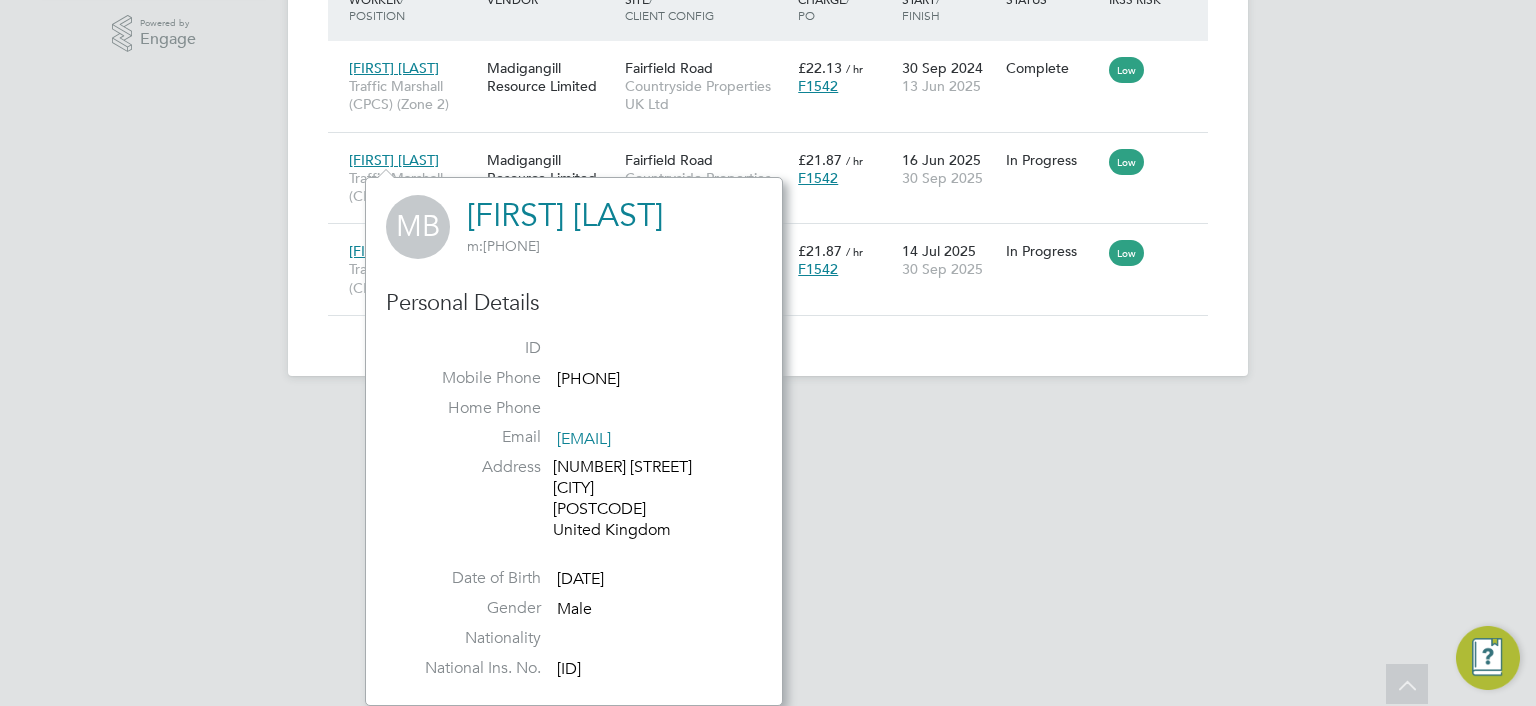 click on "HB   Hanne Barton   Notifications
Applications:   Network
Team Members   Sites   Workers   Current page:   Jobs
Vacancies   Placements   Timesheets
Timesheets   Expenses   Finance
Invoices & Credit Notes
.st0{fill:#C0C1C2;}
Powered by Engage Placements New Placement Placements I Follow All Placements Client Config   Vendor     Site   Fairfield Road   Worker     Hiring Manager   PO   Status   Start Date
Select date
To
Select date
Finish Date
Select date
To
Select date
Showing   03 of  03 Placements Hide Low IR35 Risks Worker  / Position Vendor Site / Client Config Charge  / PO Start  / Finish Status IR35 Risk Omoshola Savage Traffic Marshall (CPCS) (Zone 2) Madigangill Resource Limited Fairfield Road Countryside Properties UK Ltd £22.13   / hr F1542" at bounding box center [768, -72] 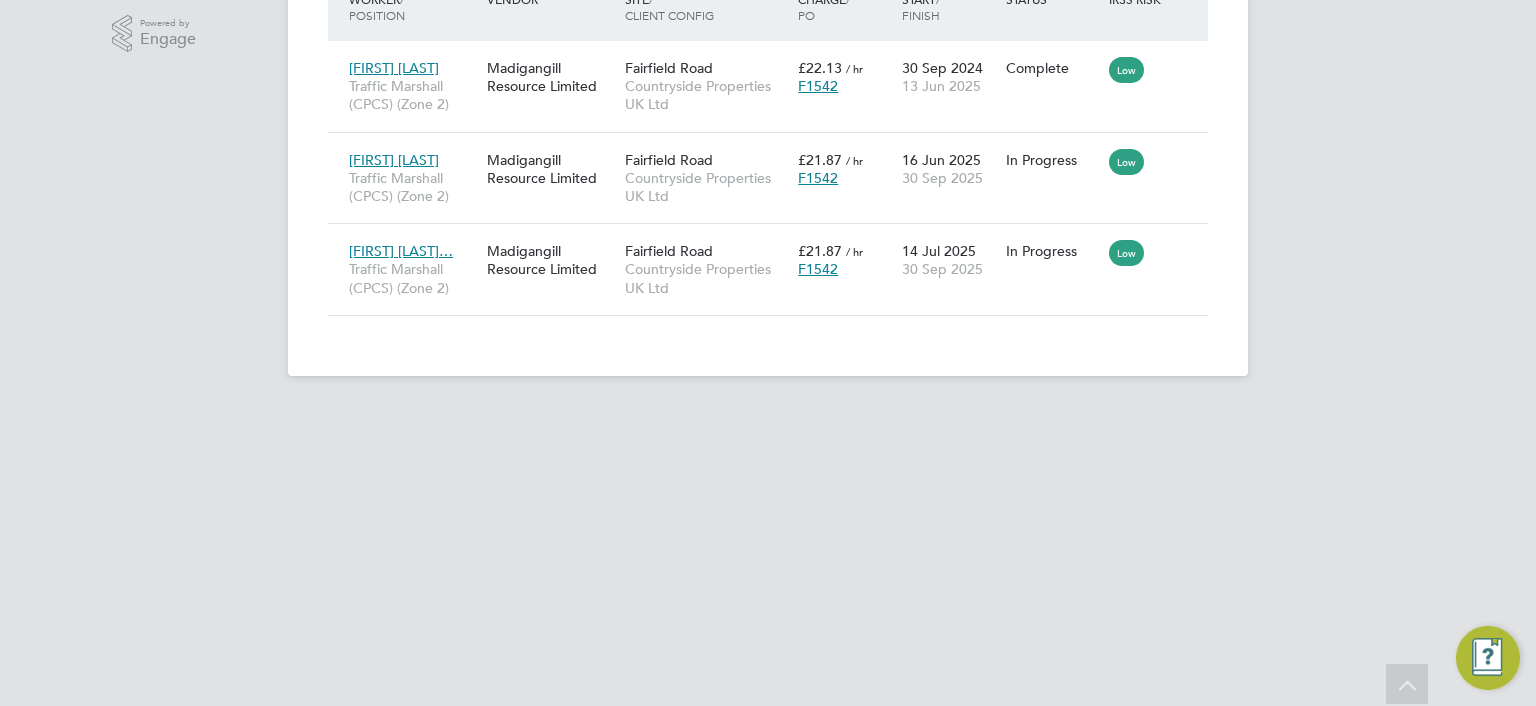 scroll, scrollTop: 253, scrollLeft: 0, axis: vertical 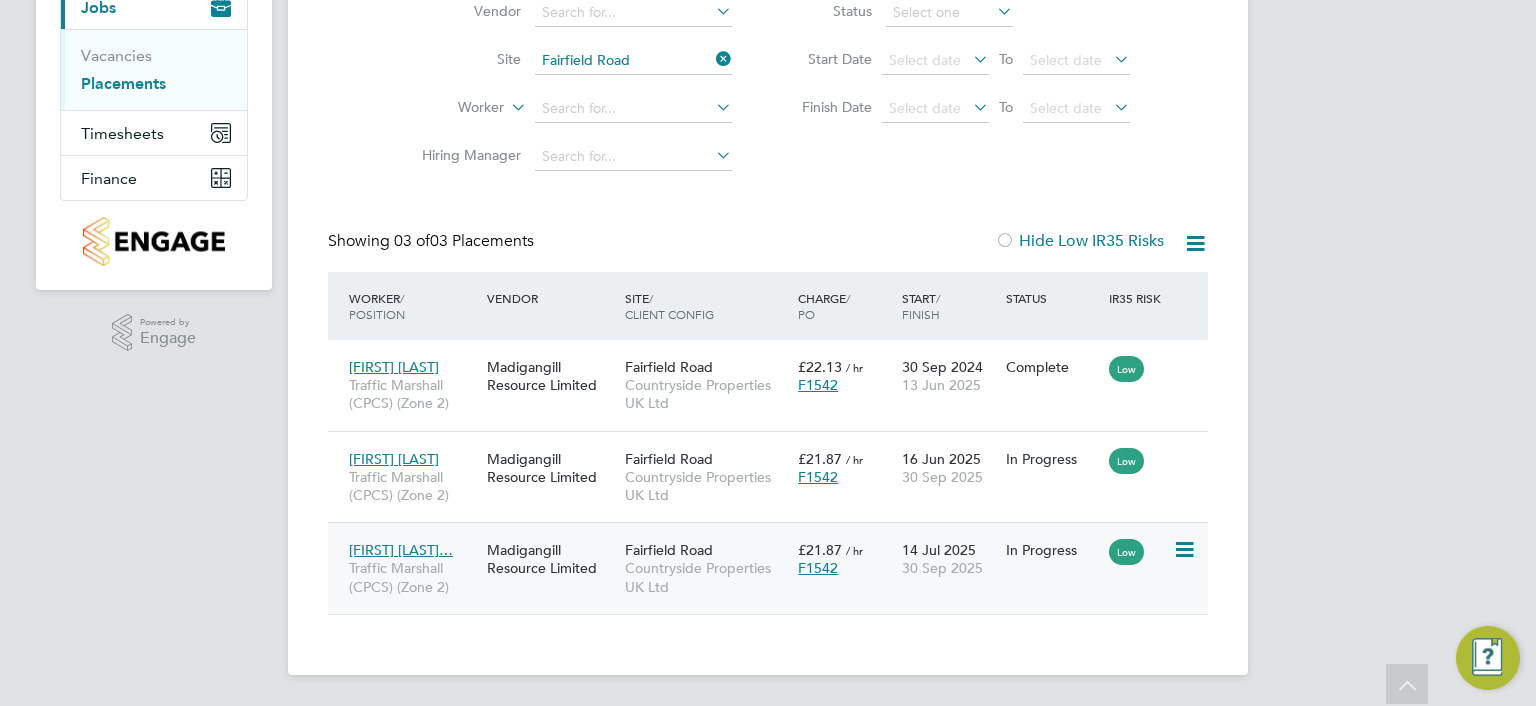 drag, startPoint x: 406, startPoint y: 549, endPoint x: 416, endPoint y: 550, distance: 10.049875 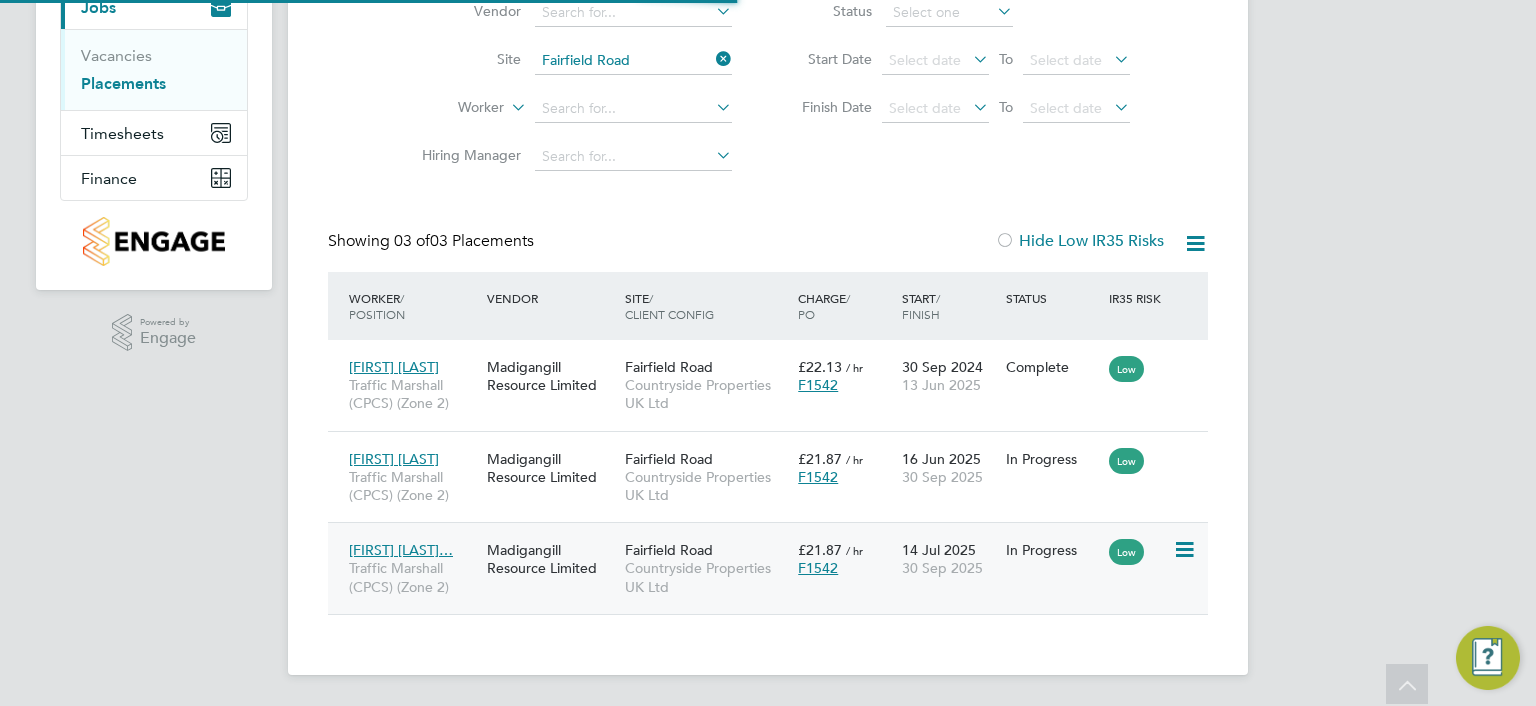 scroll, scrollTop: 10, scrollLeft: 10, axis: both 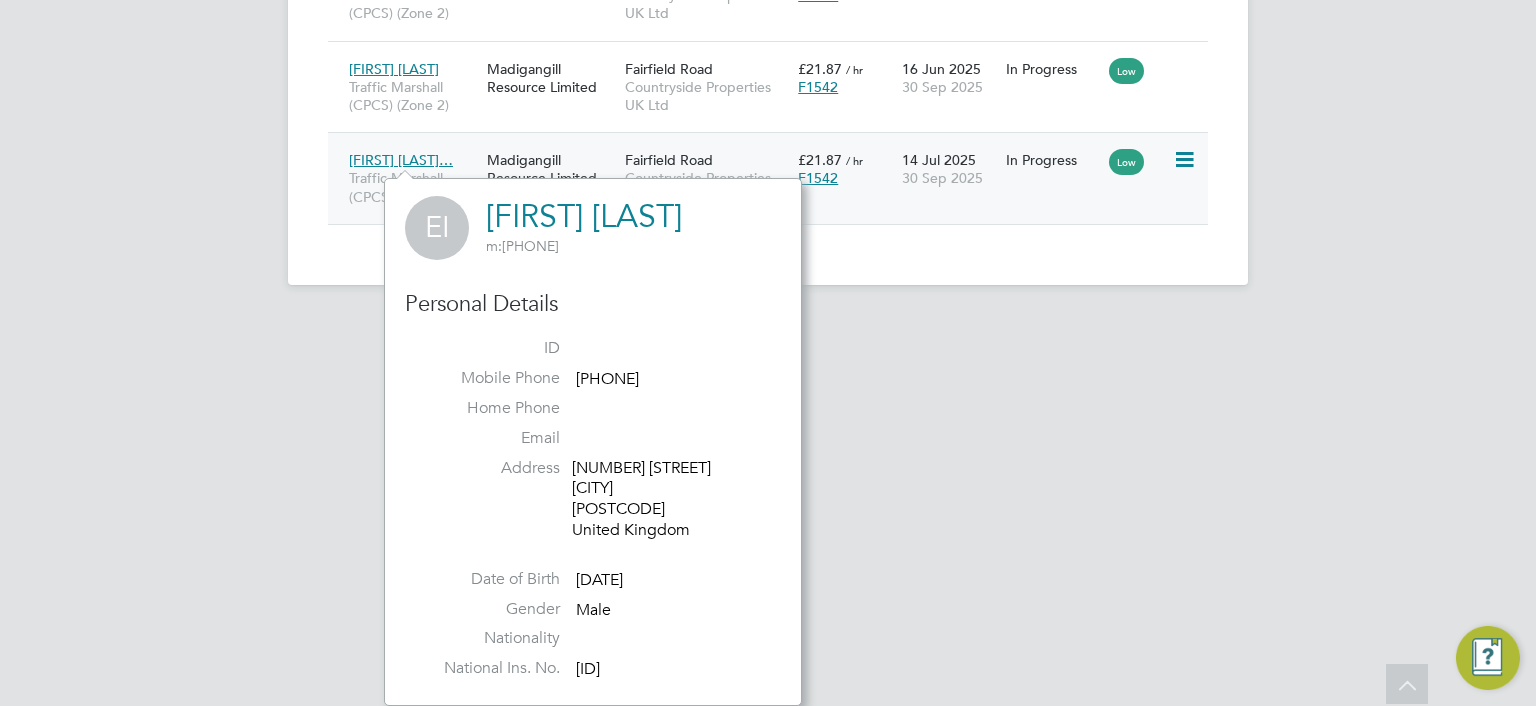 click on "Emmanuel Idumw…" 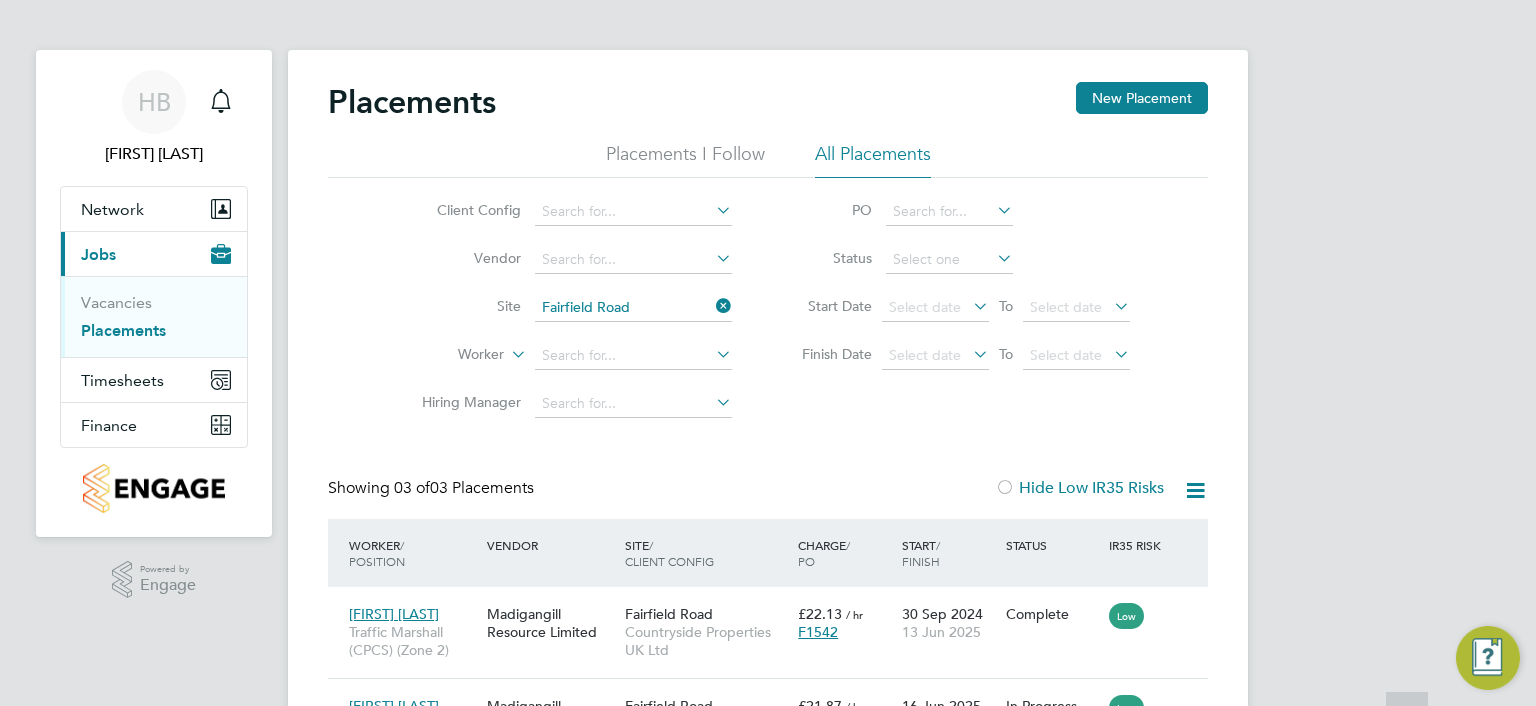 scroll, scrollTop: 0, scrollLeft: 0, axis: both 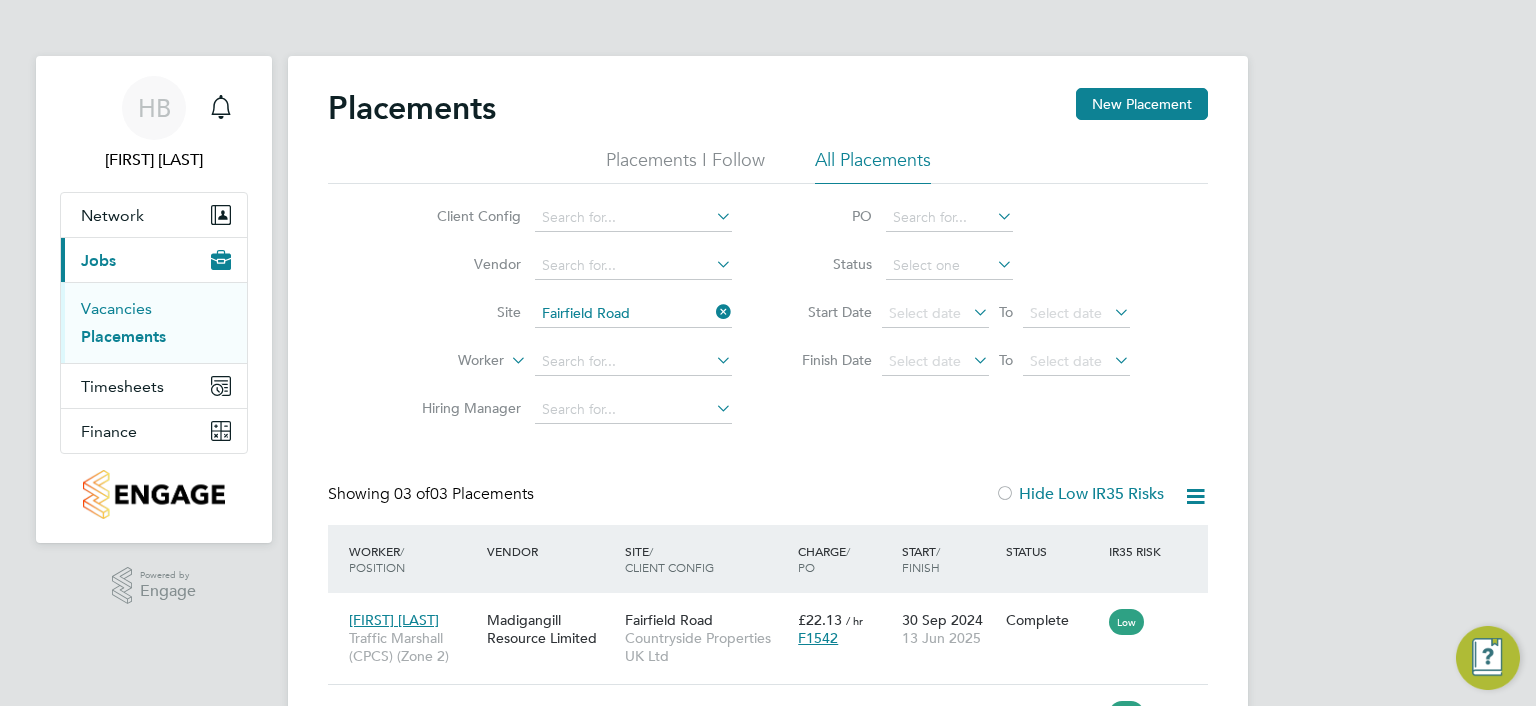 click on "Vacancies" at bounding box center (116, 308) 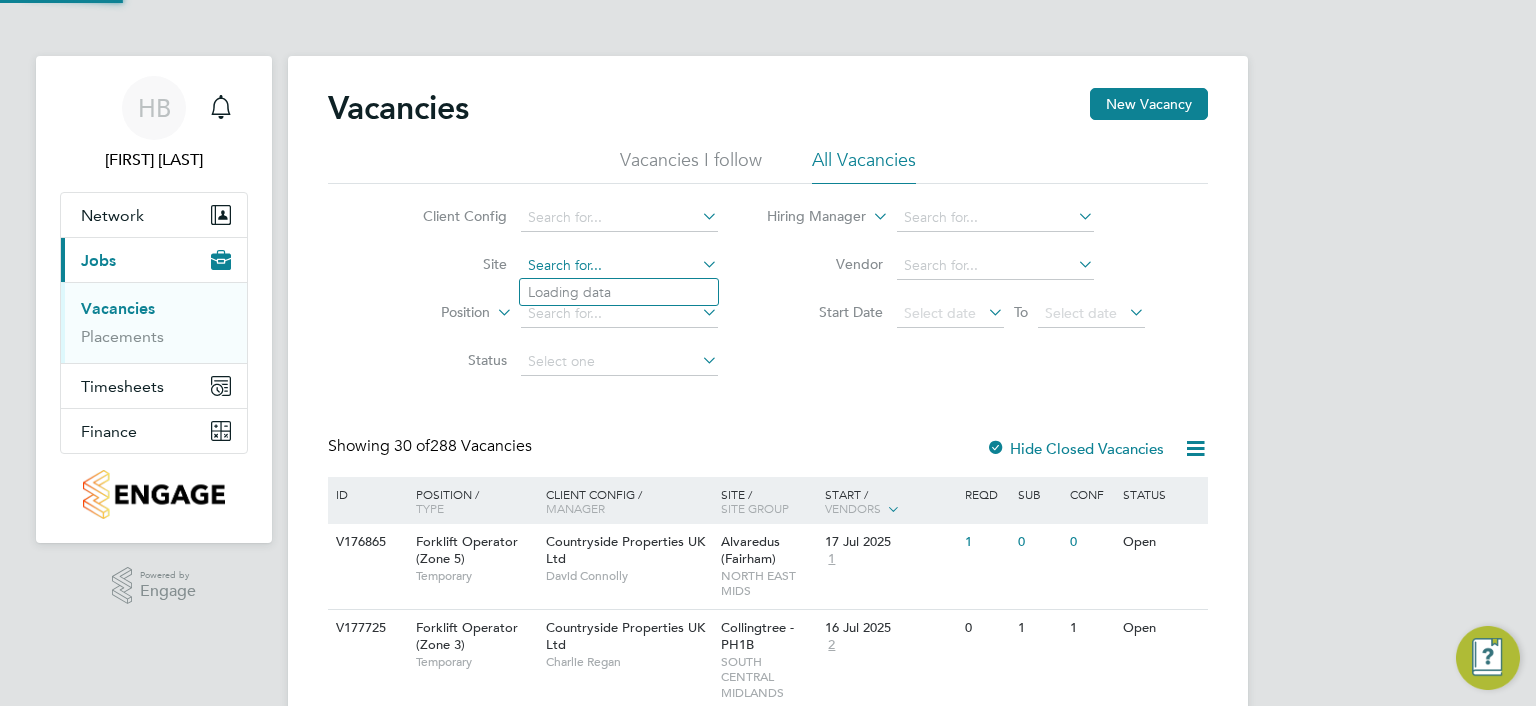 click 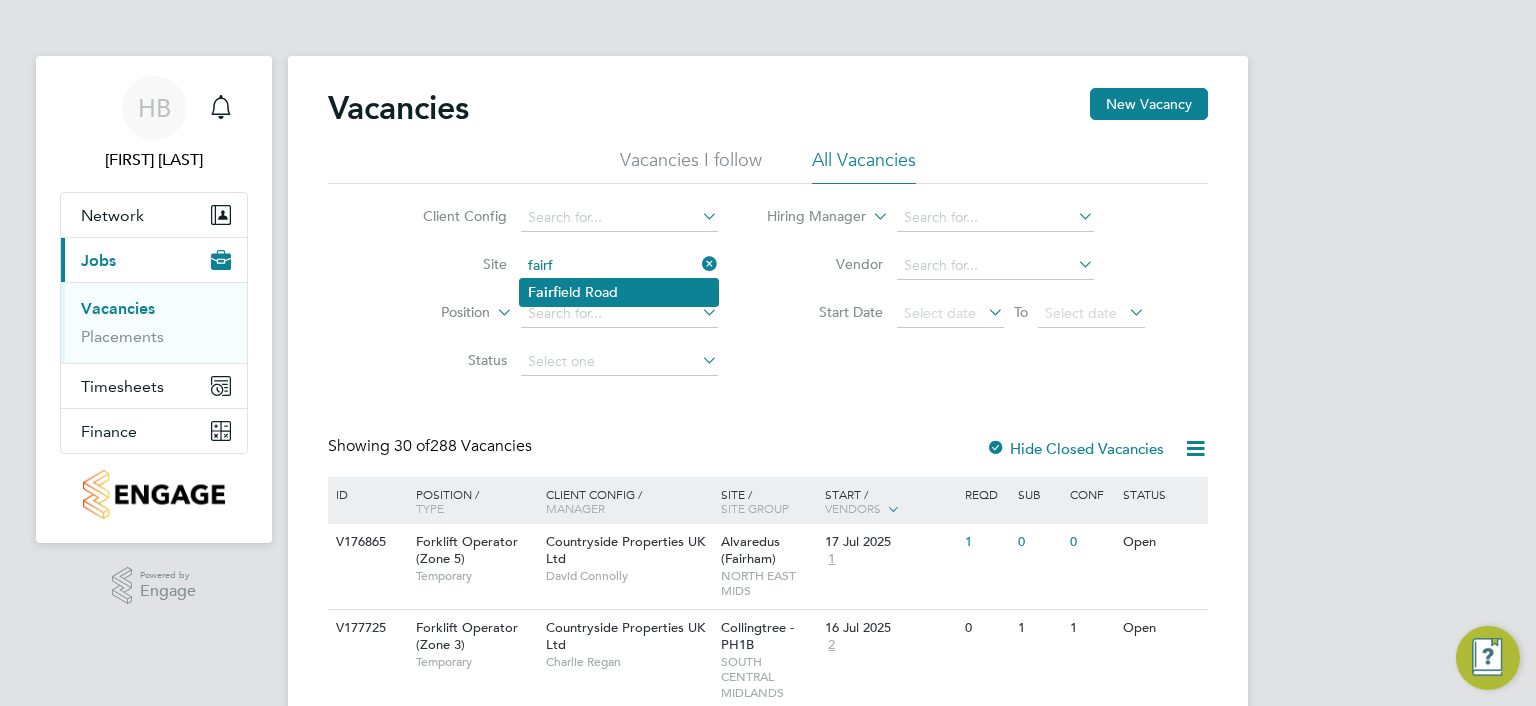 drag, startPoint x: 567, startPoint y: 290, endPoint x: 584, endPoint y: 297, distance: 18.384777 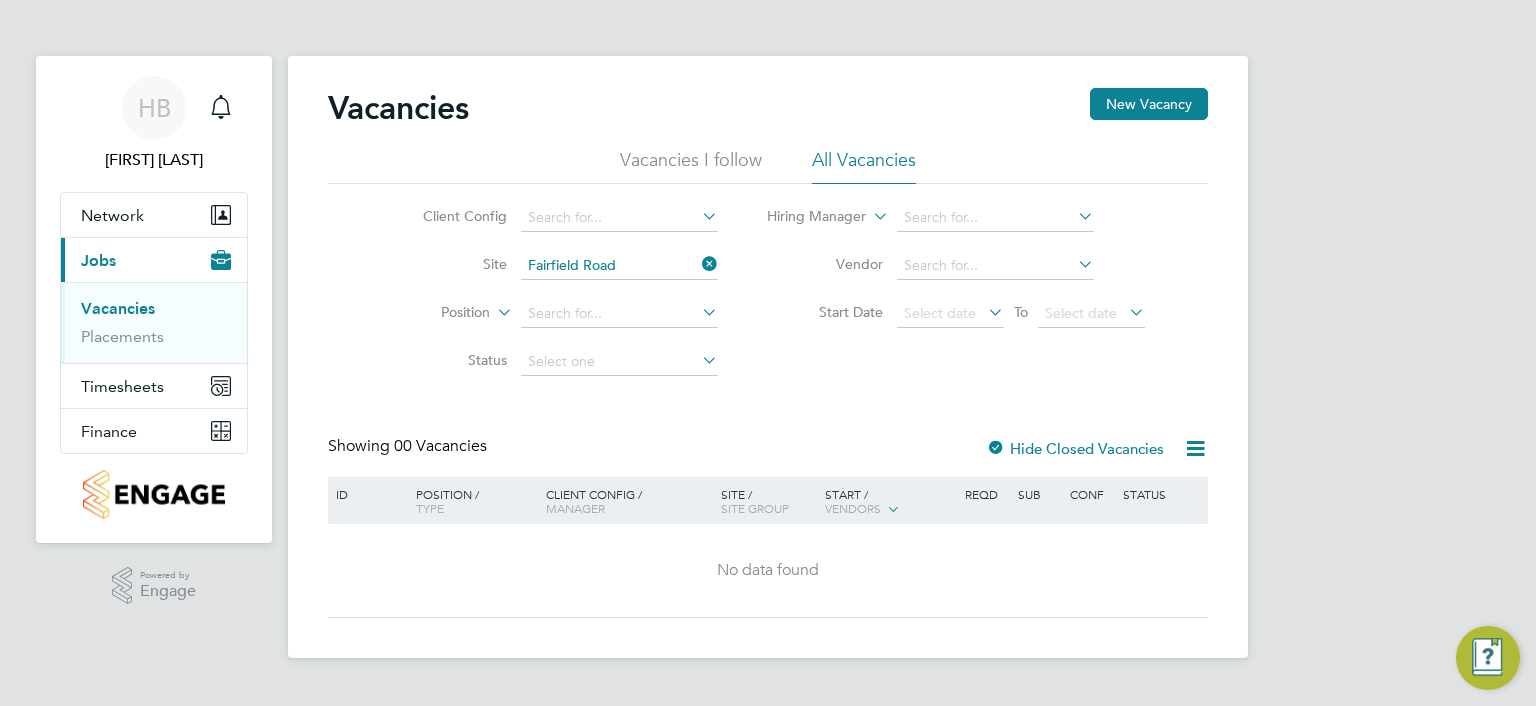 click 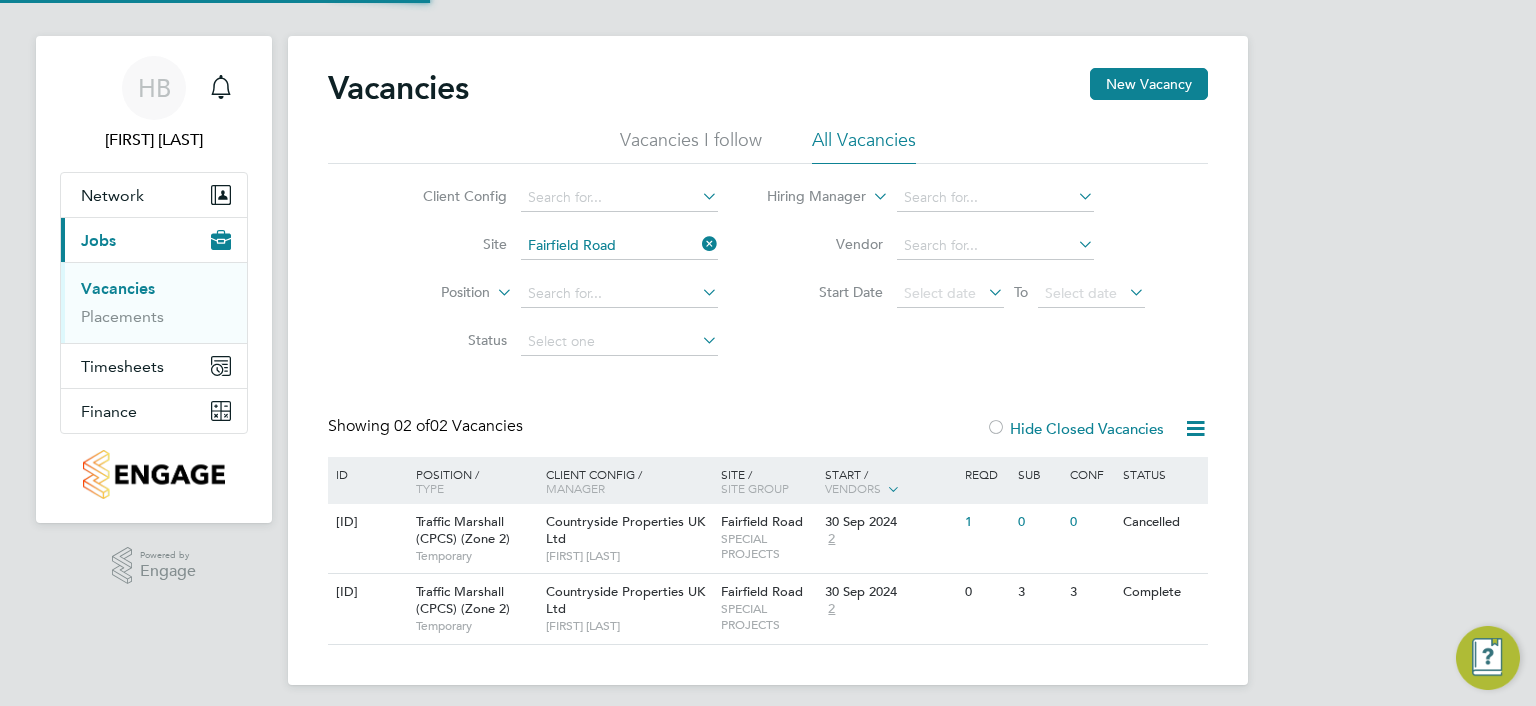scroll, scrollTop: 31, scrollLeft: 0, axis: vertical 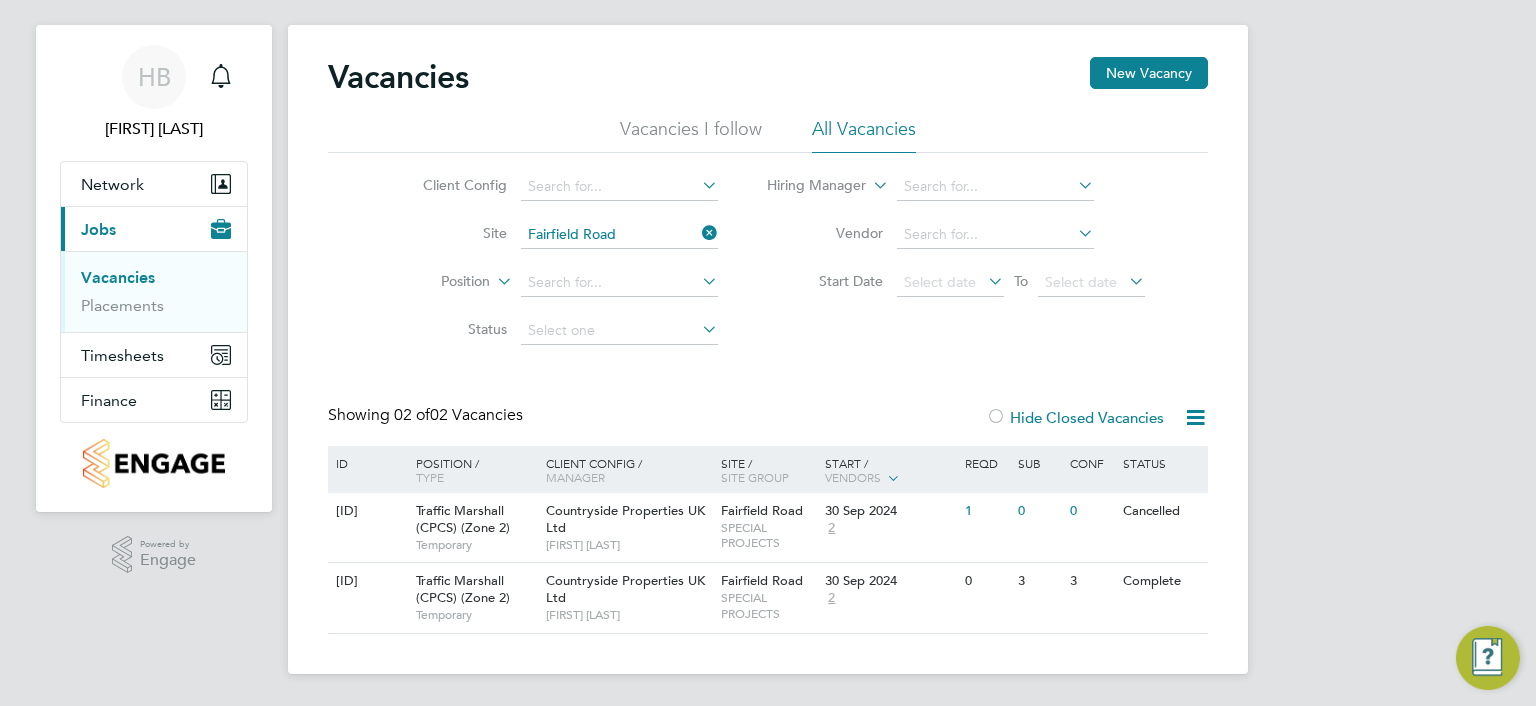 click at bounding box center (1488, 658) 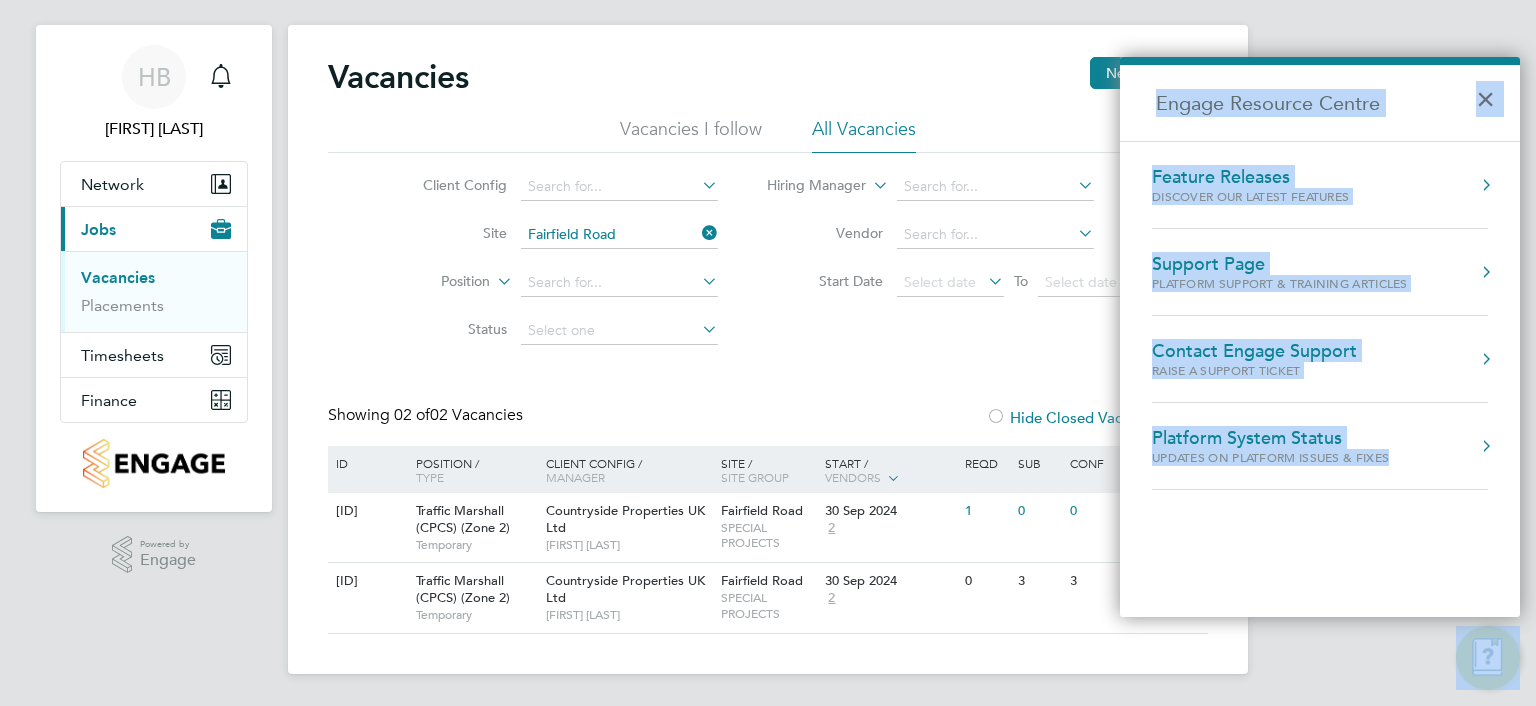 drag, startPoint x: 1315, startPoint y: 612, endPoint x: 1333, endPoint y: 620, distance: 19.697716 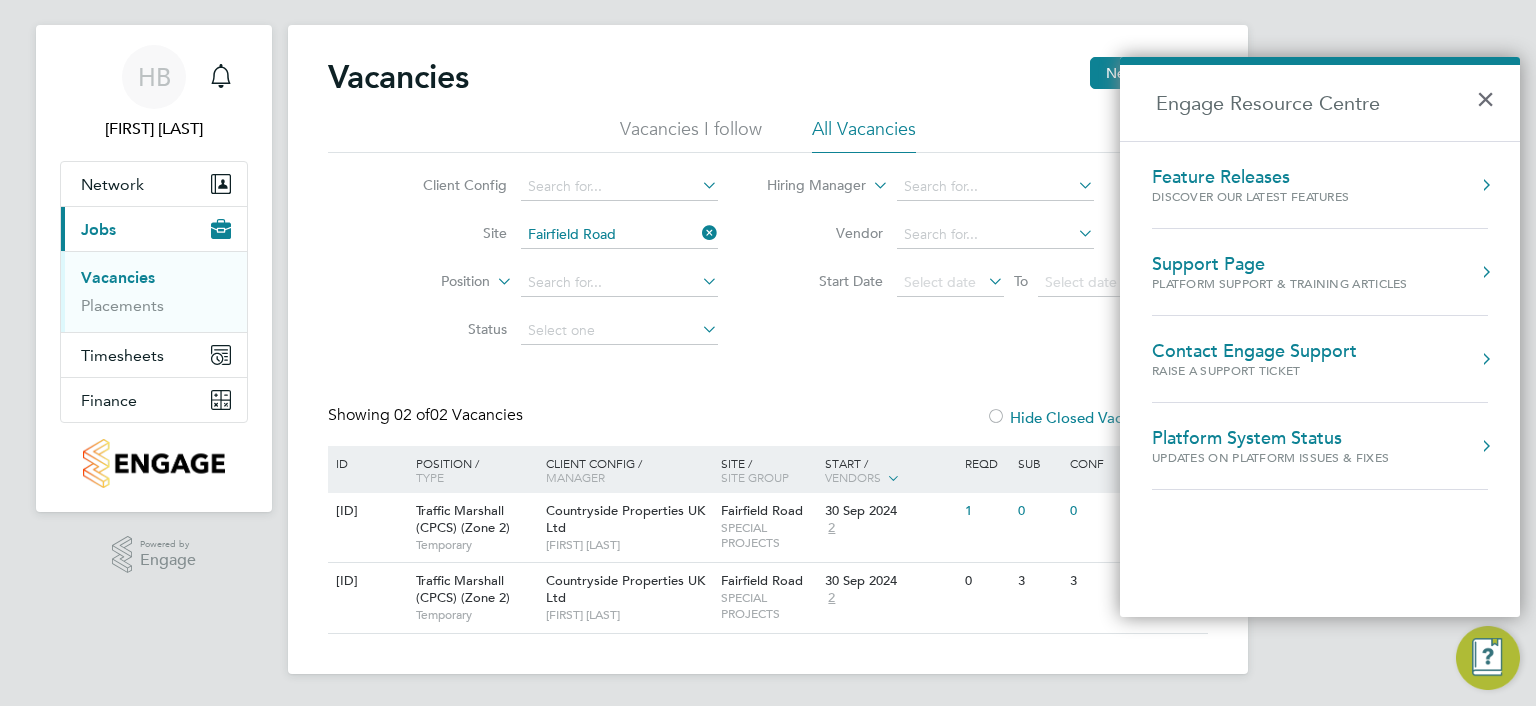 click on "HB   Hanne Barton   Notifications
Applications:   Network
Team Members   Sites   Workers   Current page:   Jobs
Vacancies   Placements   Timesheets
Timesheets   Expenses   Finance
Invoices & Credit Notes
.st0{fill:#C0C1C2;}
Powered by Engage Vacancies New Vacancy Vacancies I follow All Vacancies Client Config     Site   Fairfield Road   Position     Status   Hiring Manager     Vendor   Start Date
Select date
To
Select date
Showing   02 of  02 Vacancies Hide Closed Vacancies ID  Position / Type   Client Config / Manager Site / Site Group Start / Vendors   Reqd Sub Conf Status V175776 Traffic Marshall (CPCS) (Zone 2)   Temporary Countryside Properties UK Ltd   John Taylor Fairfield Road   SPECIAL PROJECTS 30 Sep 2024 2 1 0 0 Cancelled V140722 Traffic Marshall (CPCS) (Zone 2)" at bounding box center [768, 337] 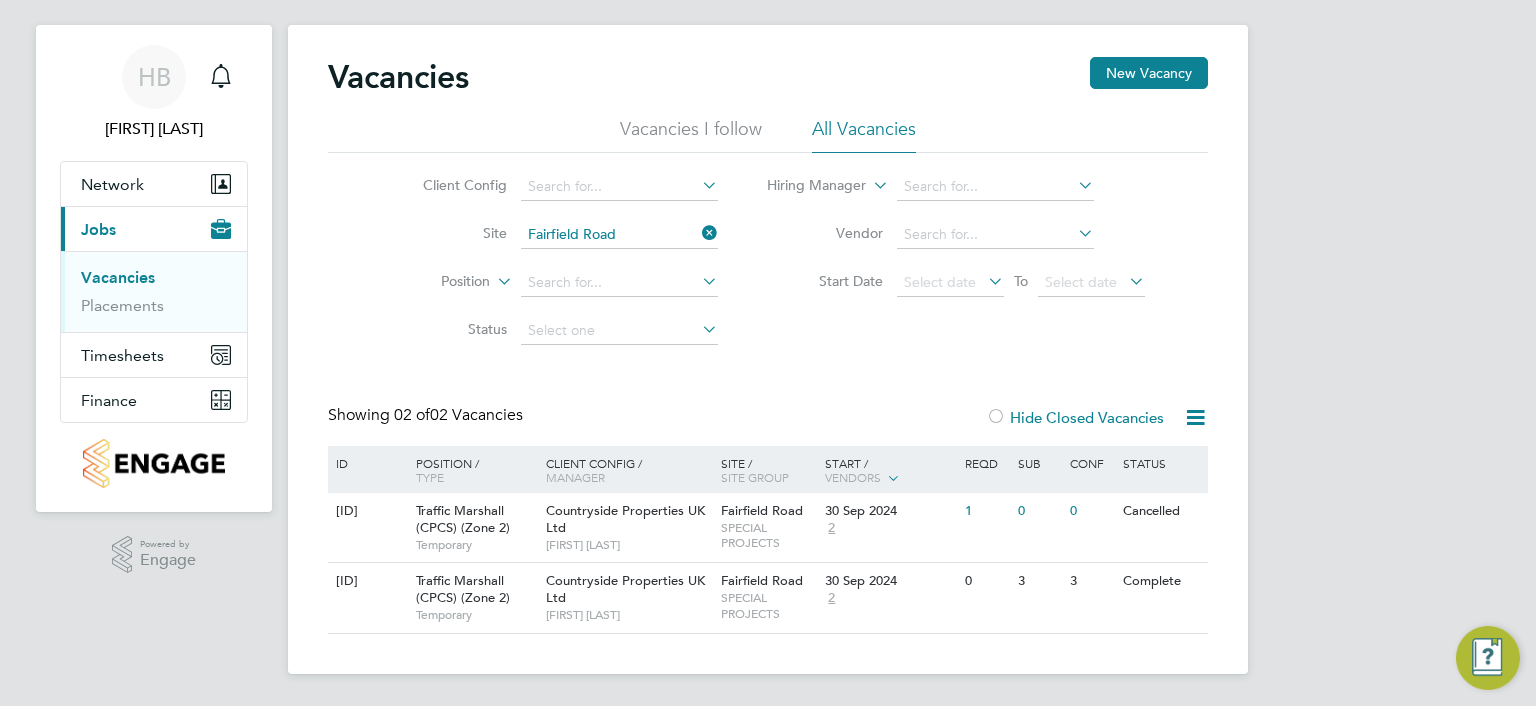click at bounding box center (1488, 658) 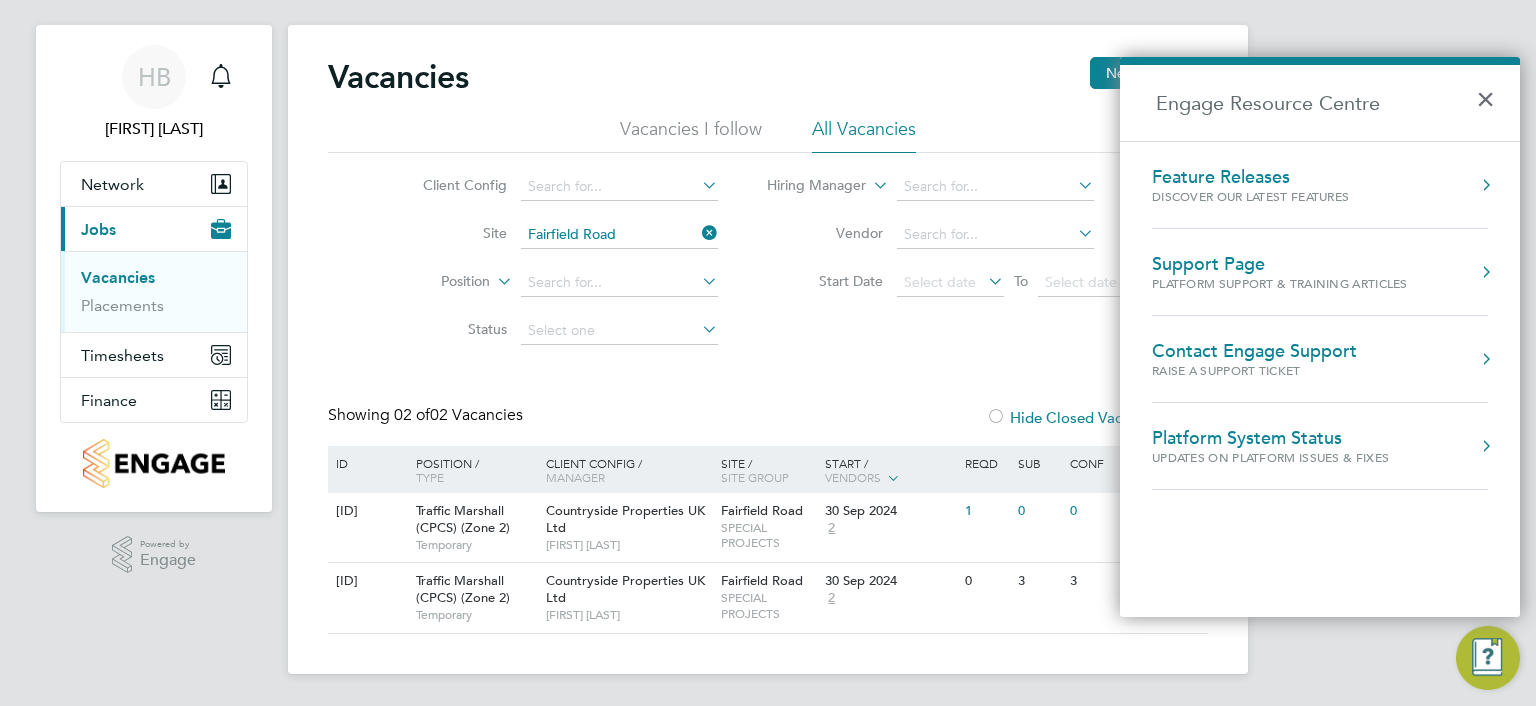 click at bounding box center (1486, 272) 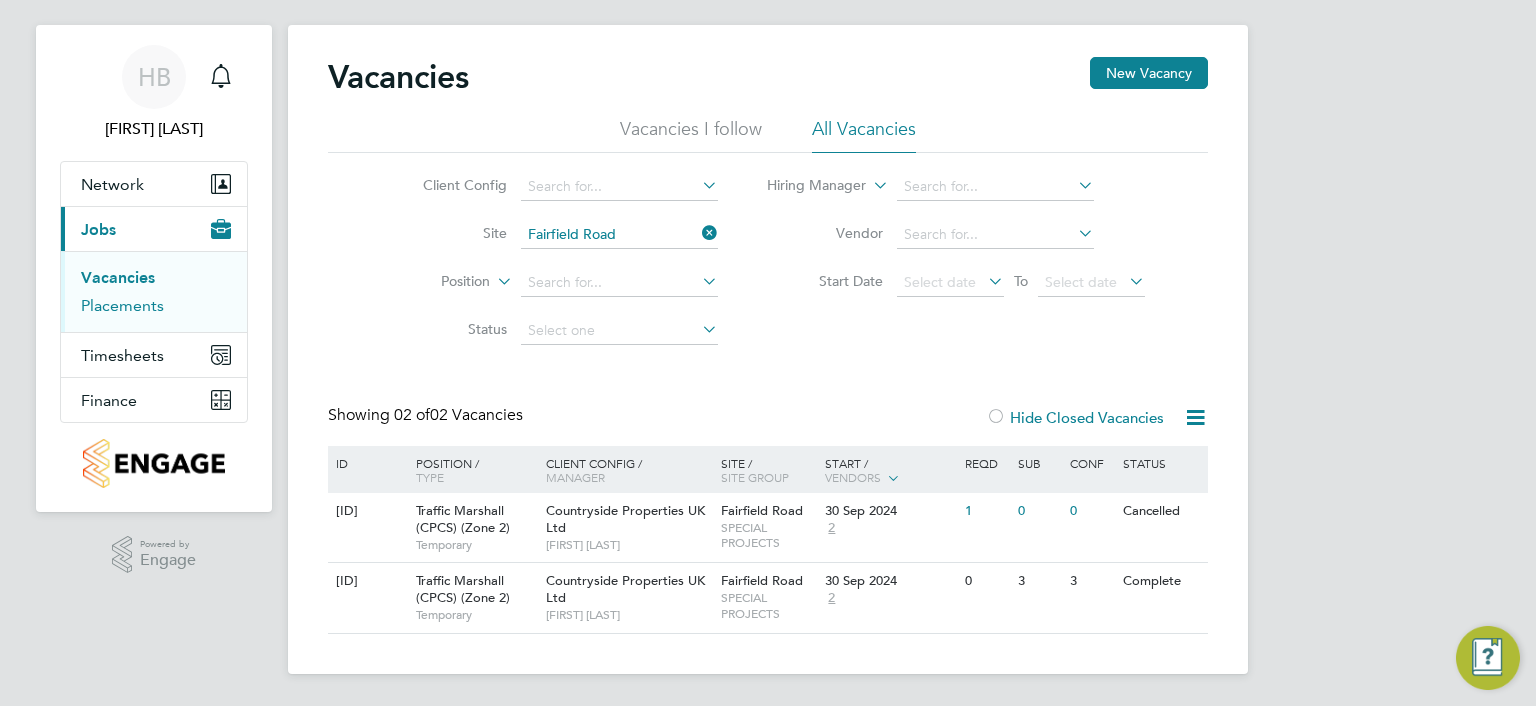 click on "Placements" at bounding box center [122, 305] 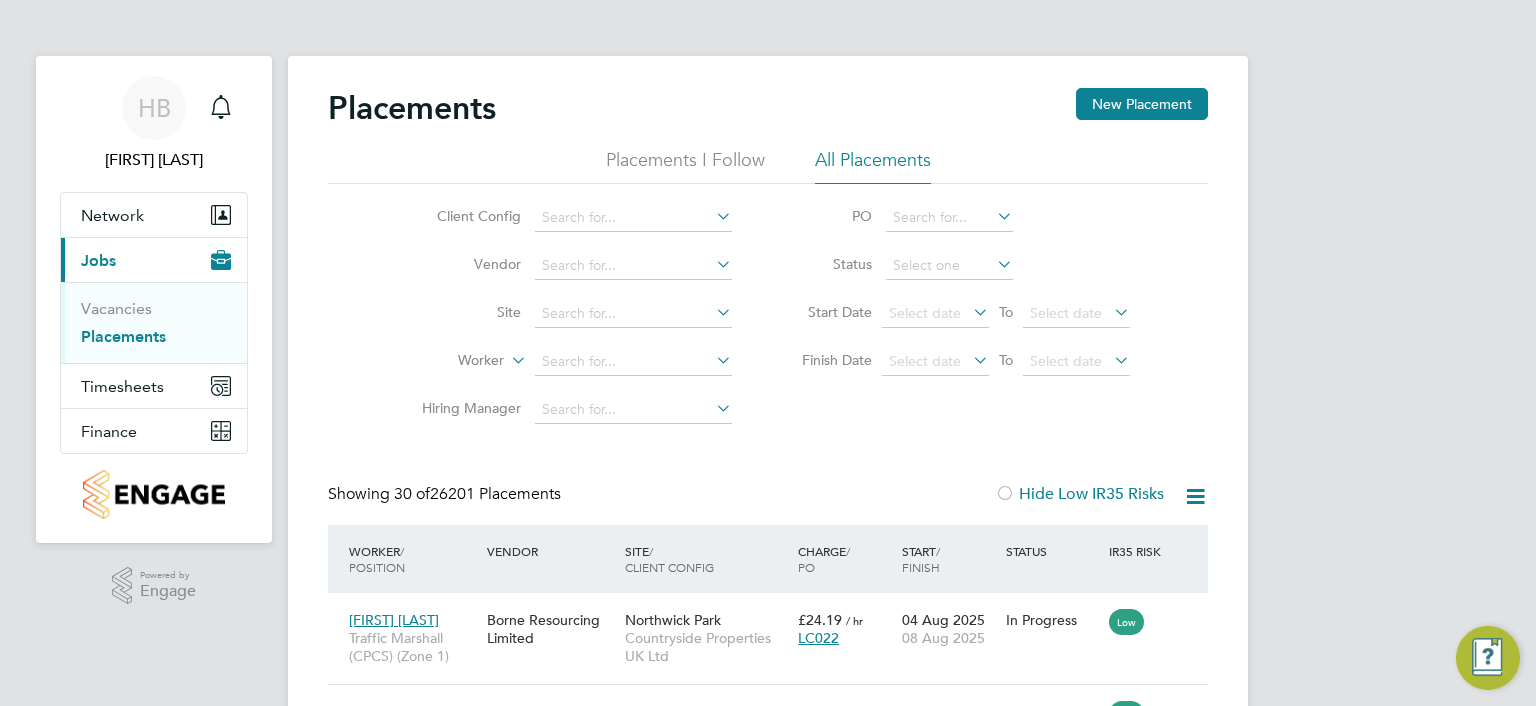 scroll, scrollTop: 10, scrollLeft: 9, axis: both 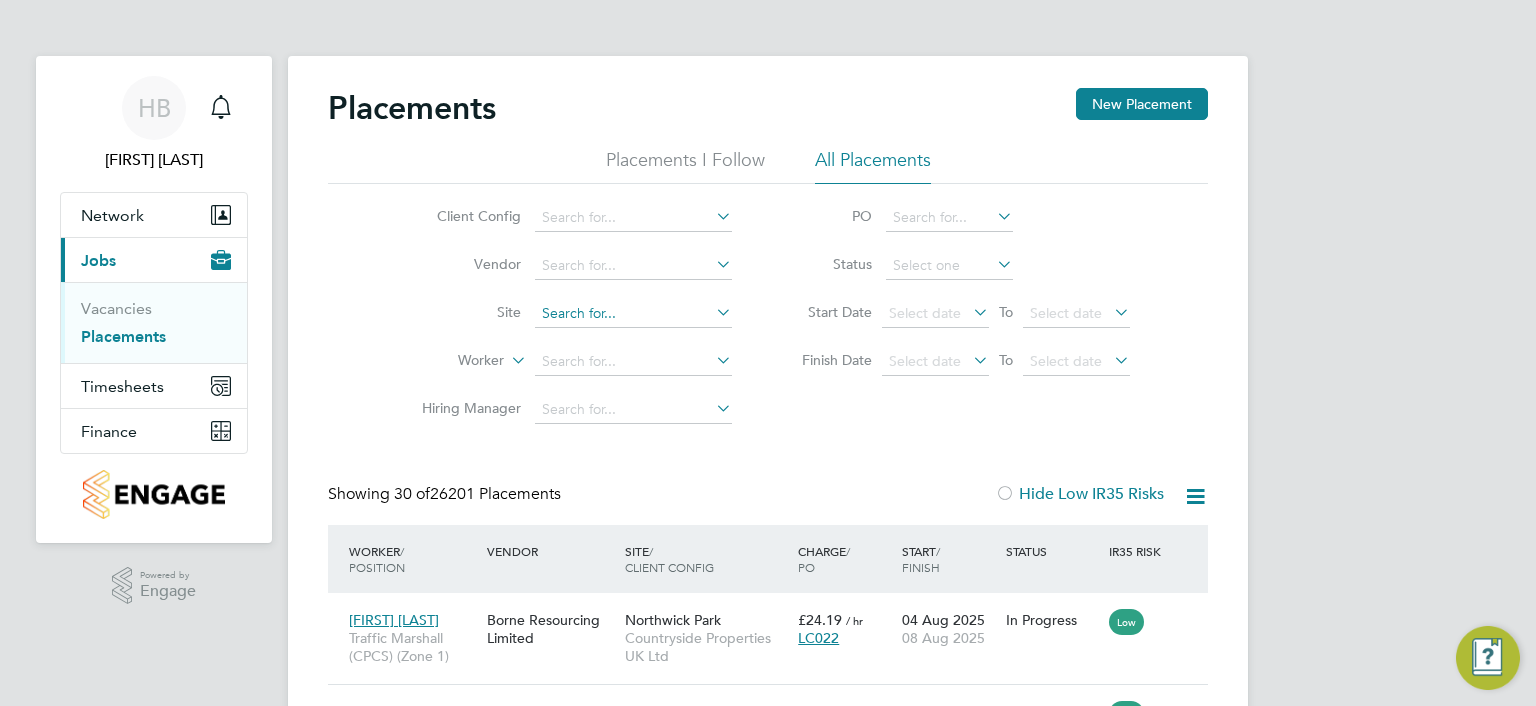 click 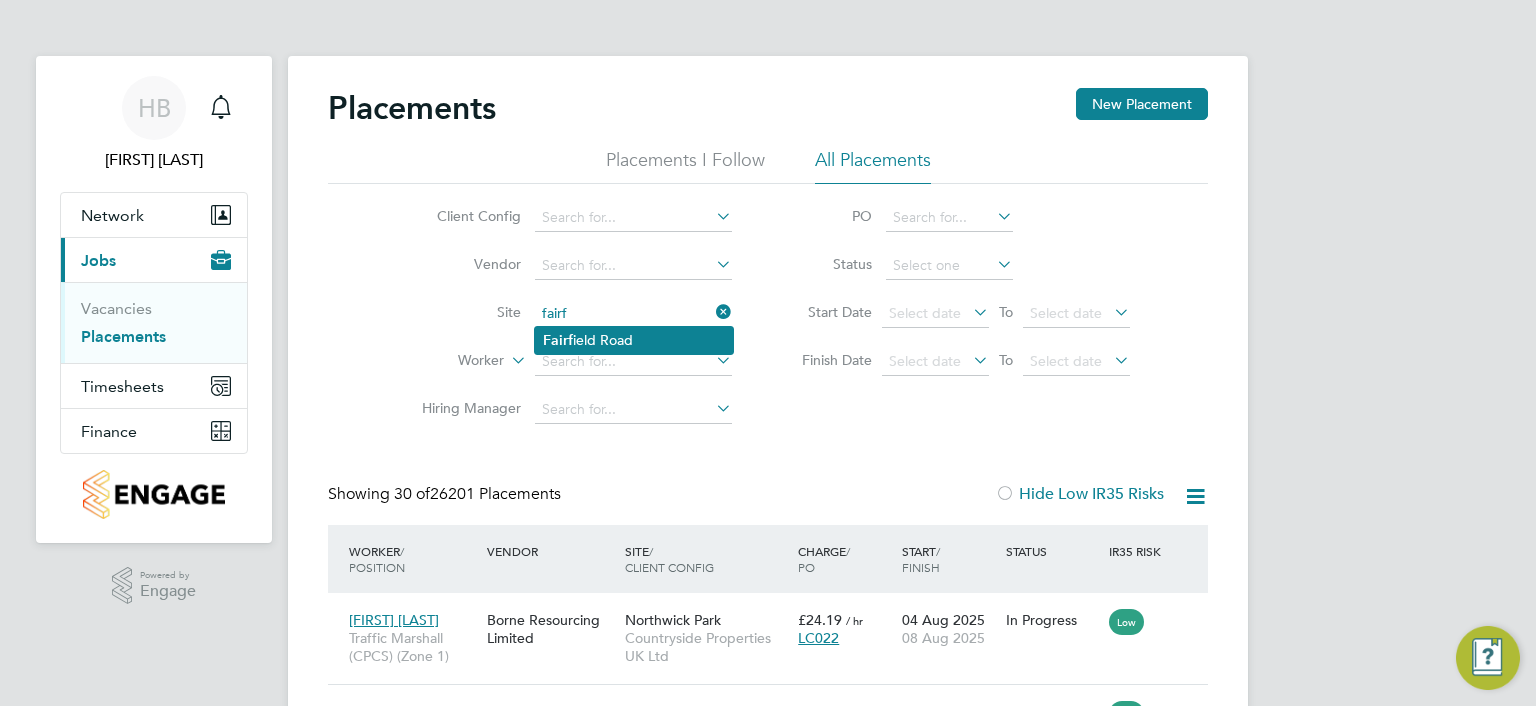 drag, startPoint x: 564, startPoint y: 345, endPoint x: 587, endPoint y: 350, distance: 23.537205 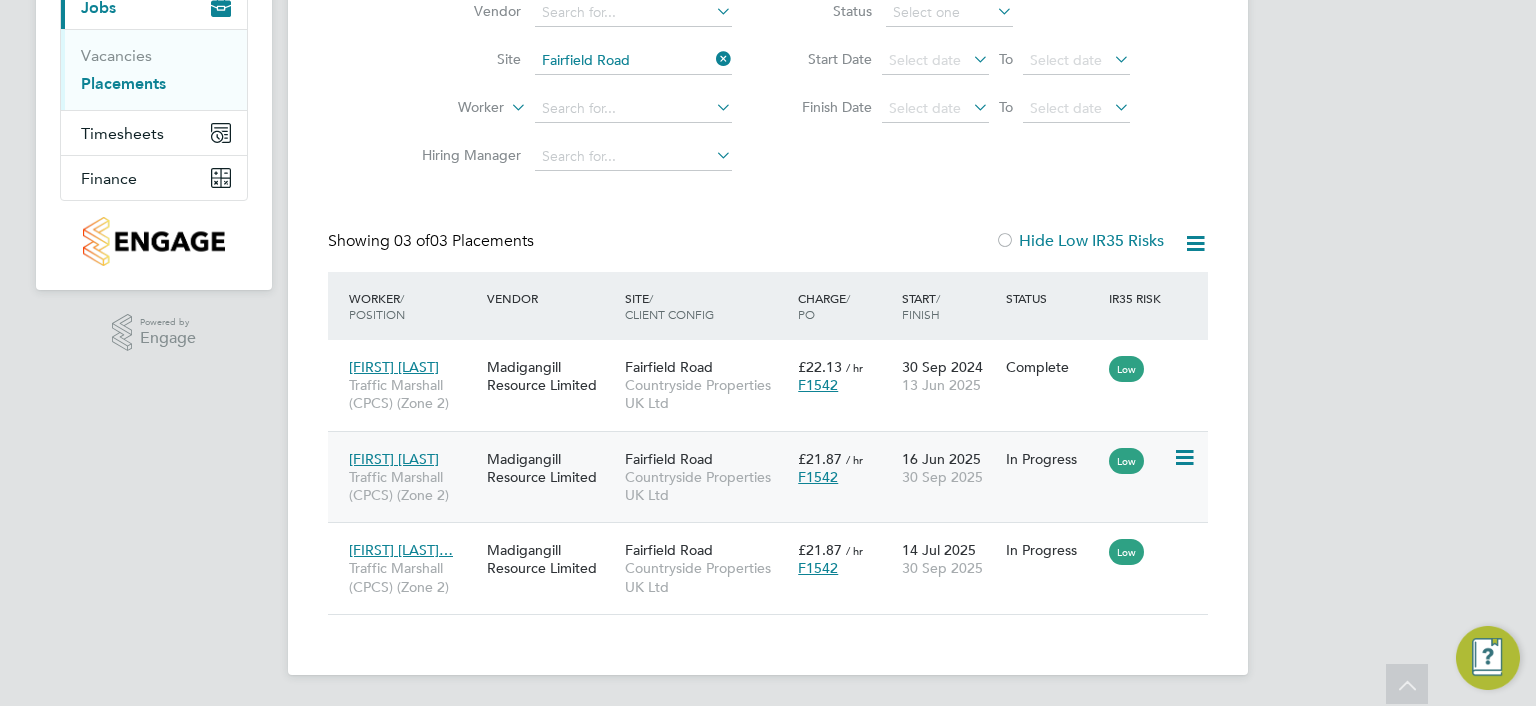 click on "[FIRST] [LAST]" 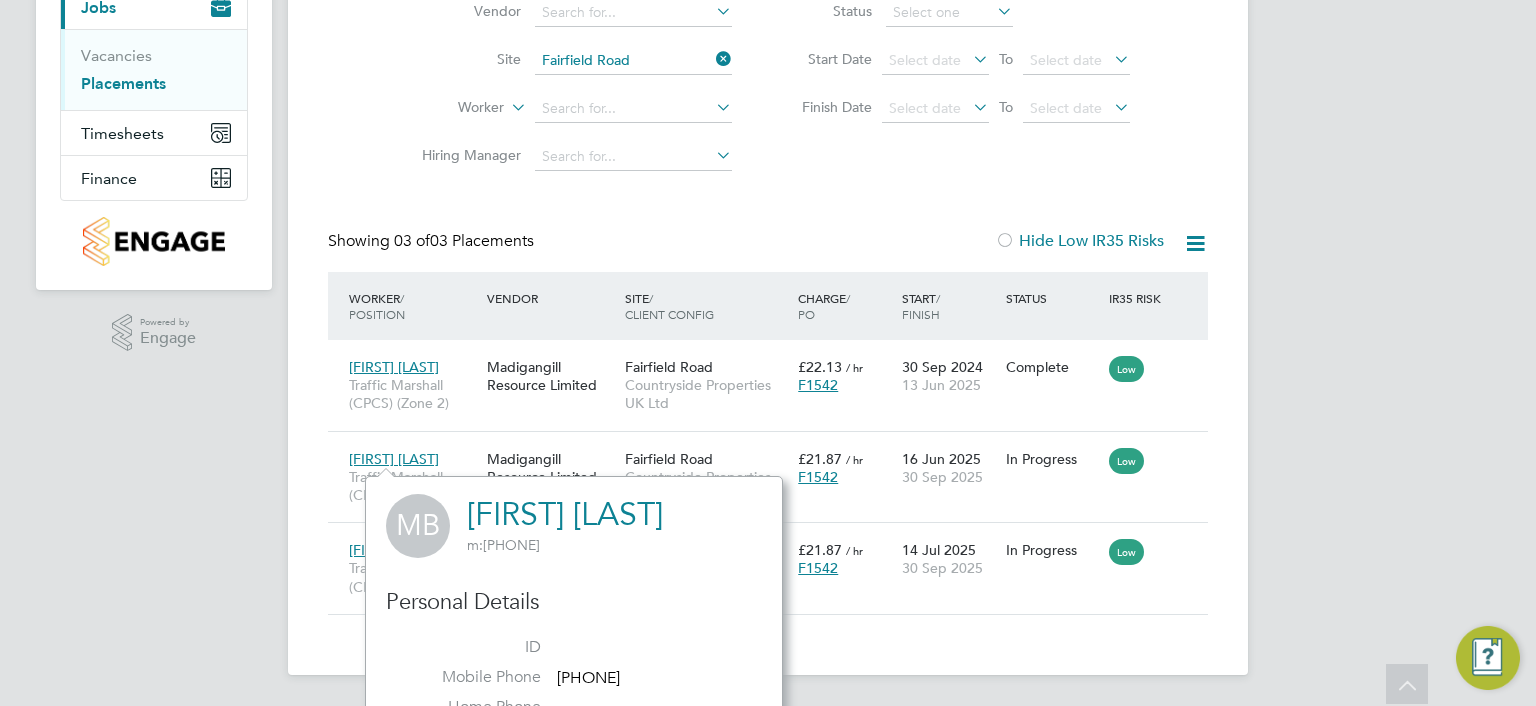click on "HB   Hanne Barton   Notifications
Applications:   Network
Team Members   Sites   Workers   Current page:   Jobs
Vacancies   Placements   Timesheets
Timesheets   Expenses   Finance
Invoices & Credit Notes
.st0{fill:#C0C1C2;}
Powered by Engage Placements New Placement Placements I Follow All Placements Client Config   Vendor     Site   Fairfield Road   Worker     Hiring Manager   PO   Status   Start Date
Select date
To
Select date
Finish Date
Select date
To
Select date
Showing   03 of  03 Placements Hide Low IR35 Risks Worker  / Position Vendor Site / Client Config Charge  / PO Start  / Finish Status IR35 Risk Omoshola Savage Traffic Marshall (CPCS) (Zone 2) Madigangill Resource Limited Fairfield Road Countryside Properties UK Ltd £22.13   / hr F1542 Complete" at bounding box center [768, 227] 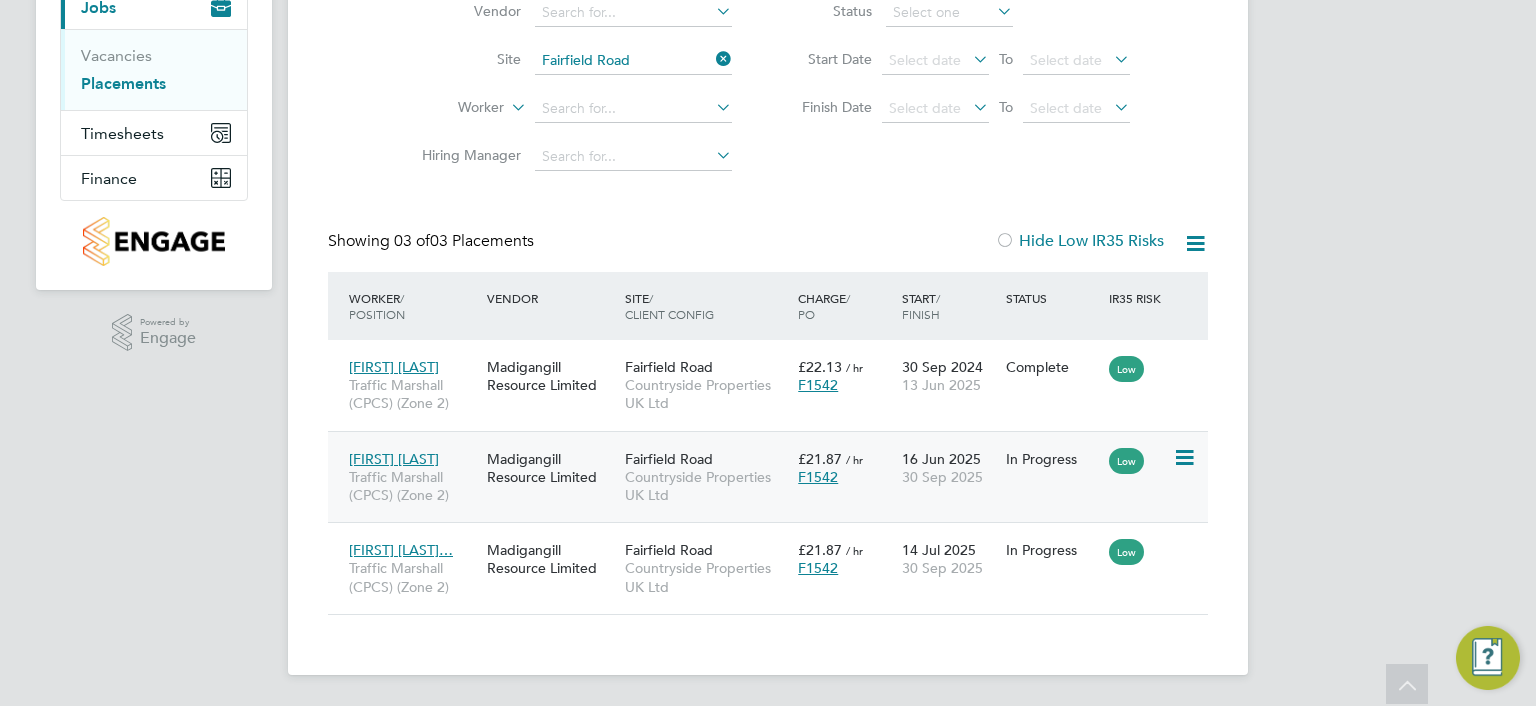 click on "Countryside Properties UK Ltd" 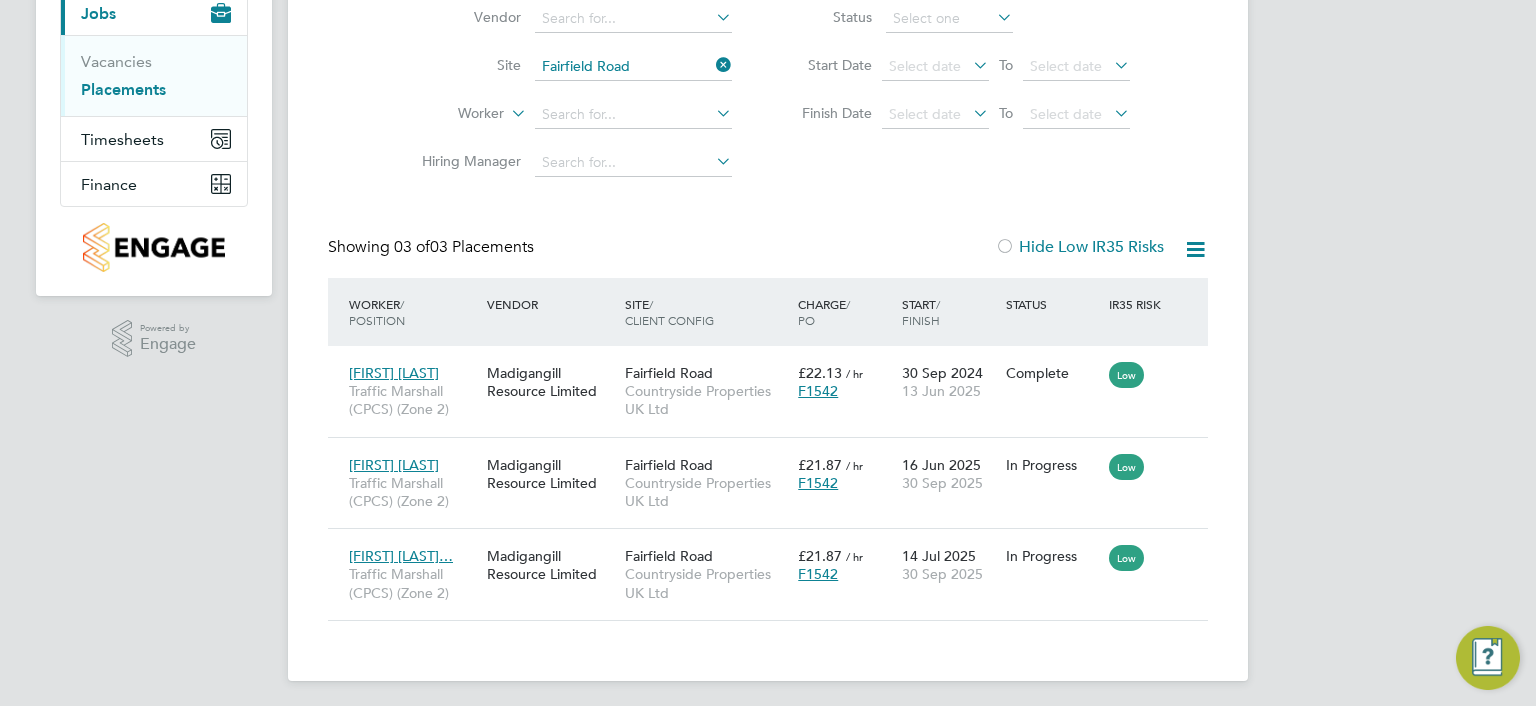scroll, scrollTop: 253, scrollLeft: 0, axis: vertical 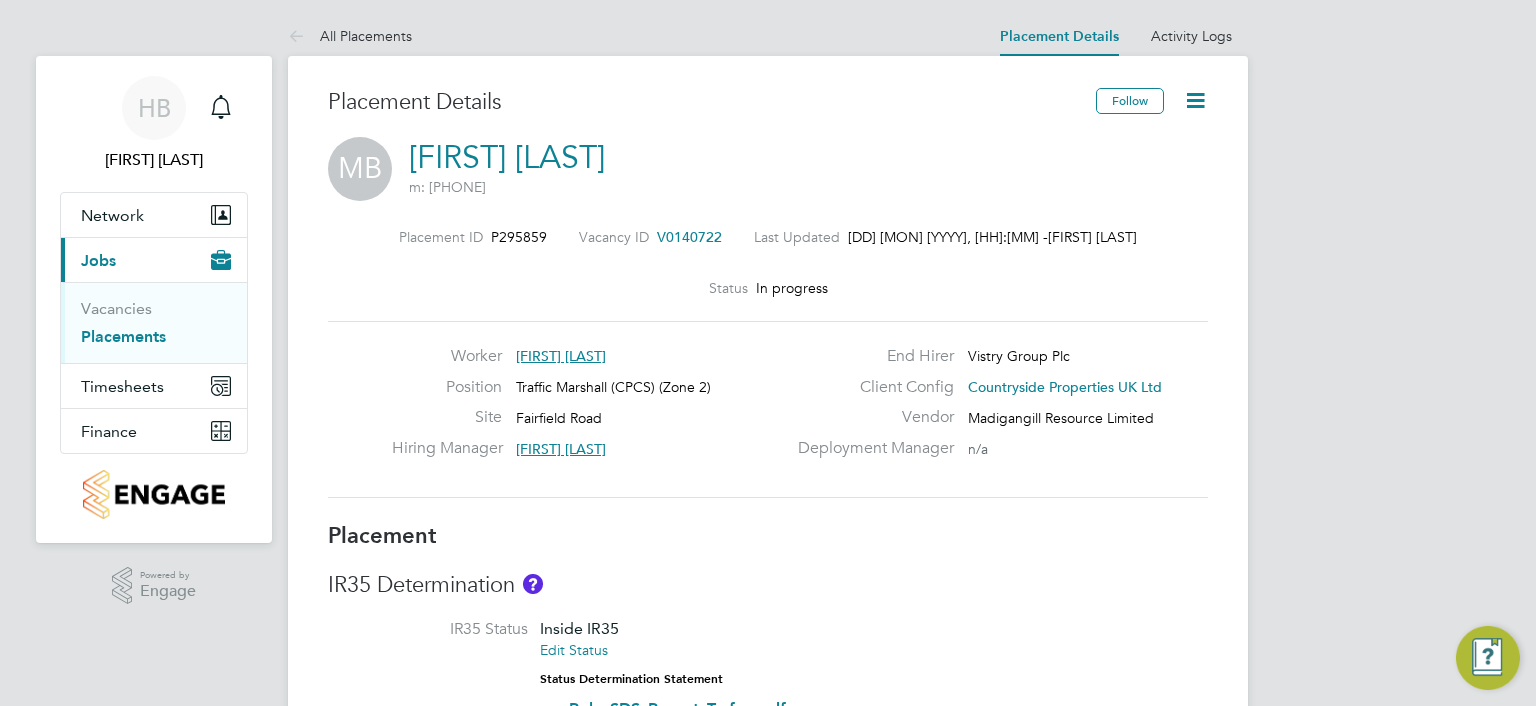 click 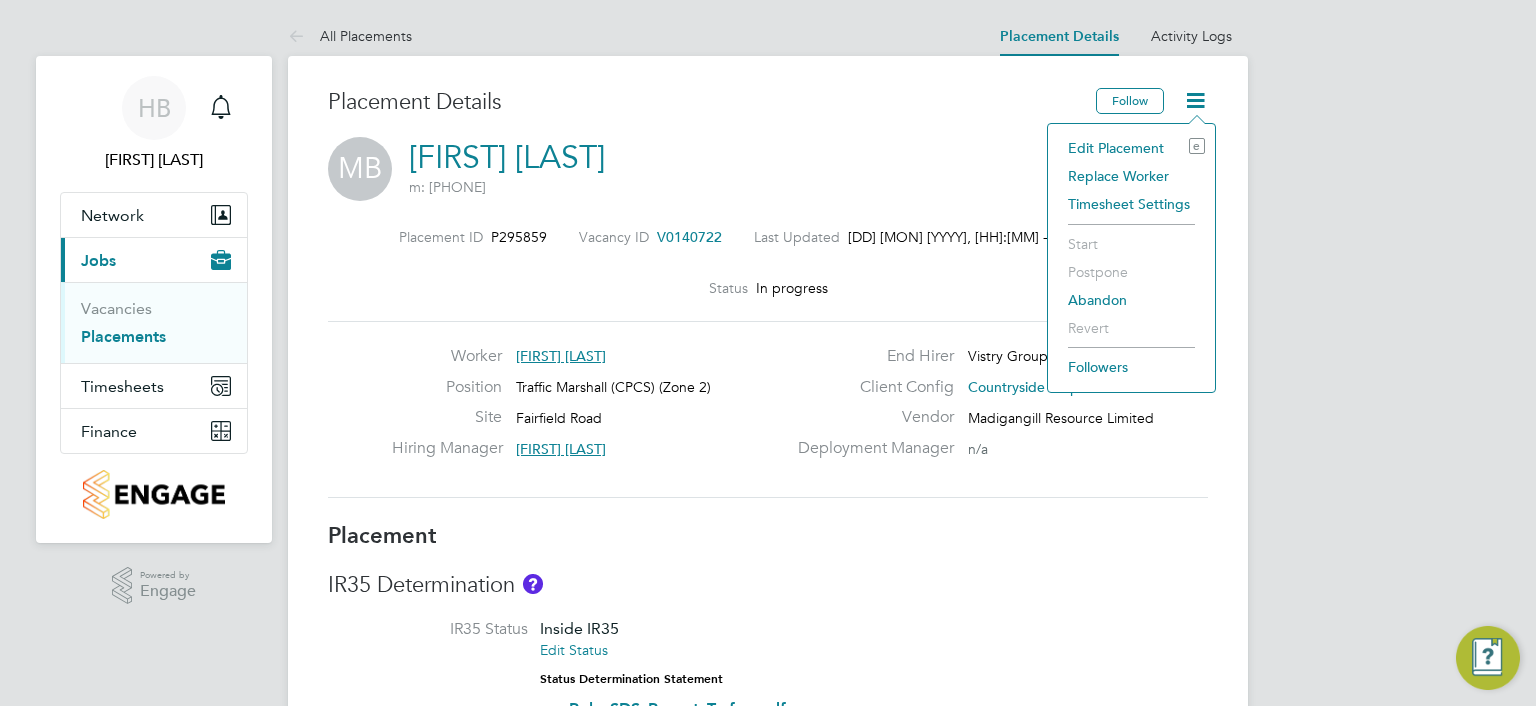 click on "Edit Placement e" 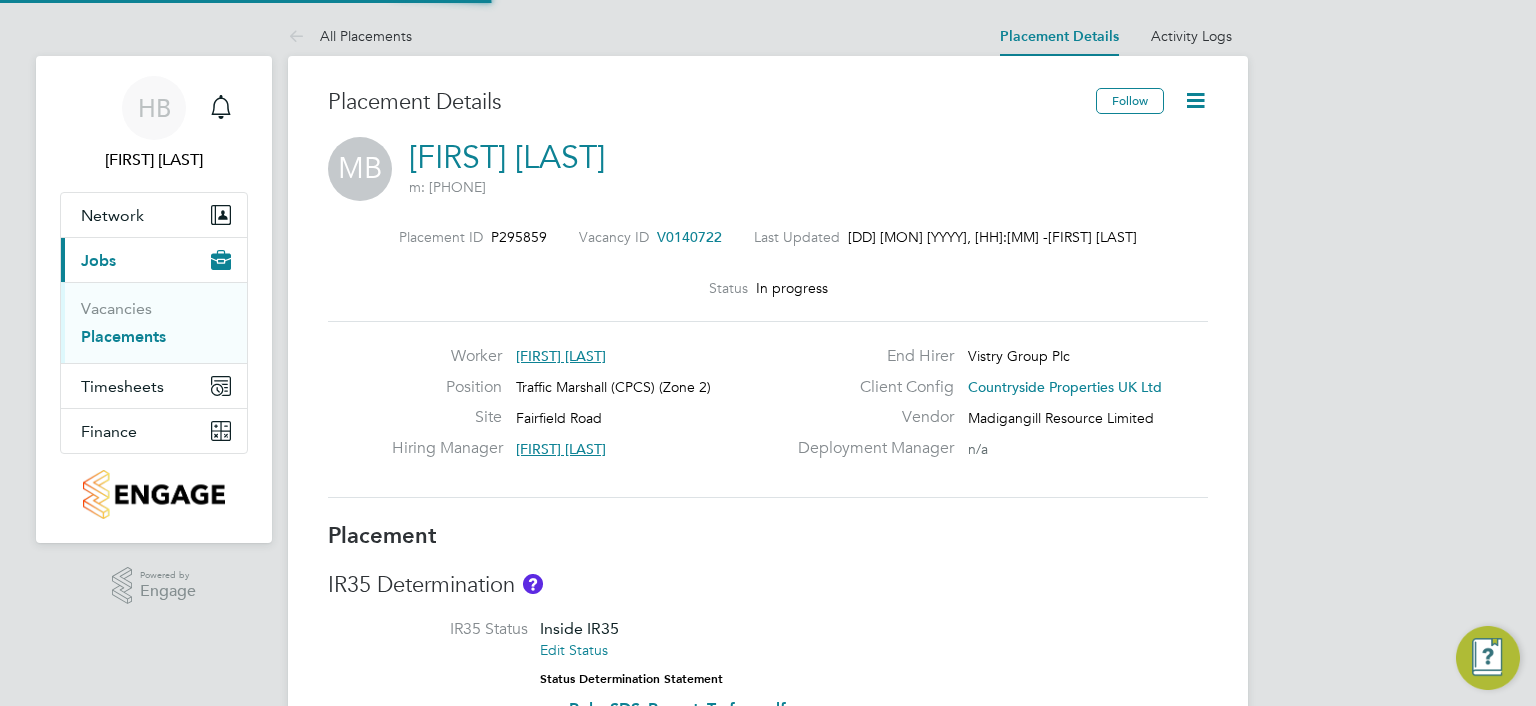 type on "[FIRST] [LAST]" 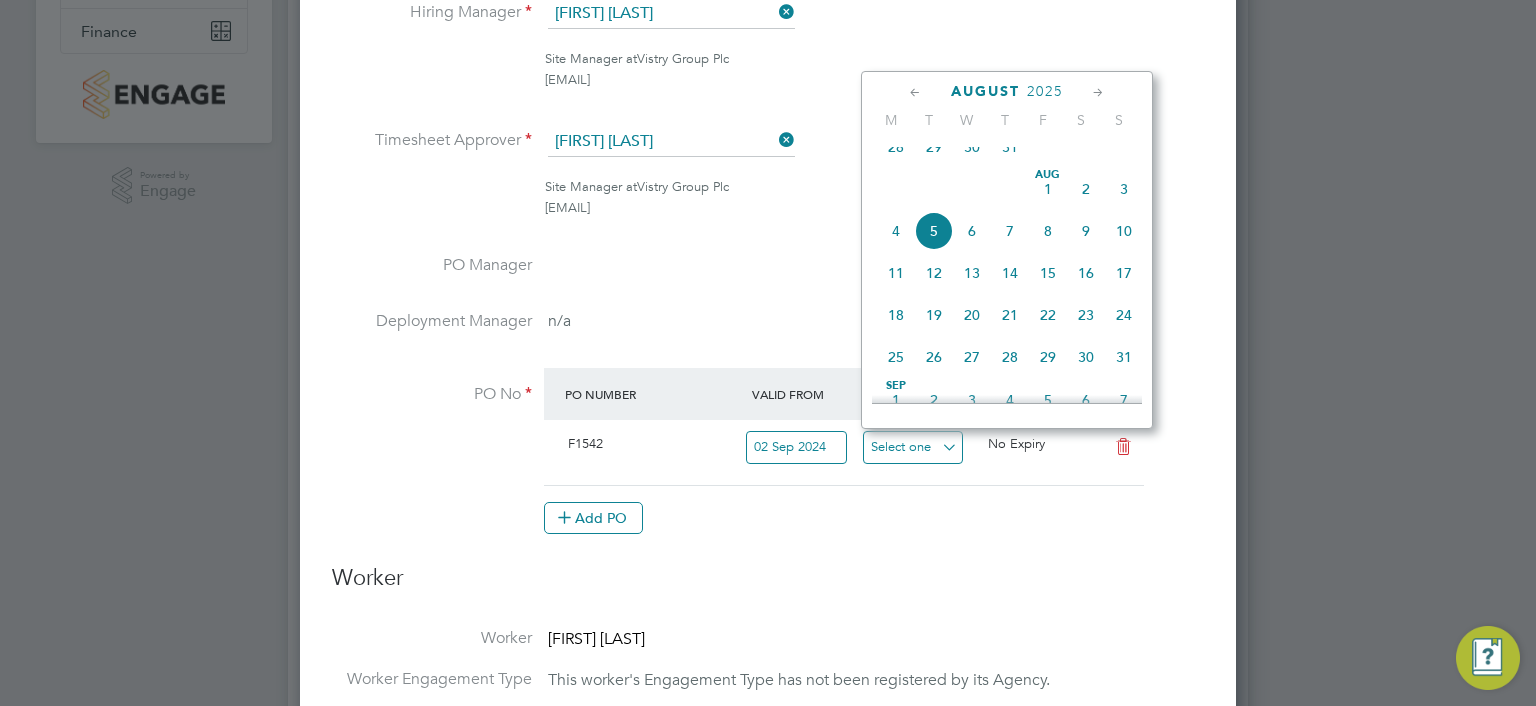 click at bounding box center (913, 447) 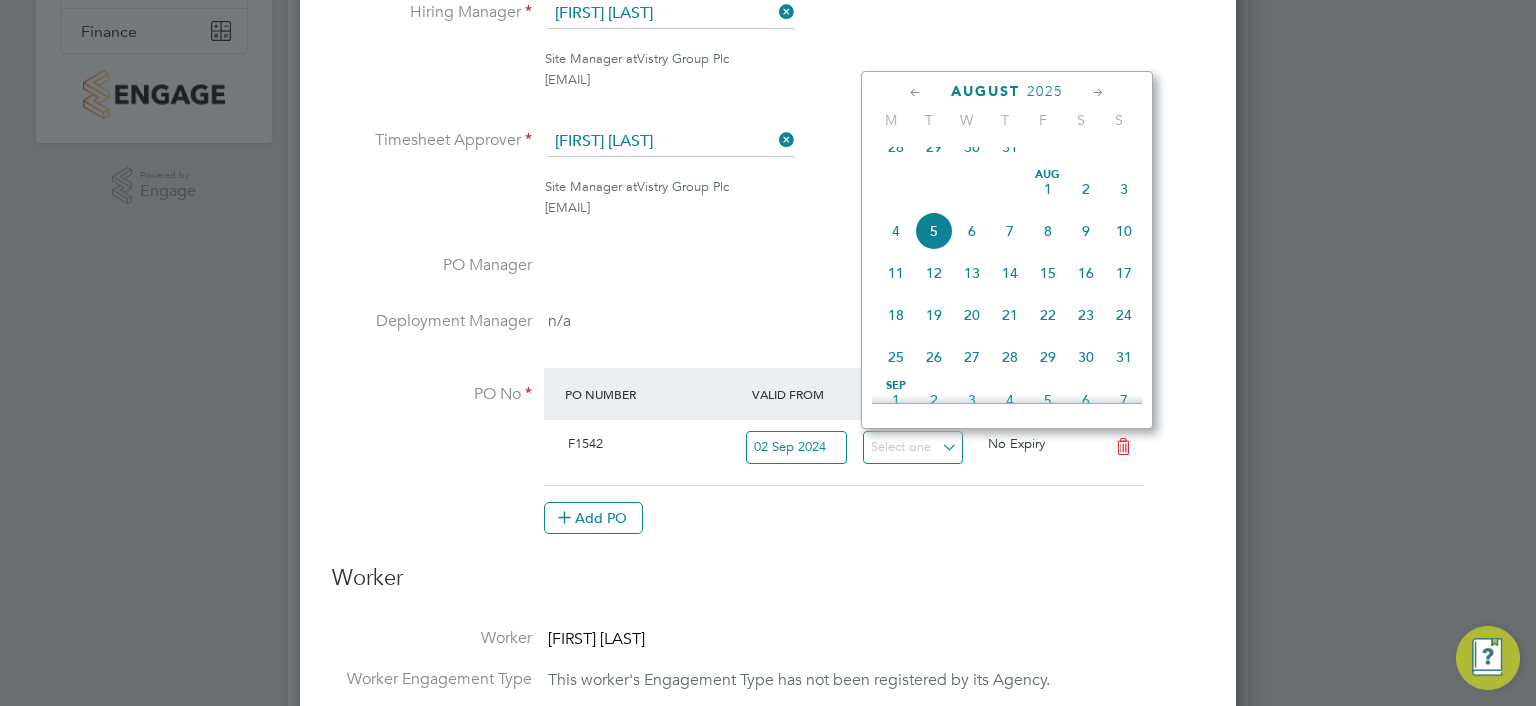 click on "31" 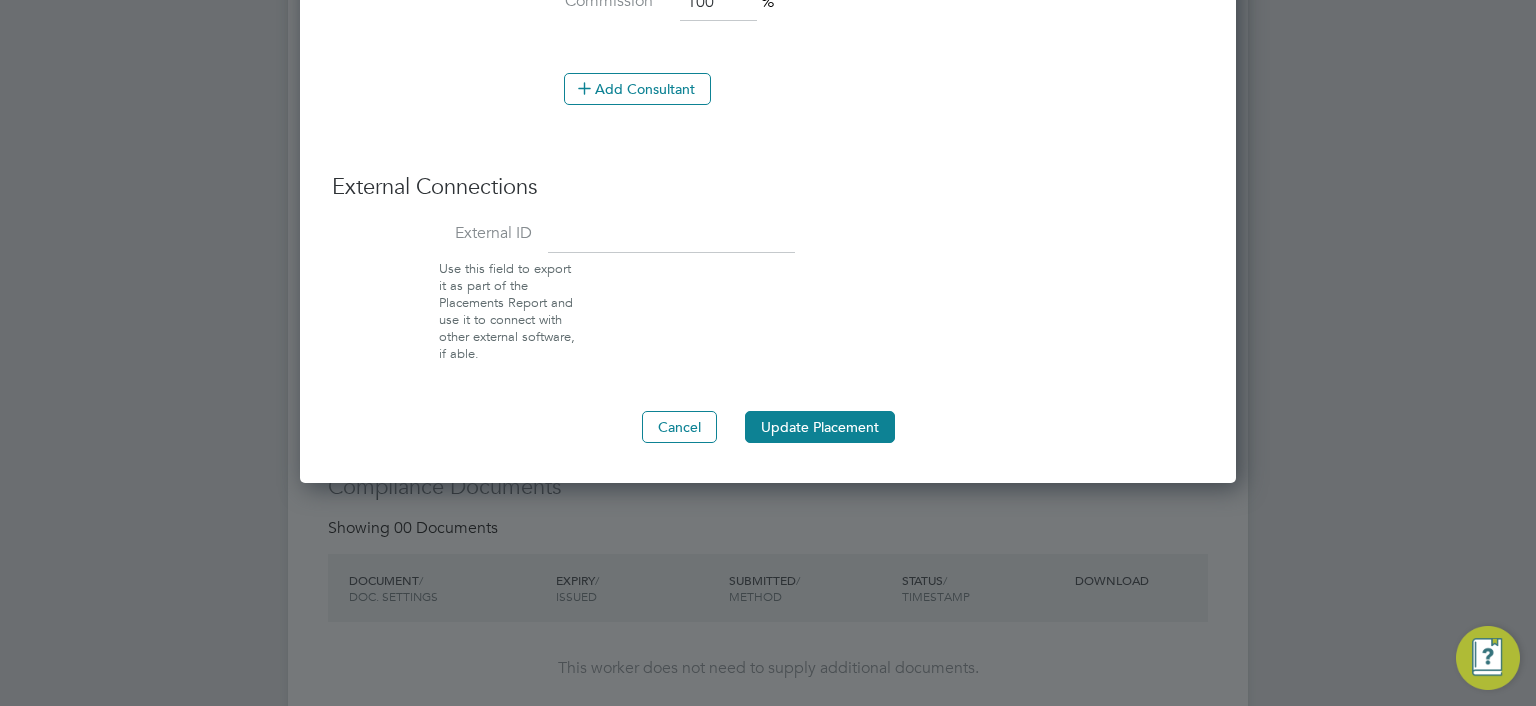 scroll, scrollTop: 1800, scrollLeft: 0, axis: vertical 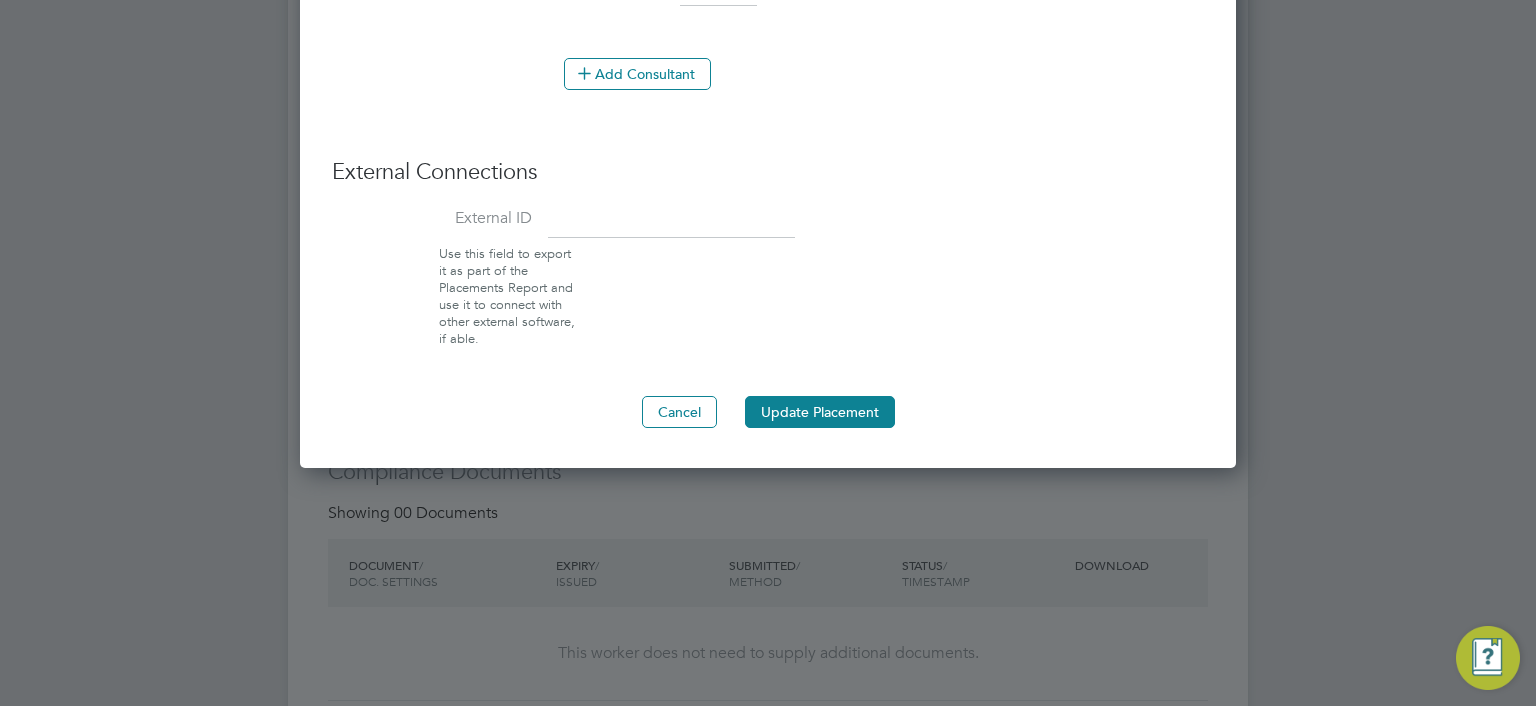 click on "Update Placement" at bounding box center [820, 412] 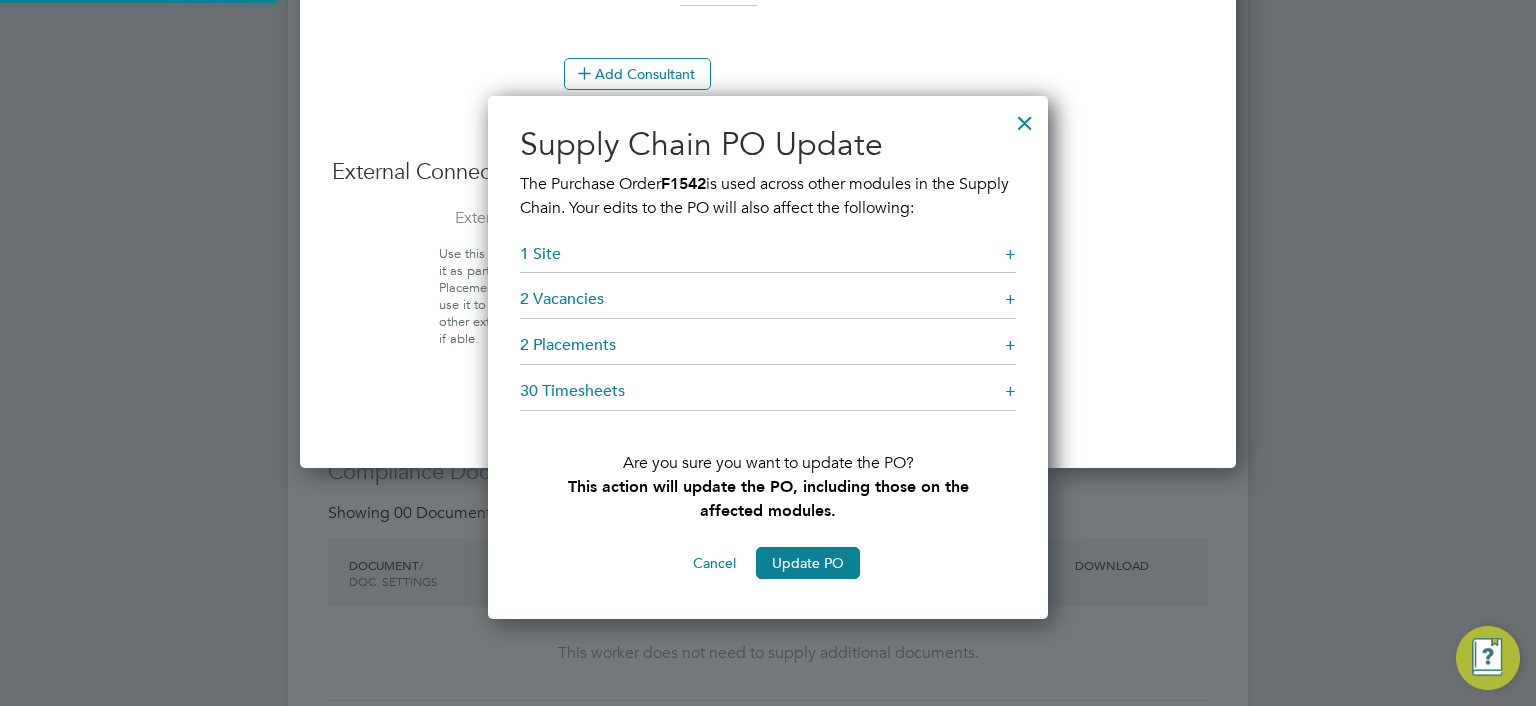 scroll, scrollTop: 9, scrollLeft: 10, axis: both 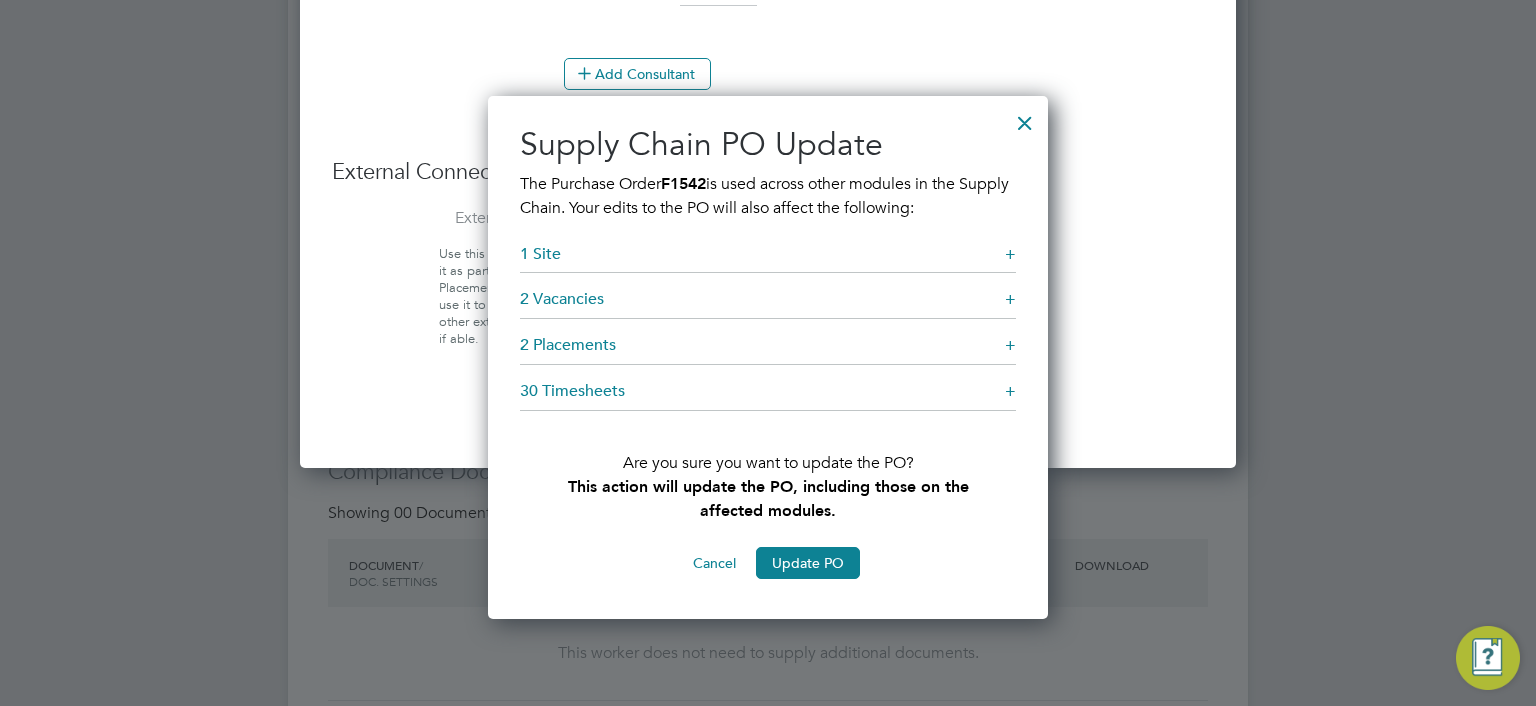 click at bounding box center (1025, 118) 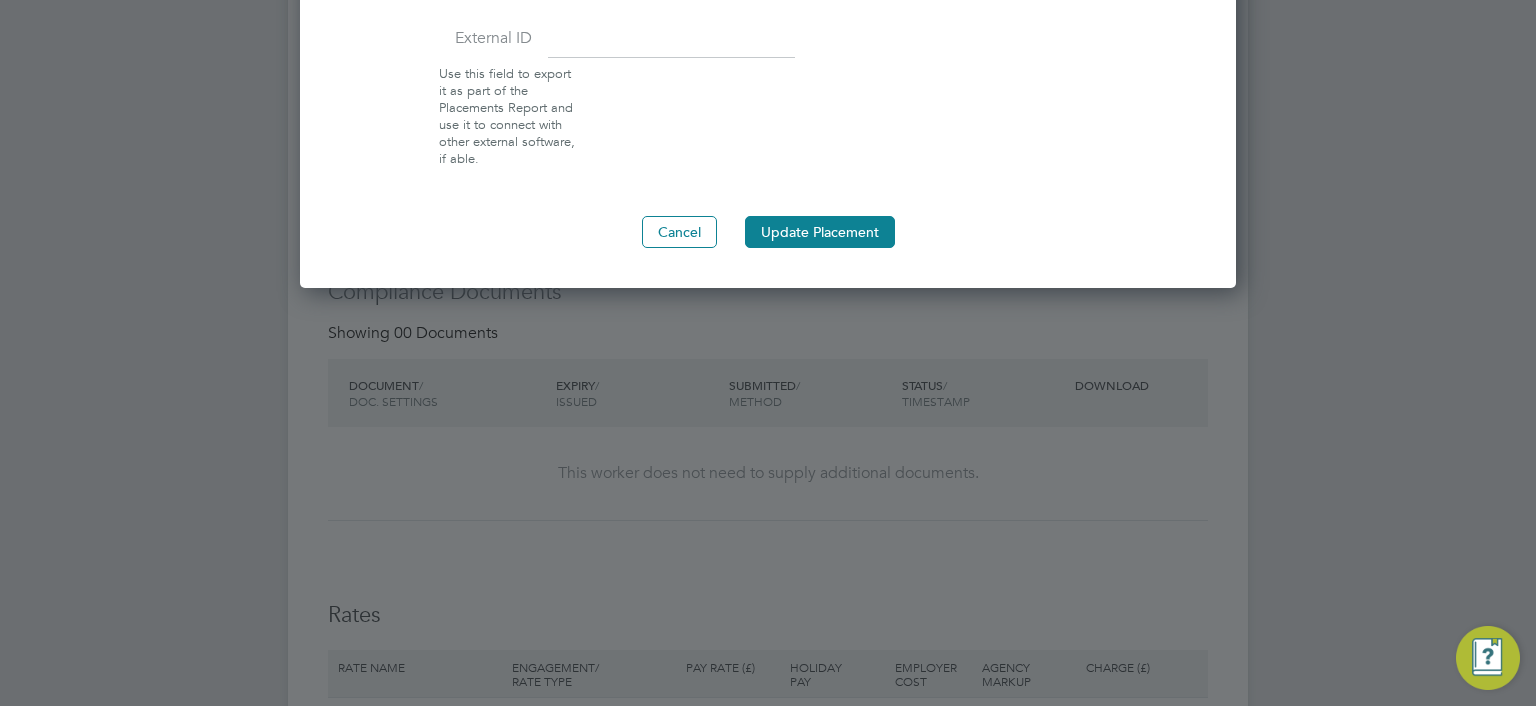 scroll, scrollTop: 2000, scrollLeft: 0, axis: vertical 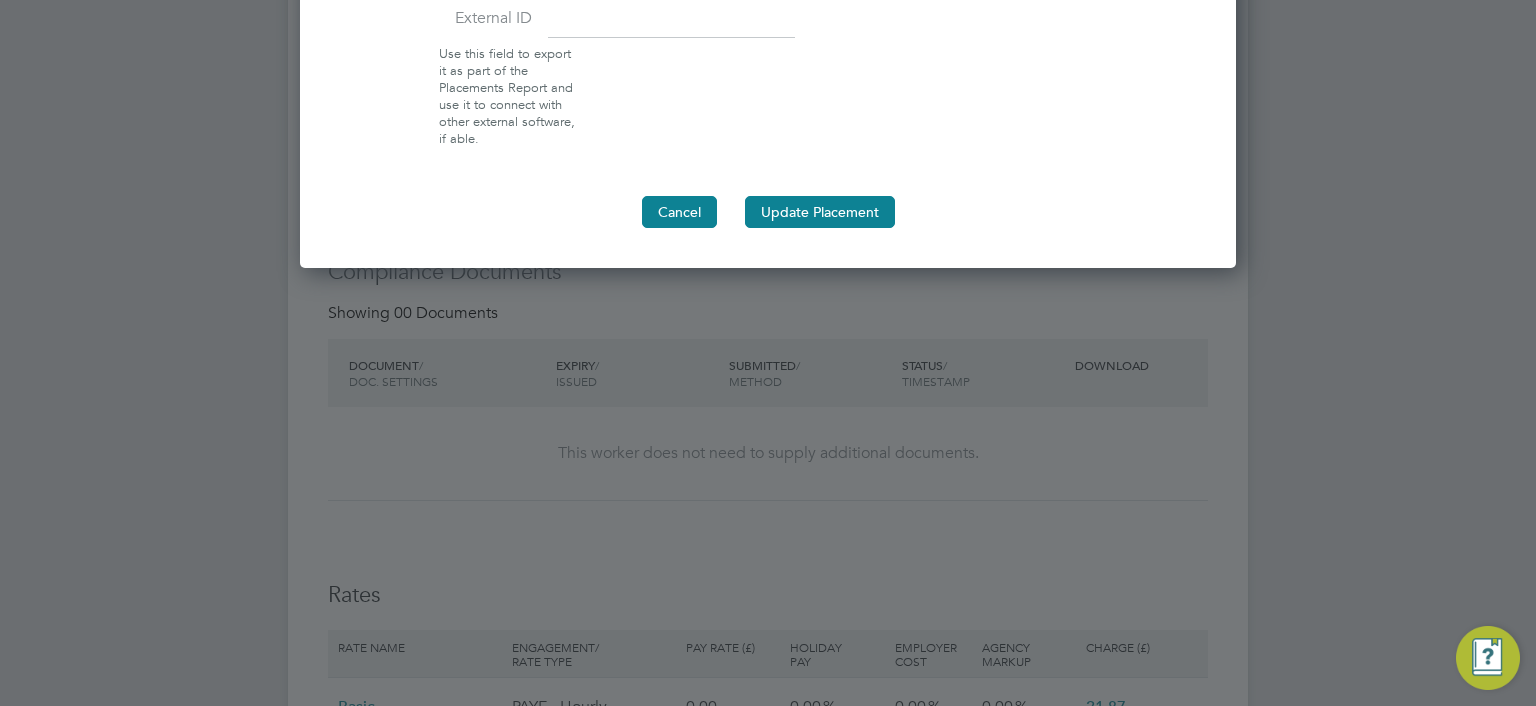 click on "Cancel" at bounding box center [679, 212] 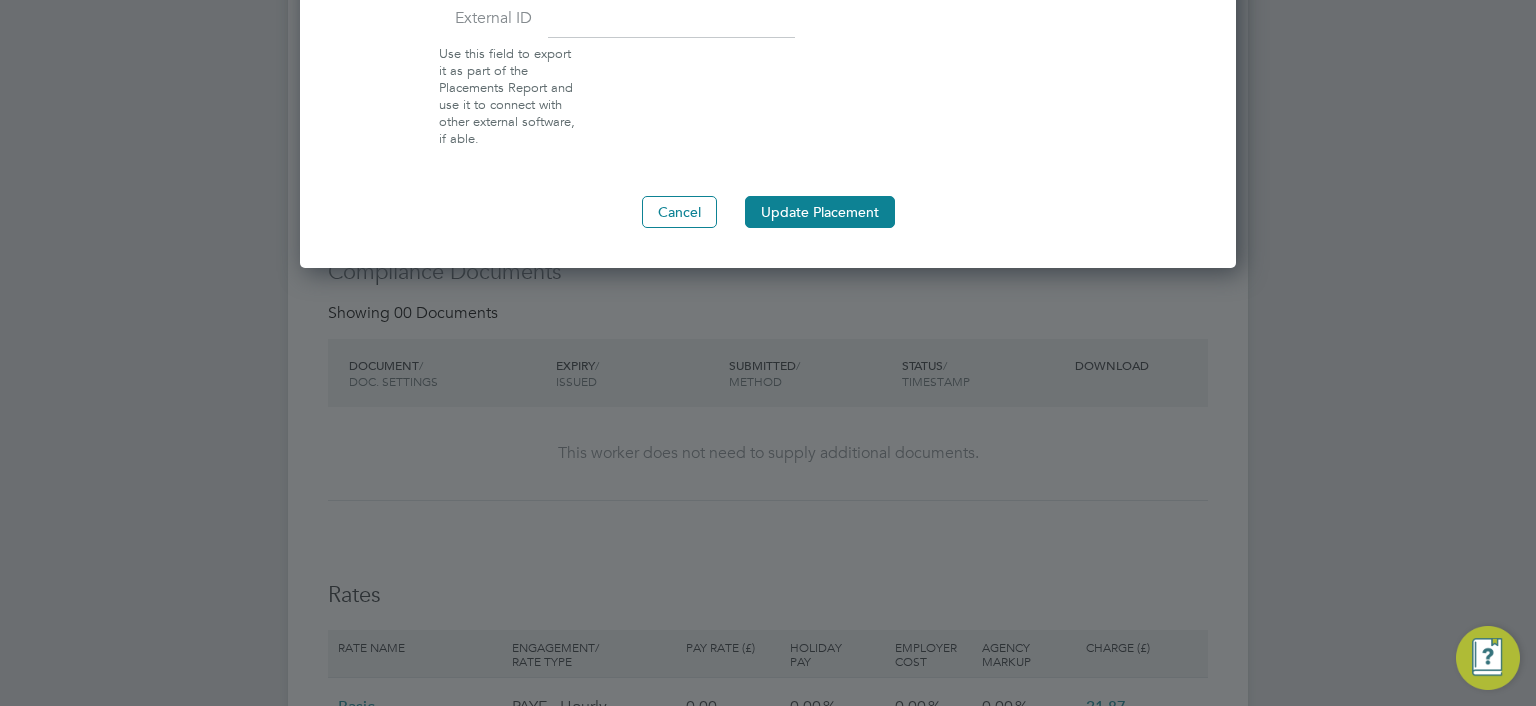 type 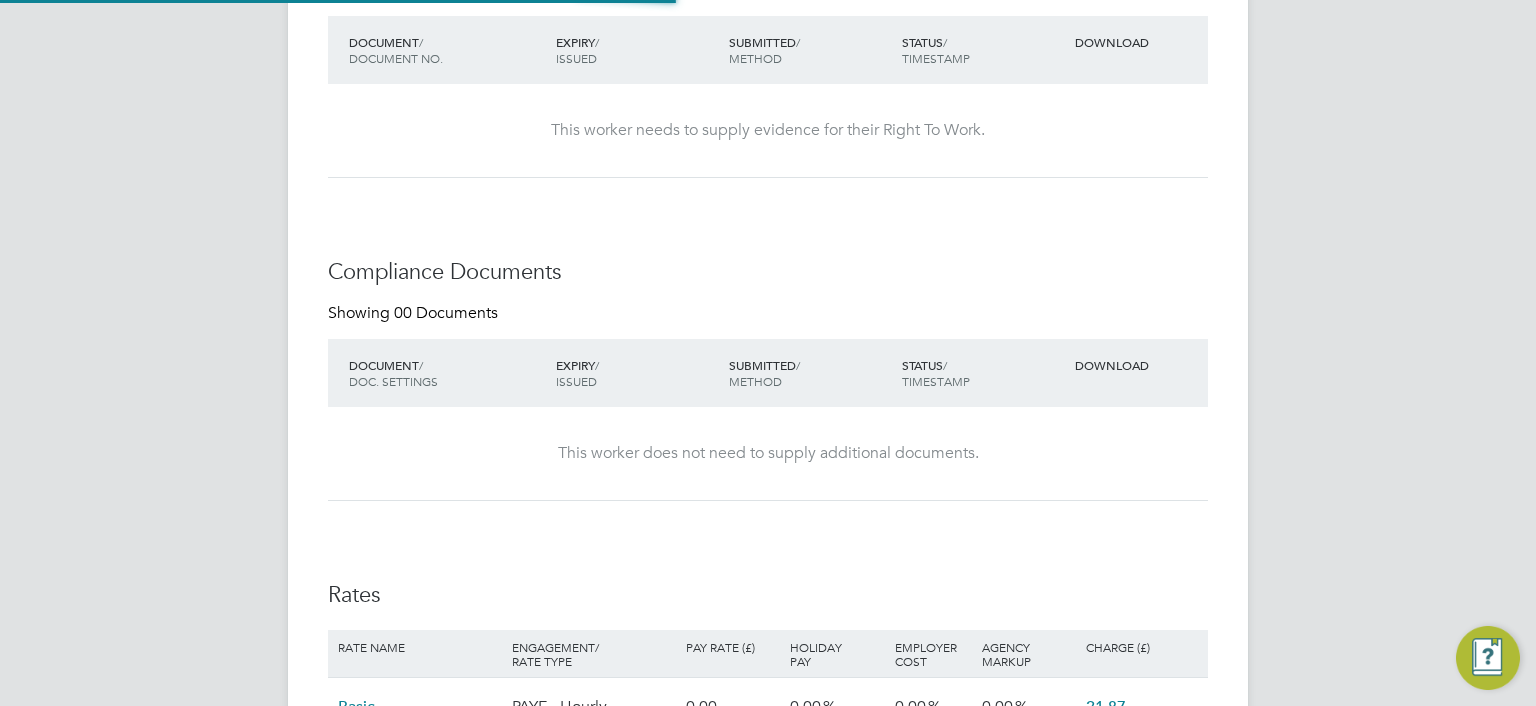 scroll, scrollTop: 1924, scrollLeft: 0, axis: vertical 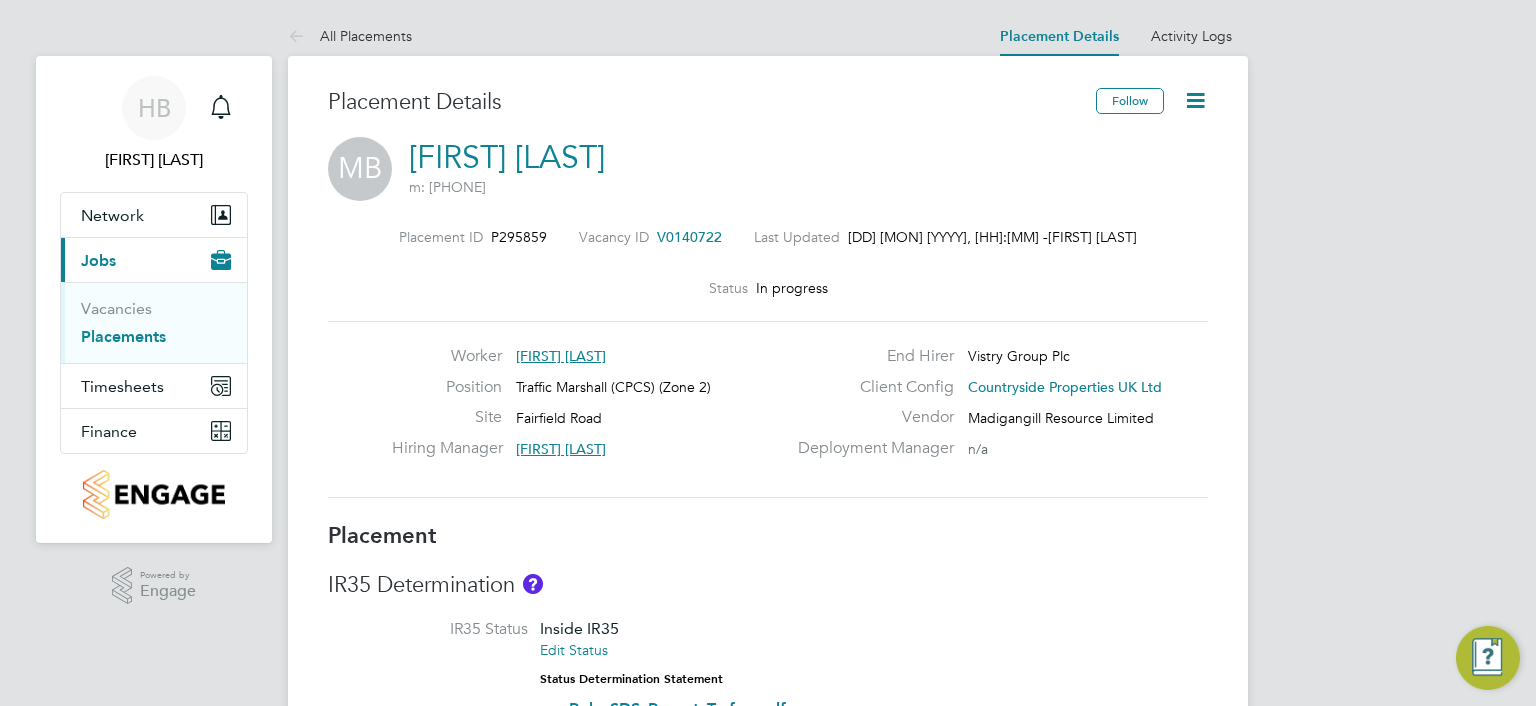 click 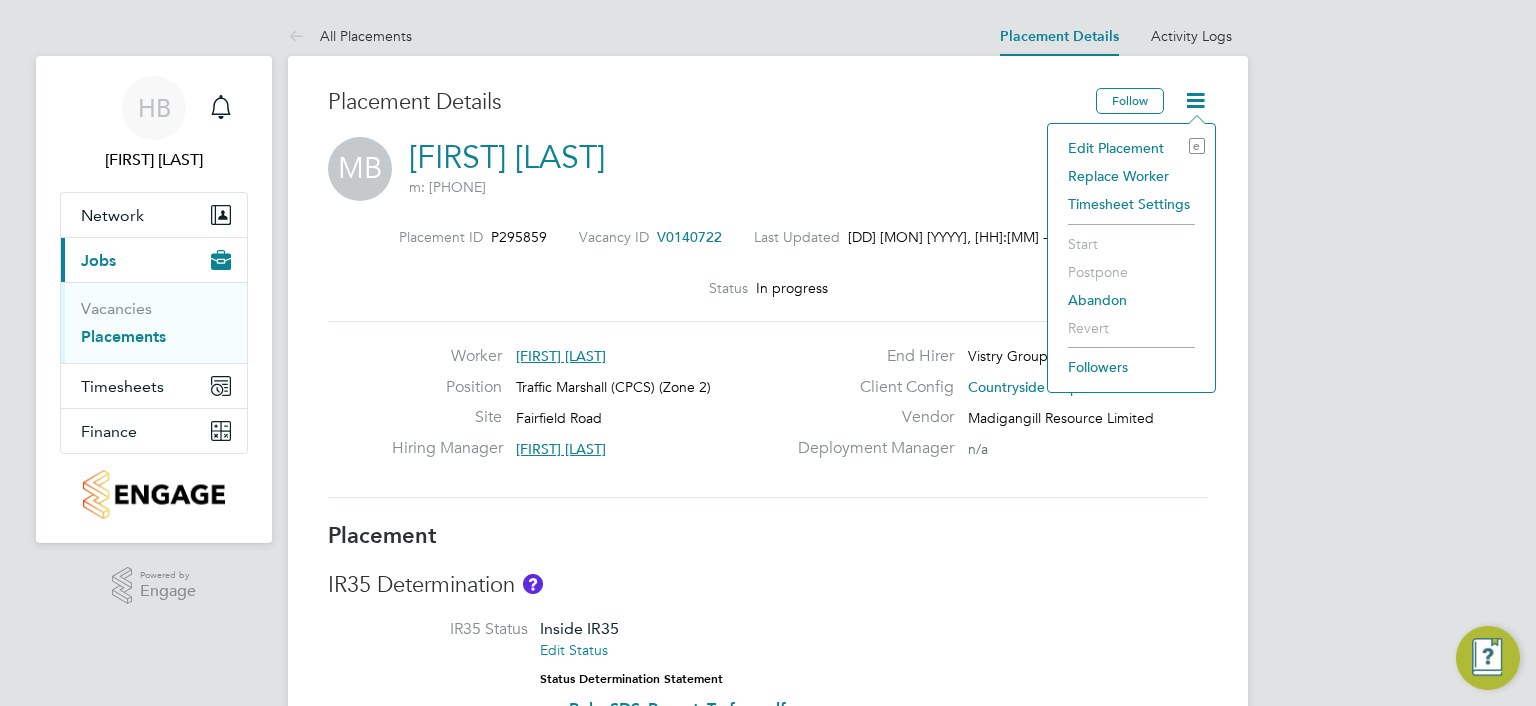 click on "Edit Placement e" 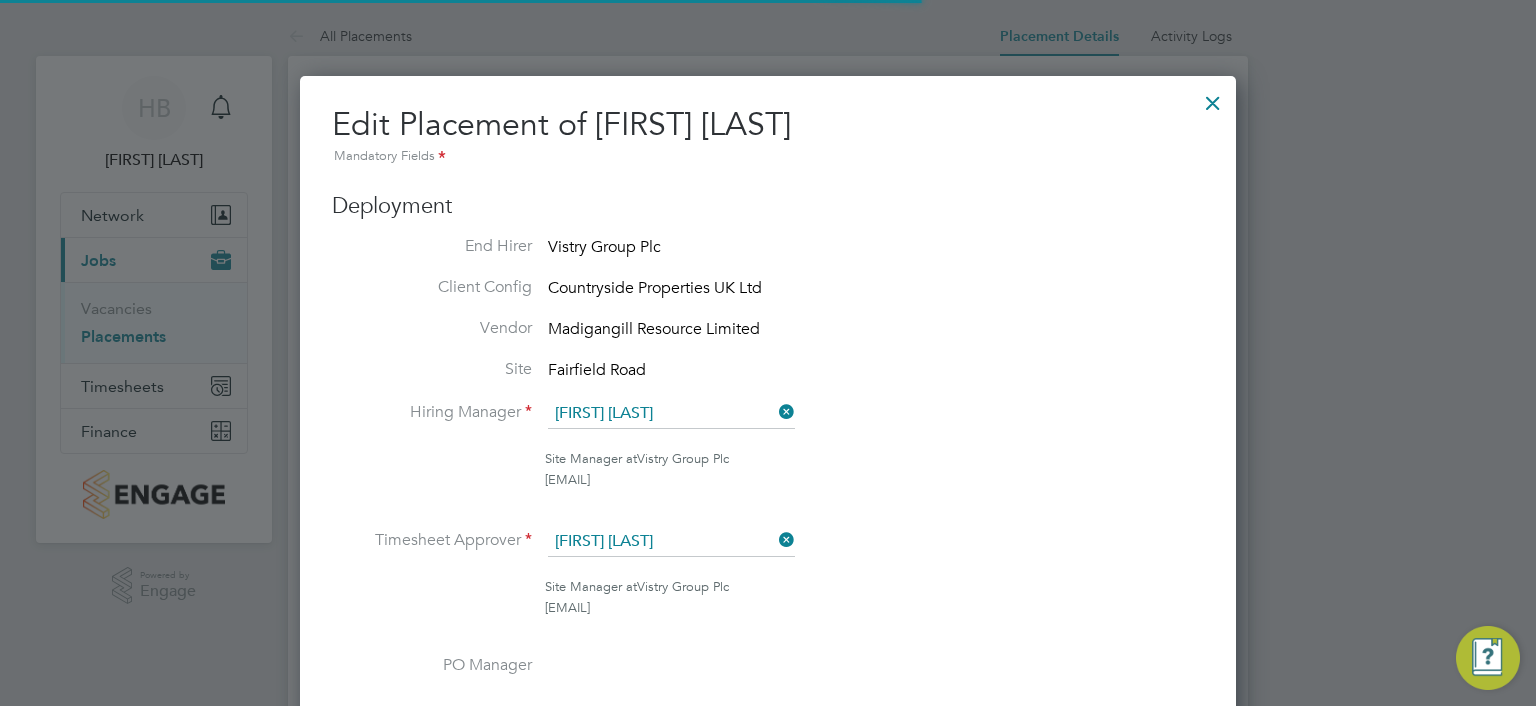 scroll, scrollTop: 10, scrollLeft: 10, axis: both 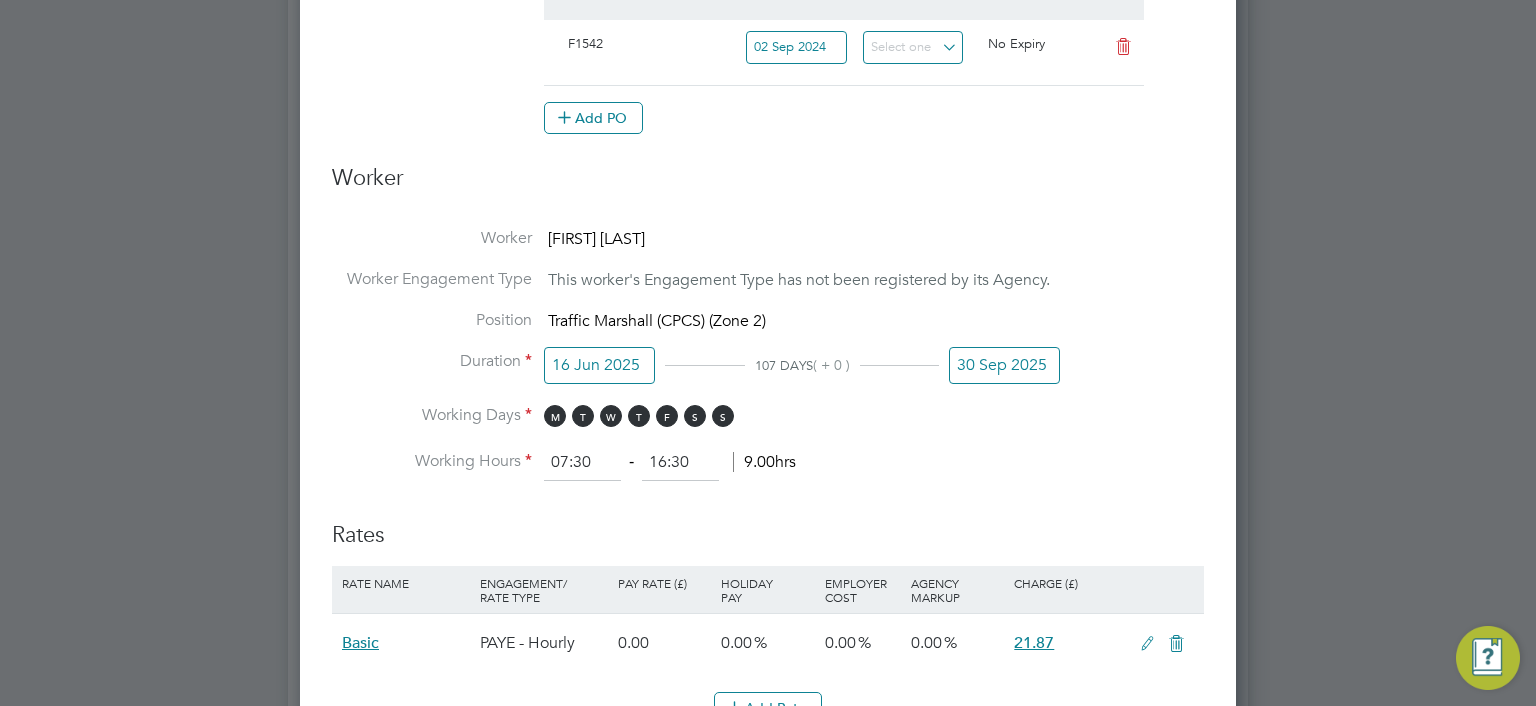 click on "30 Sep 2025" at bounding box center (1004, 365) 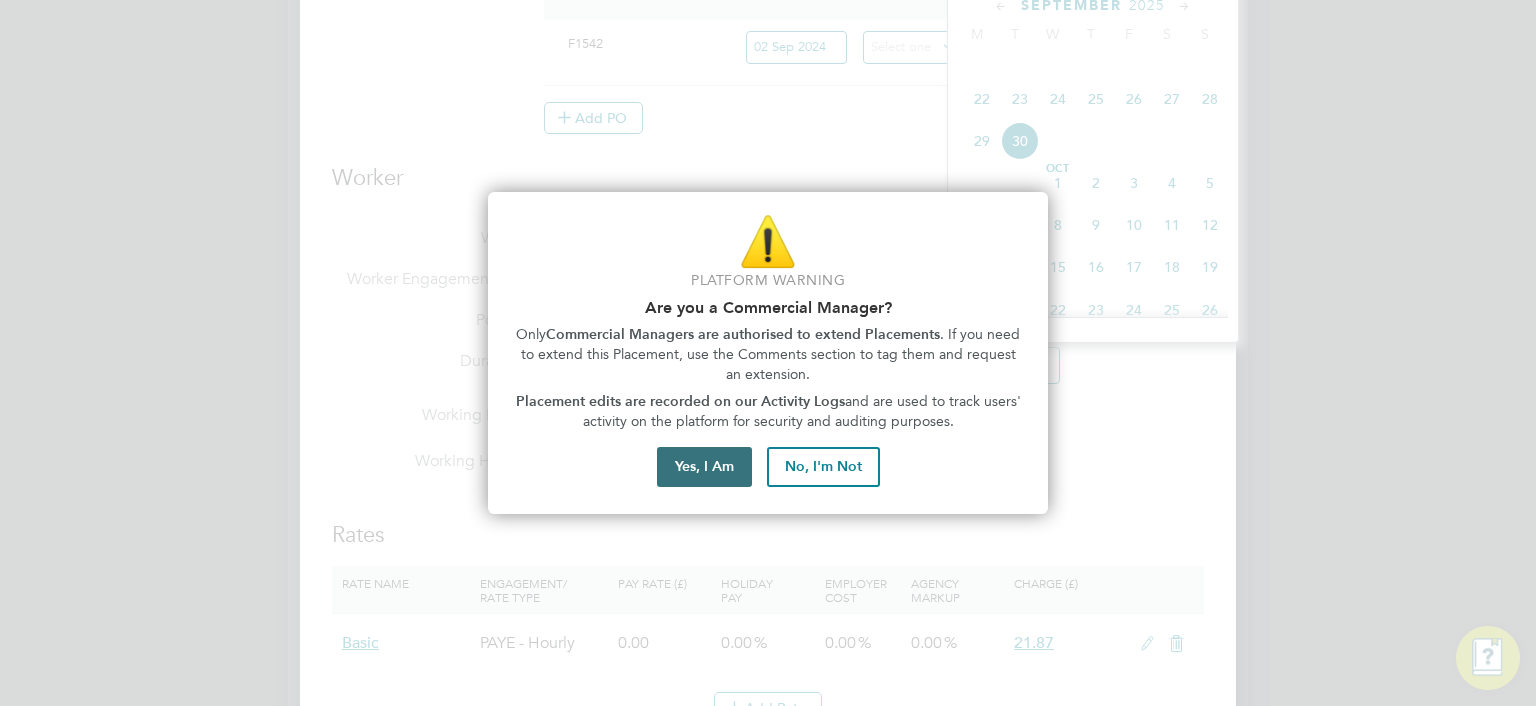 click on "Yes, I Am" at bounding box center (704, 467) 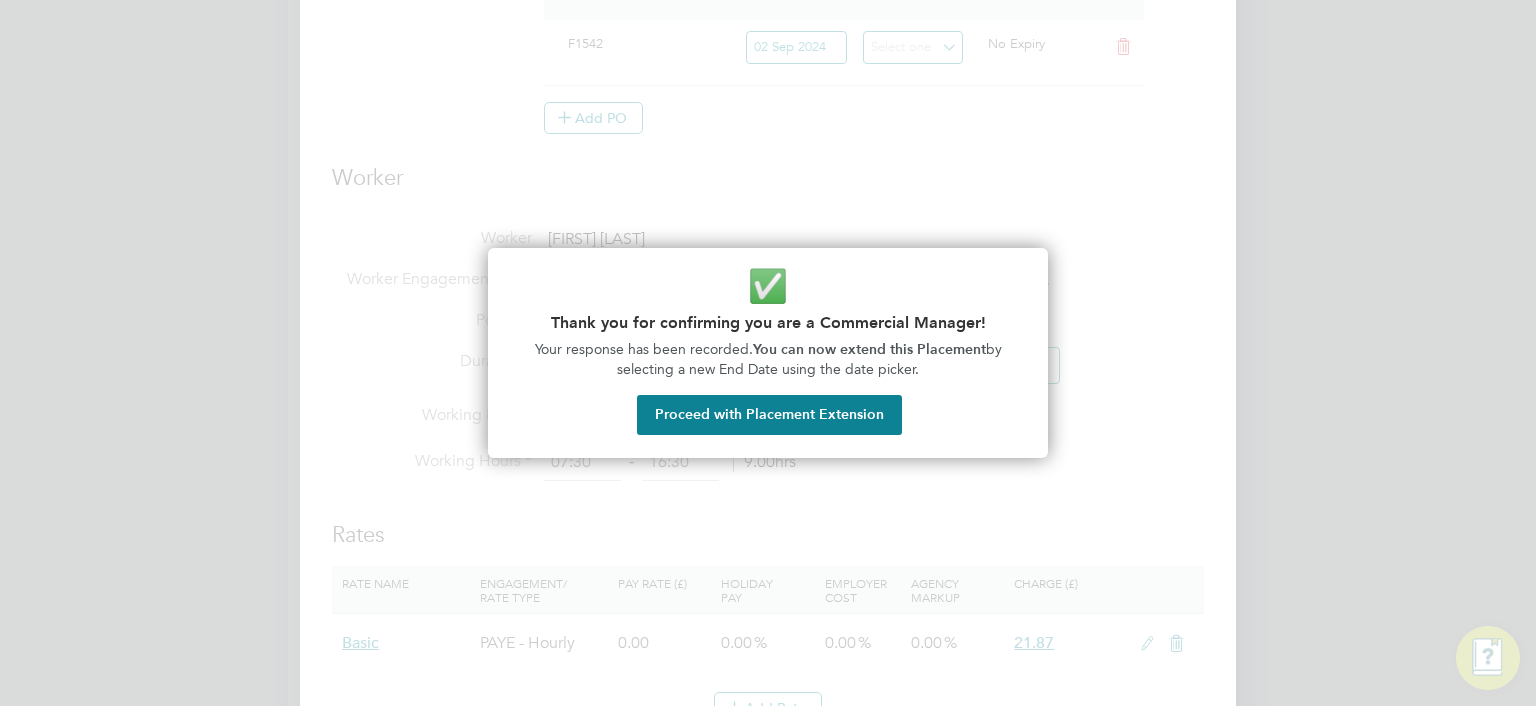 click on "Proceed with Placement Extension" at bounding box center (769, 415) 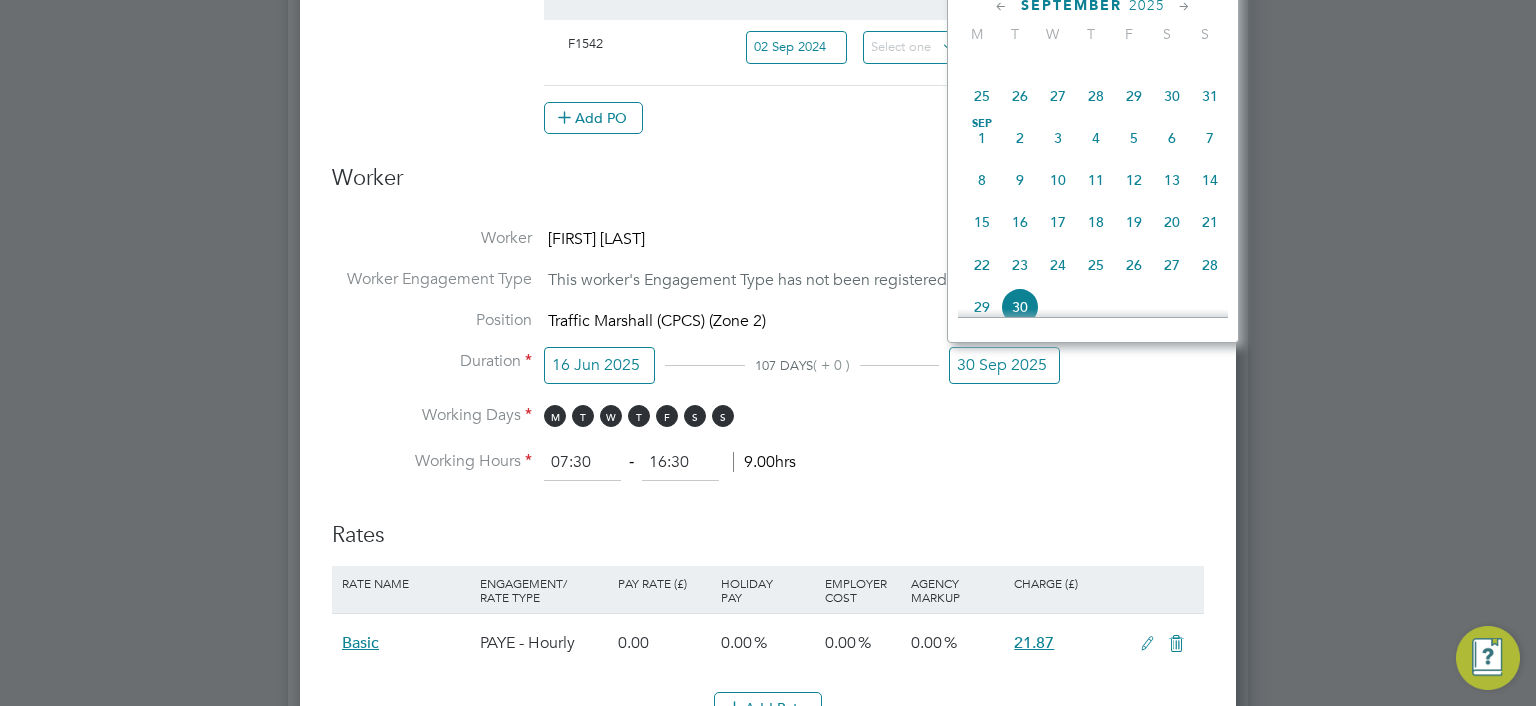 scroll, scrollTop: 583, scrollLeft: 0, axis: vertical 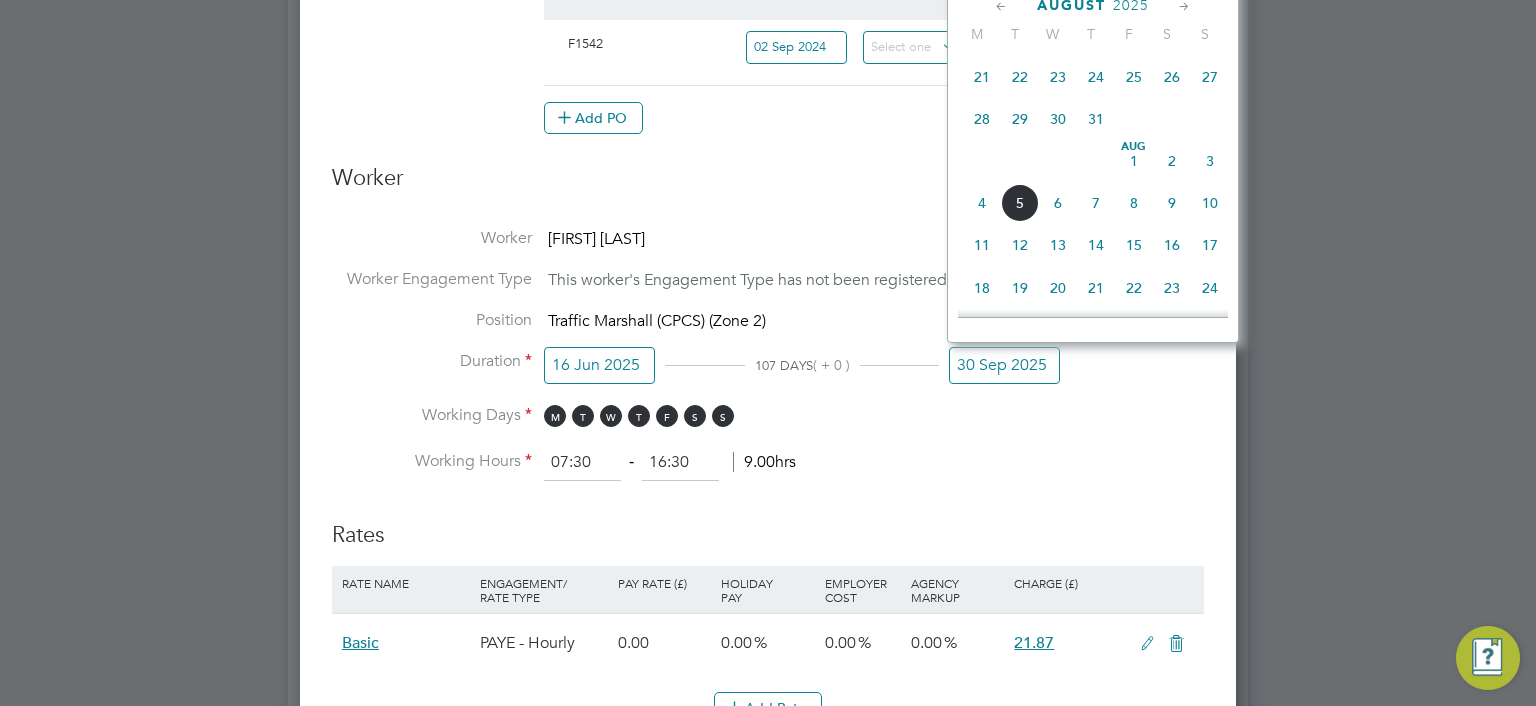 click on "31" 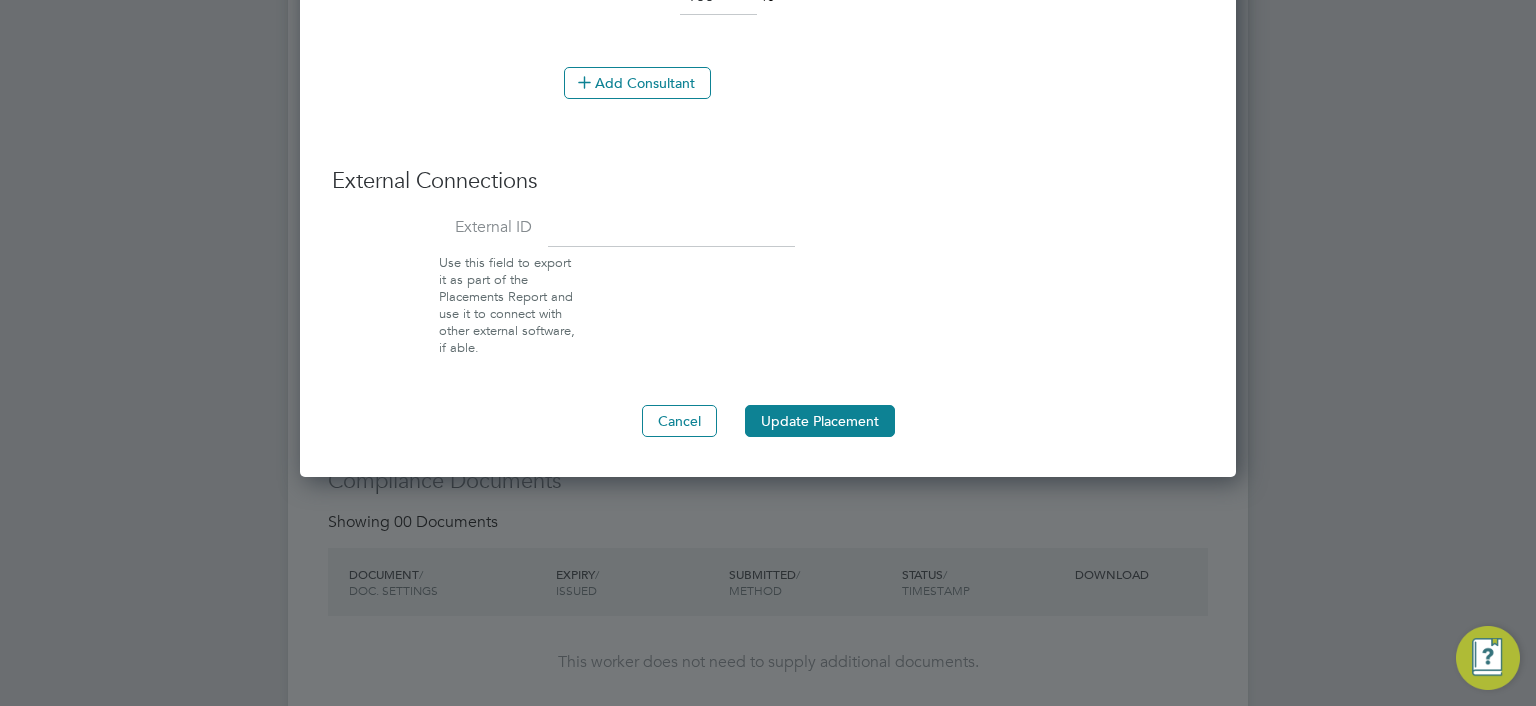 scroll, scrollTop: 1800, scrollLeft: 0, axis: vertical 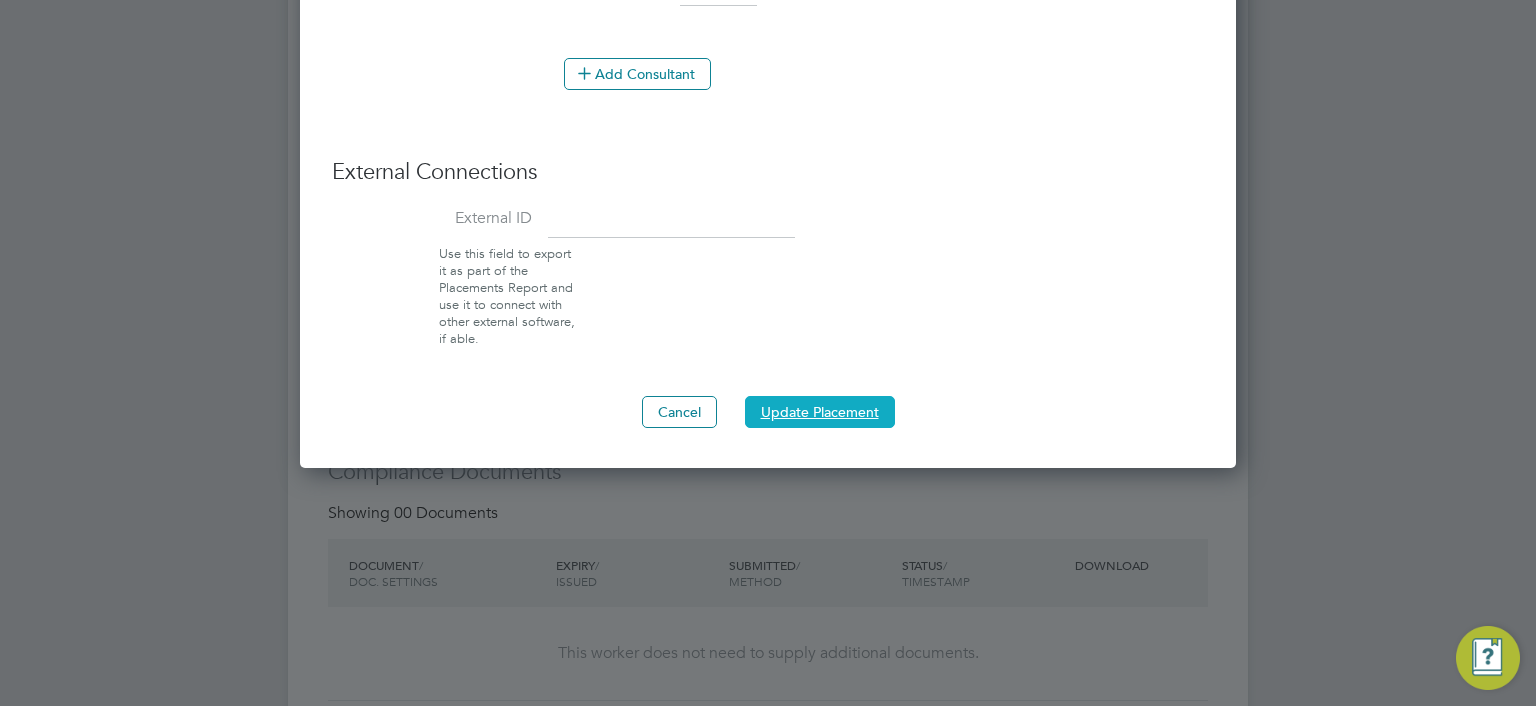 click on "Update Placement" at bounding box center (820, 412) 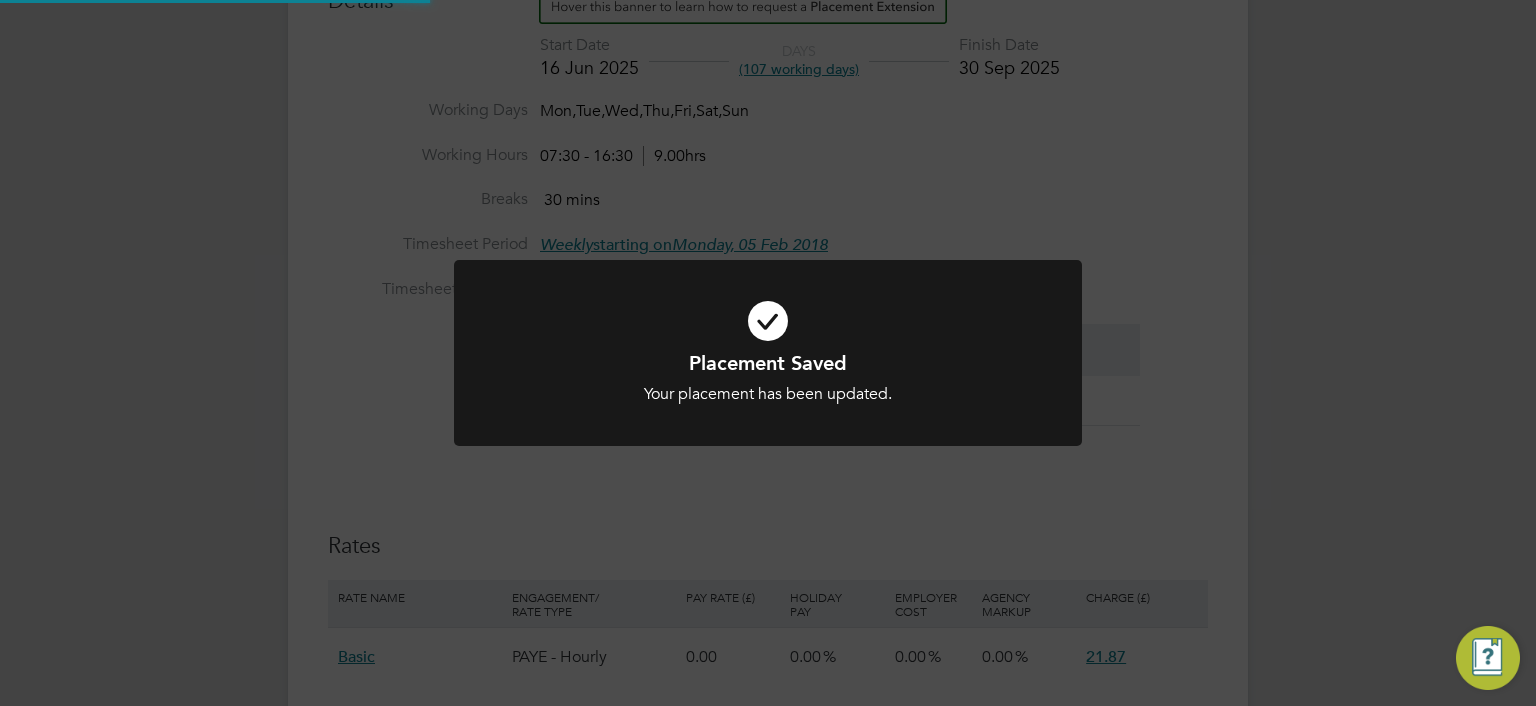 scroll, scrollTop: 288, scrollLeft: 0, axis: vertical 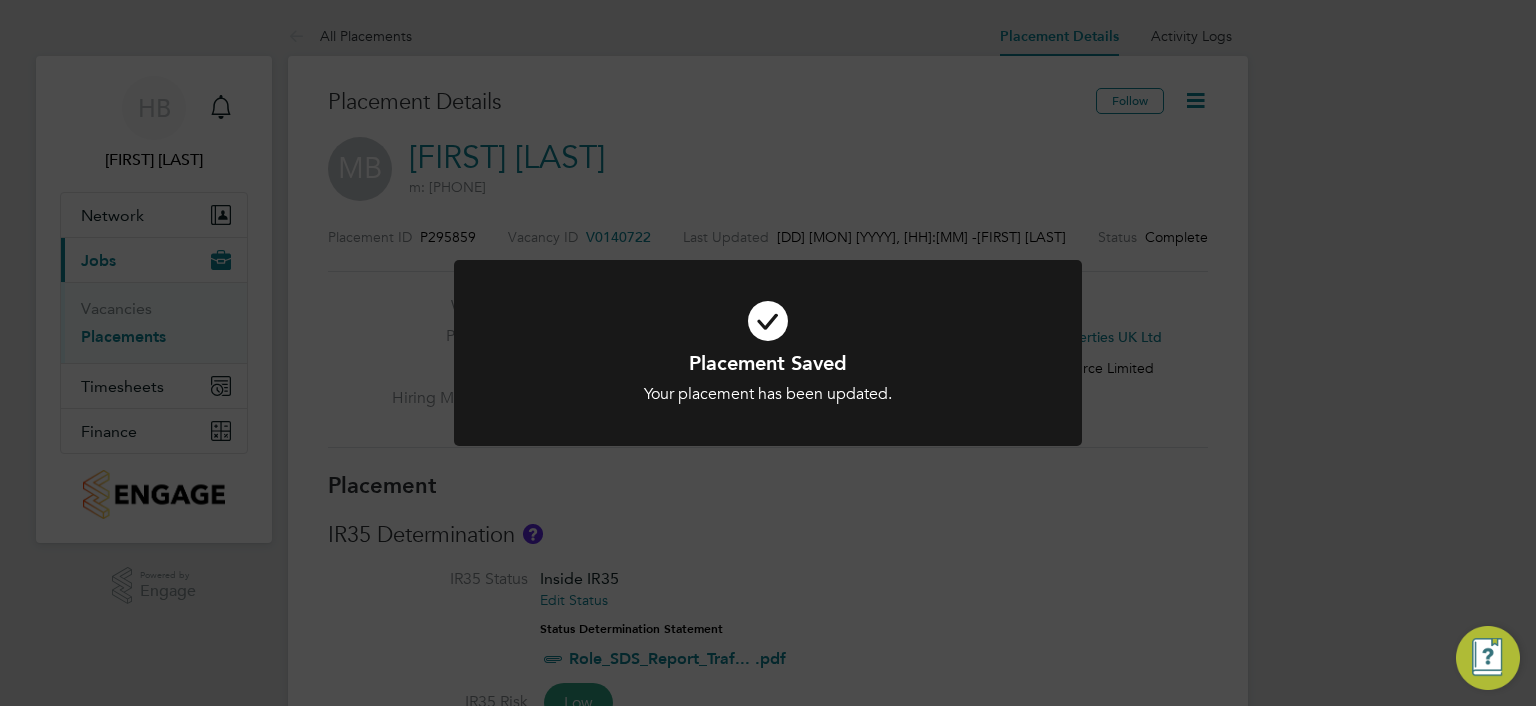 click on "Placement Saved Your placement has been updated. Cancel Okay" 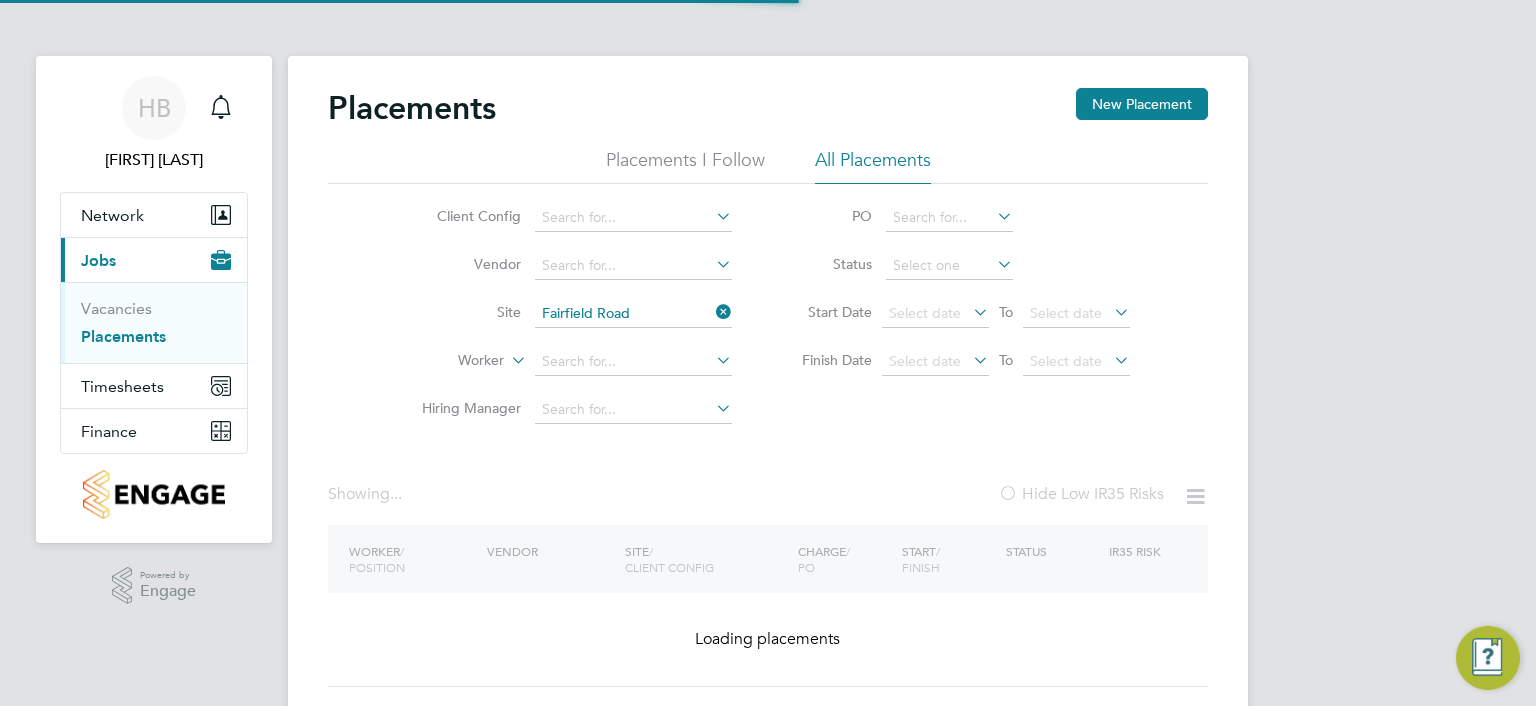 scroll, scrollTop: 0, scrollLeft: 0, axis: both 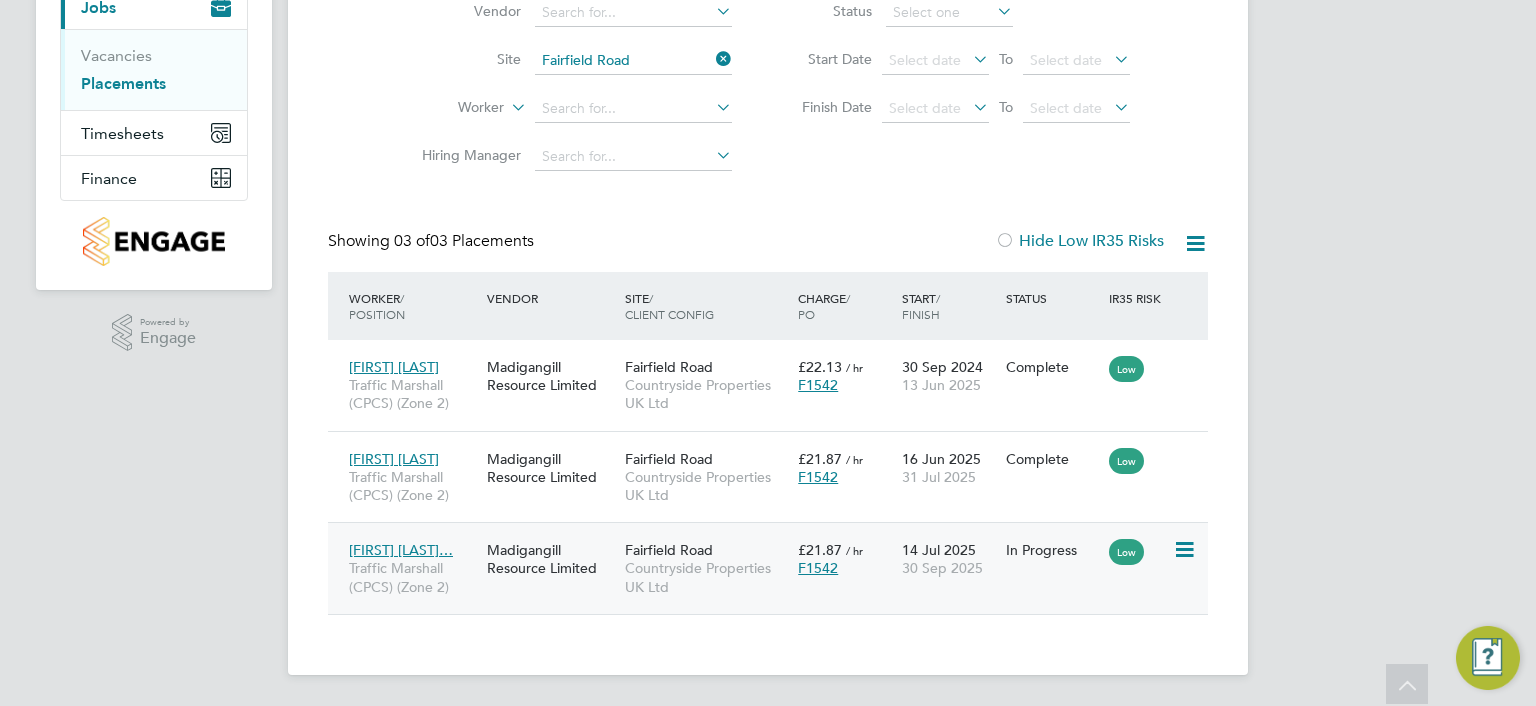 click on "Fairfield Road" 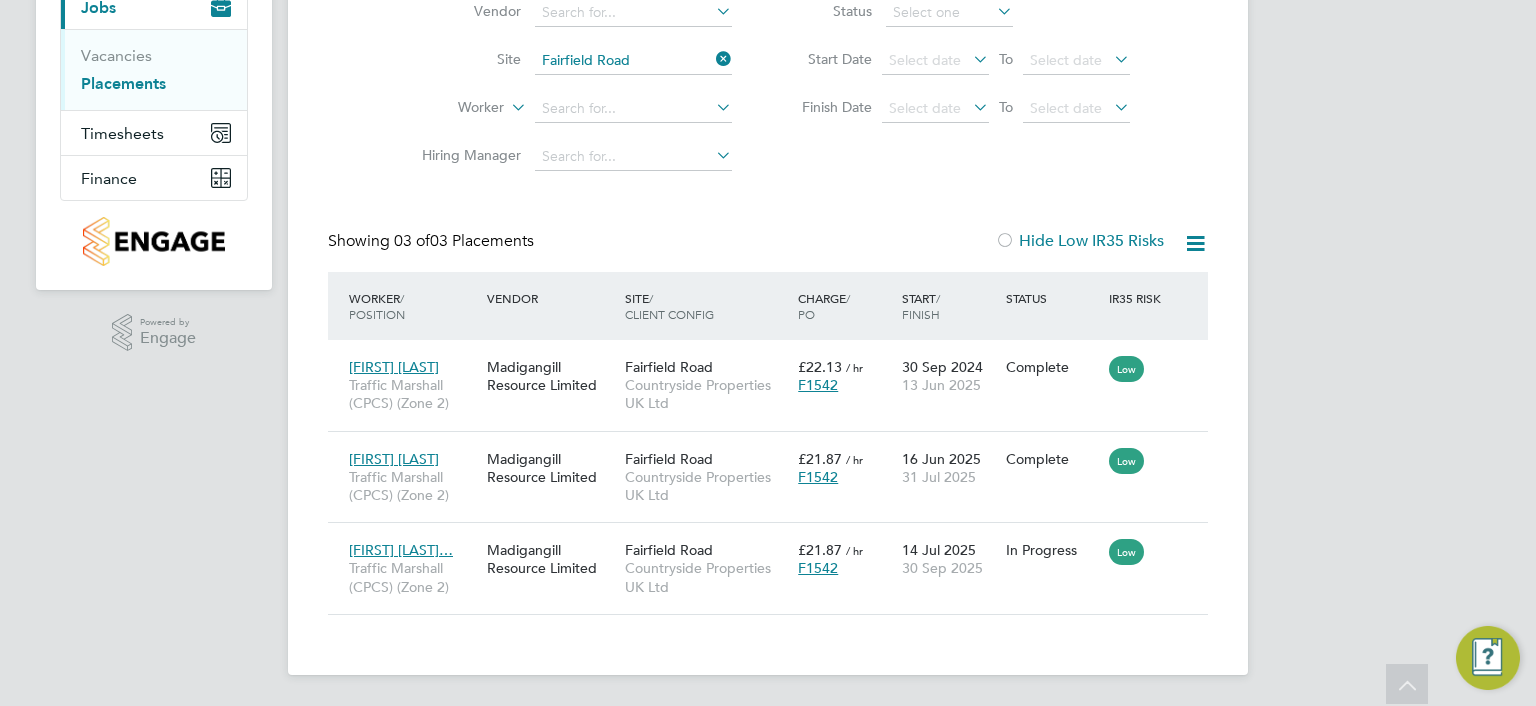 scroll, scrollTop: 237, scrollLeft: 0, axis: vertical 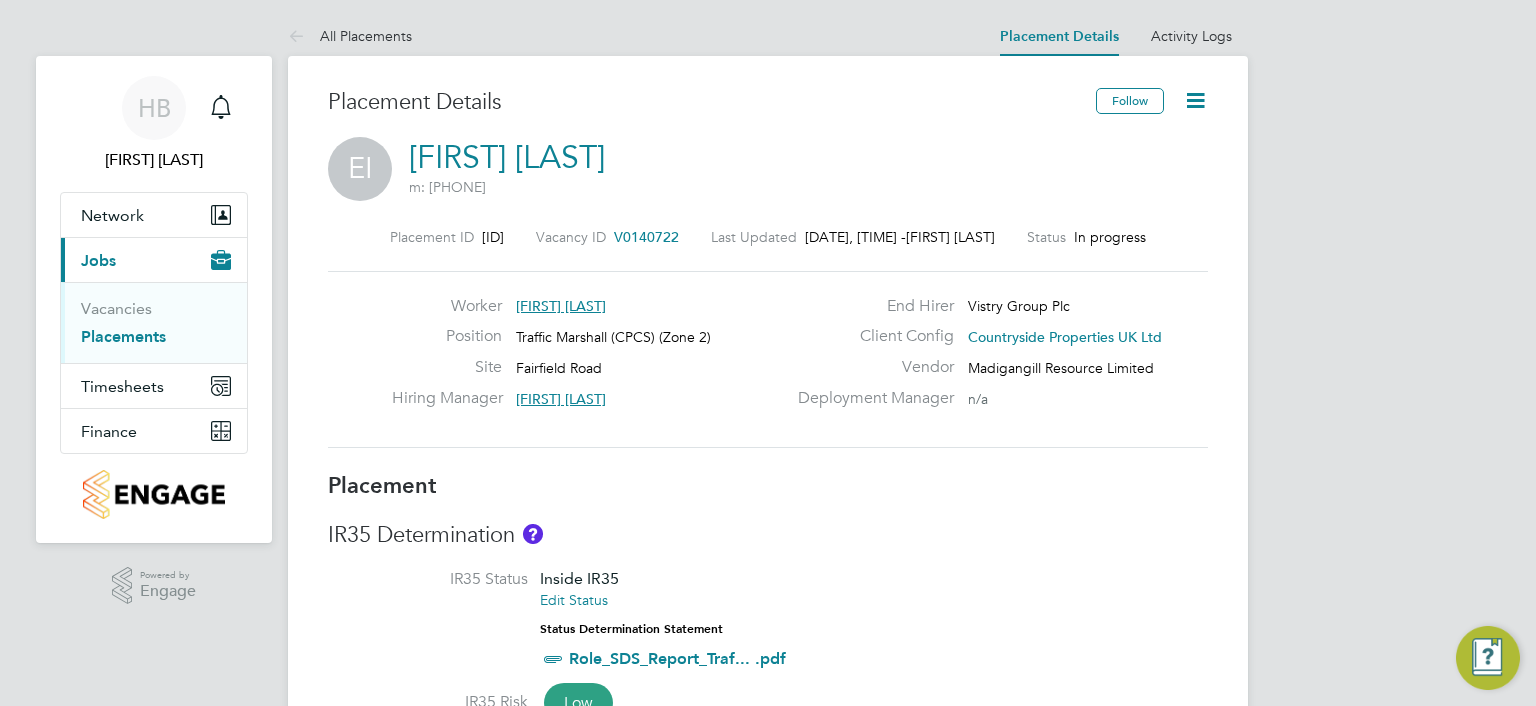 click 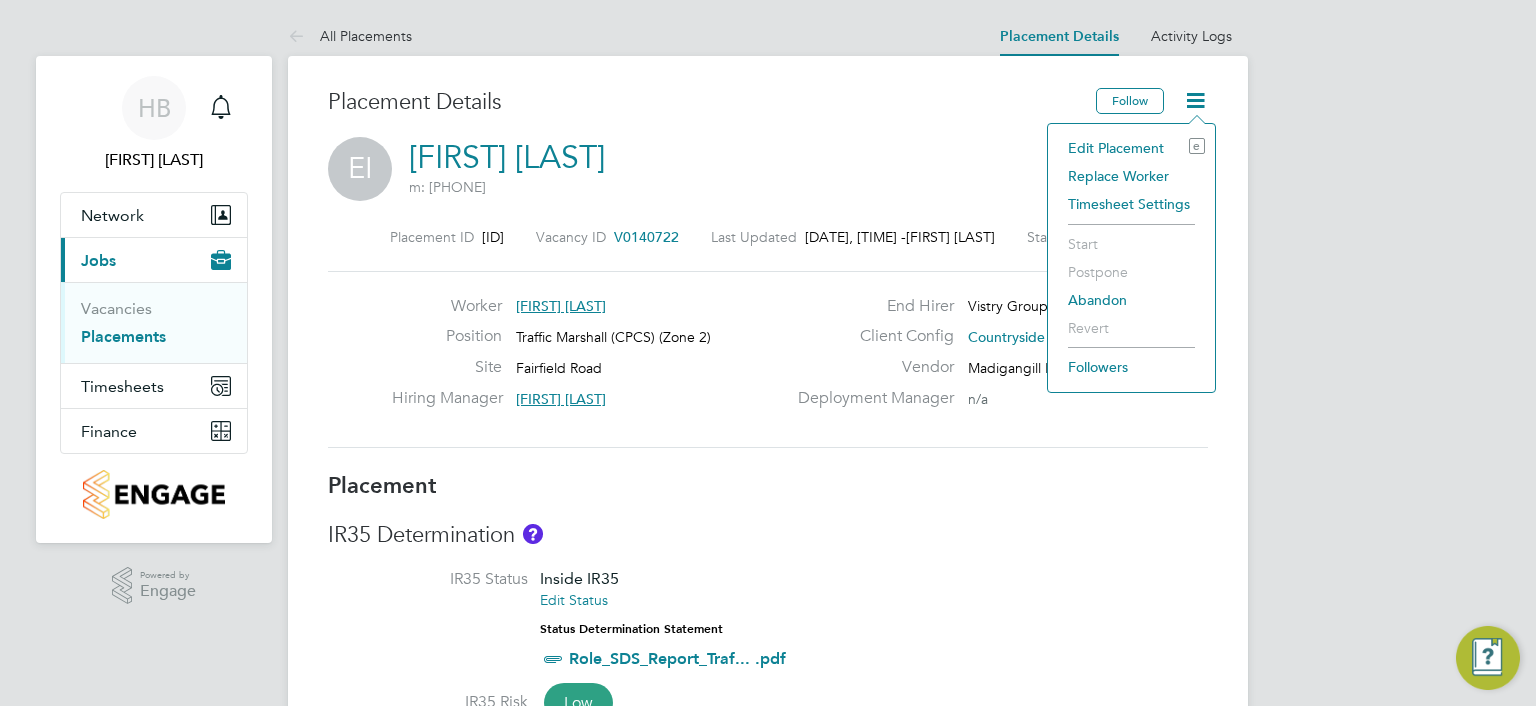 click on "Edit Placement e" 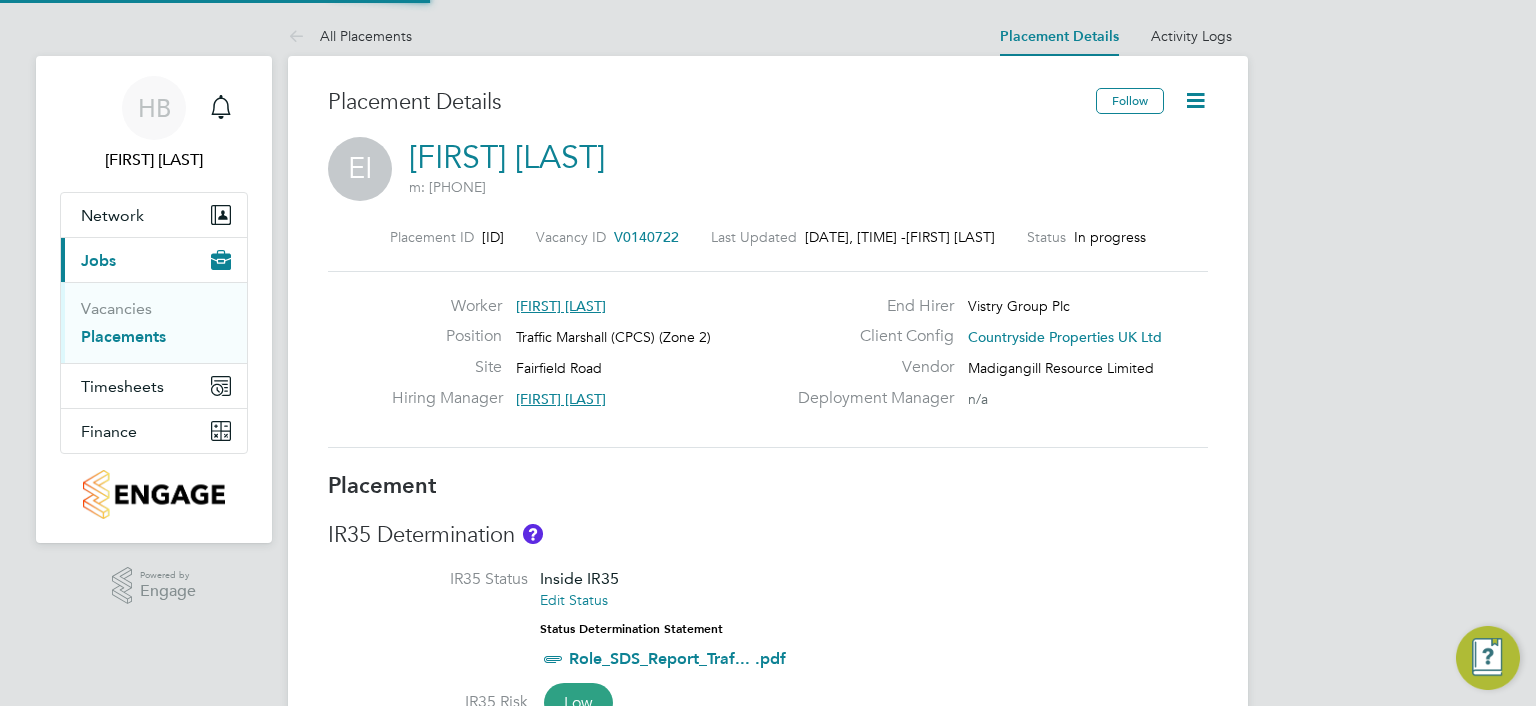 type on "[FIRST] [LAST]" 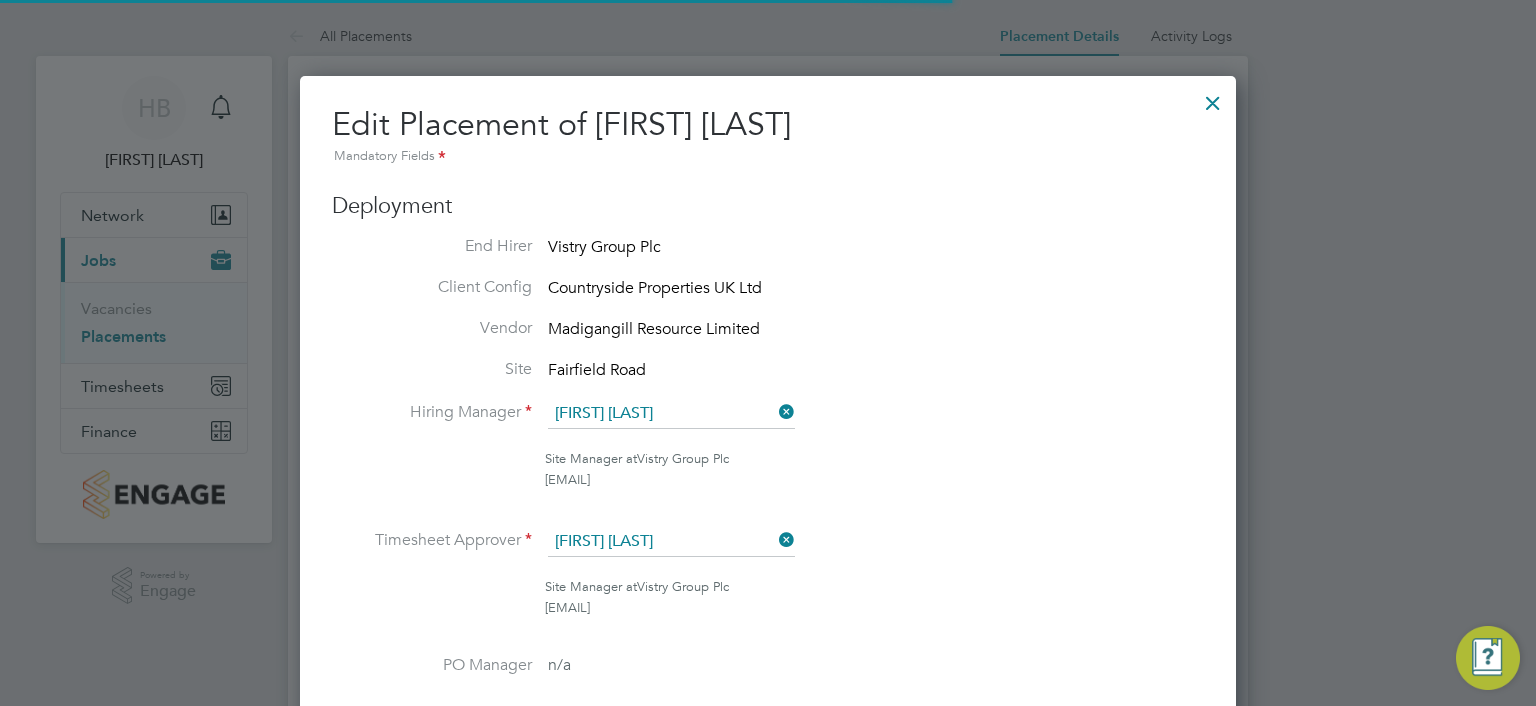 scroll, scrollTop: 10, scrollLeft: 10, axis: both 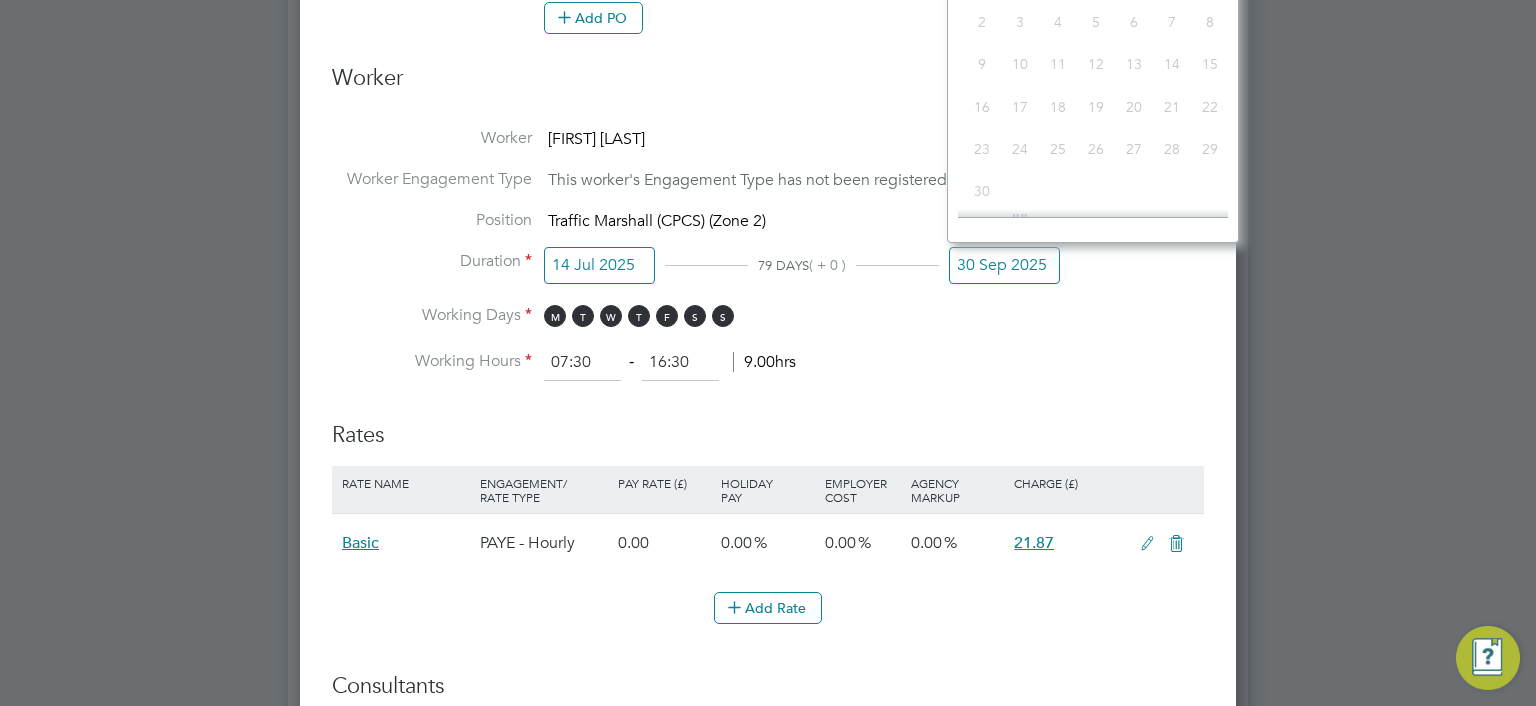 click on "30 Sep 2025" at bounding box center (1004, 265) 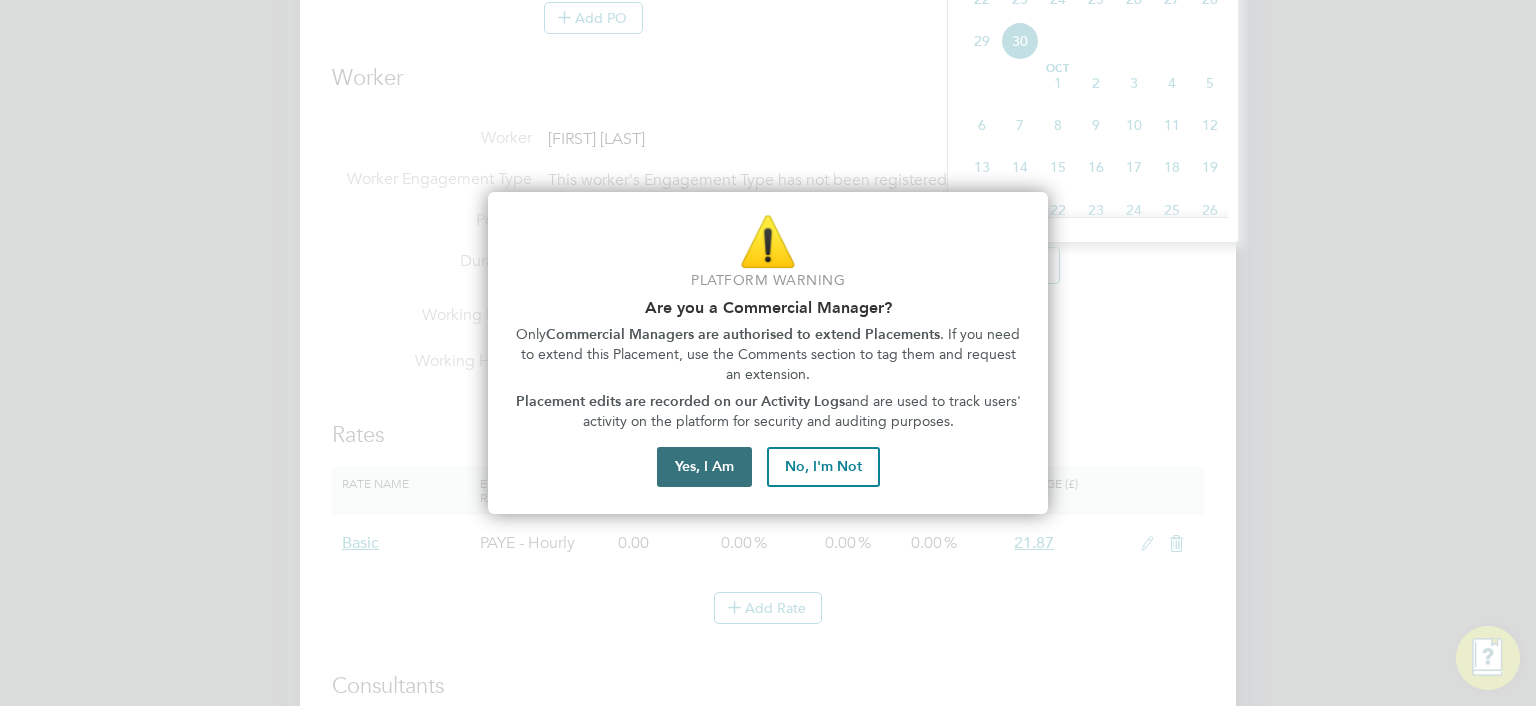 click on "Yes, I Am" at bounding box center (704, 467) 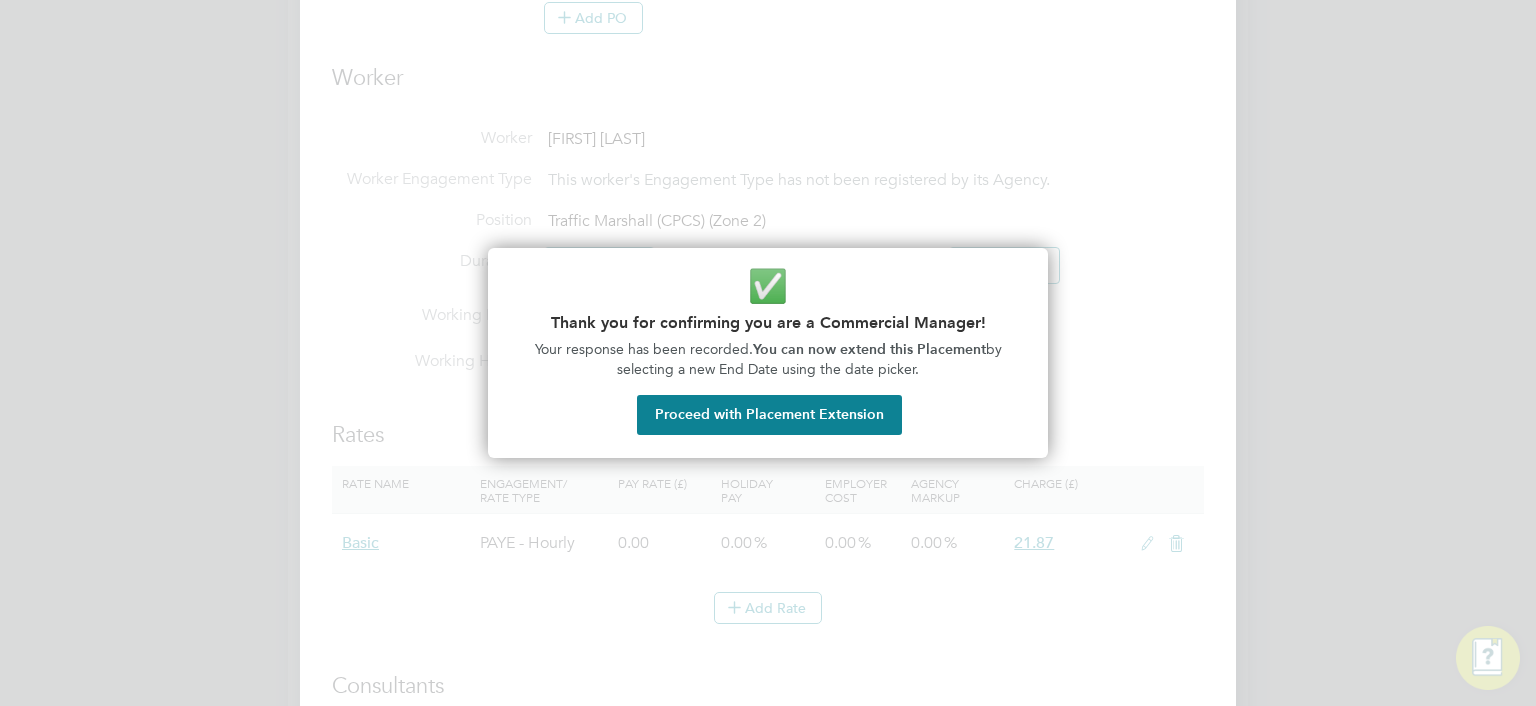 drag, startPoint x: 736, startPoint y: 416, endPoint x: 811, endPoint y: 401, distance: 76.48529 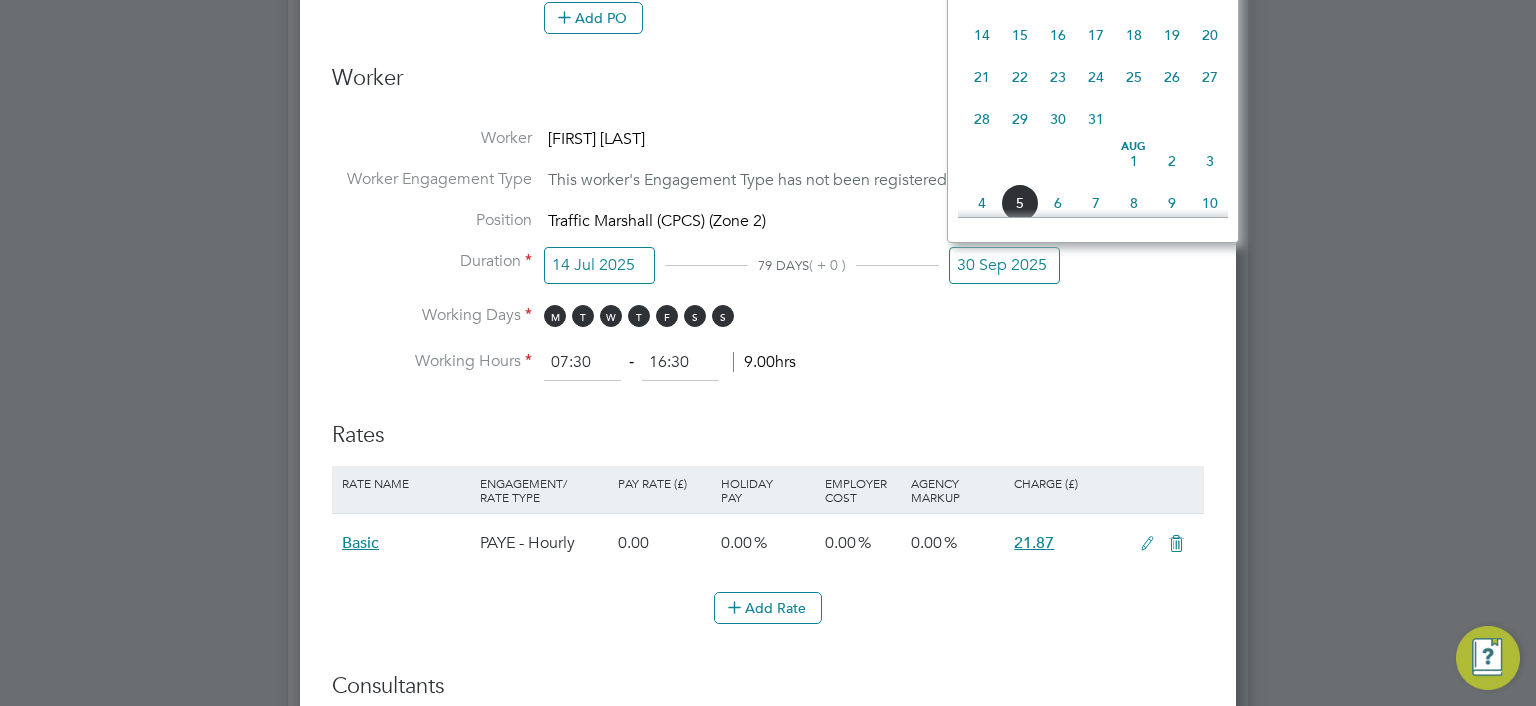 click on "31" 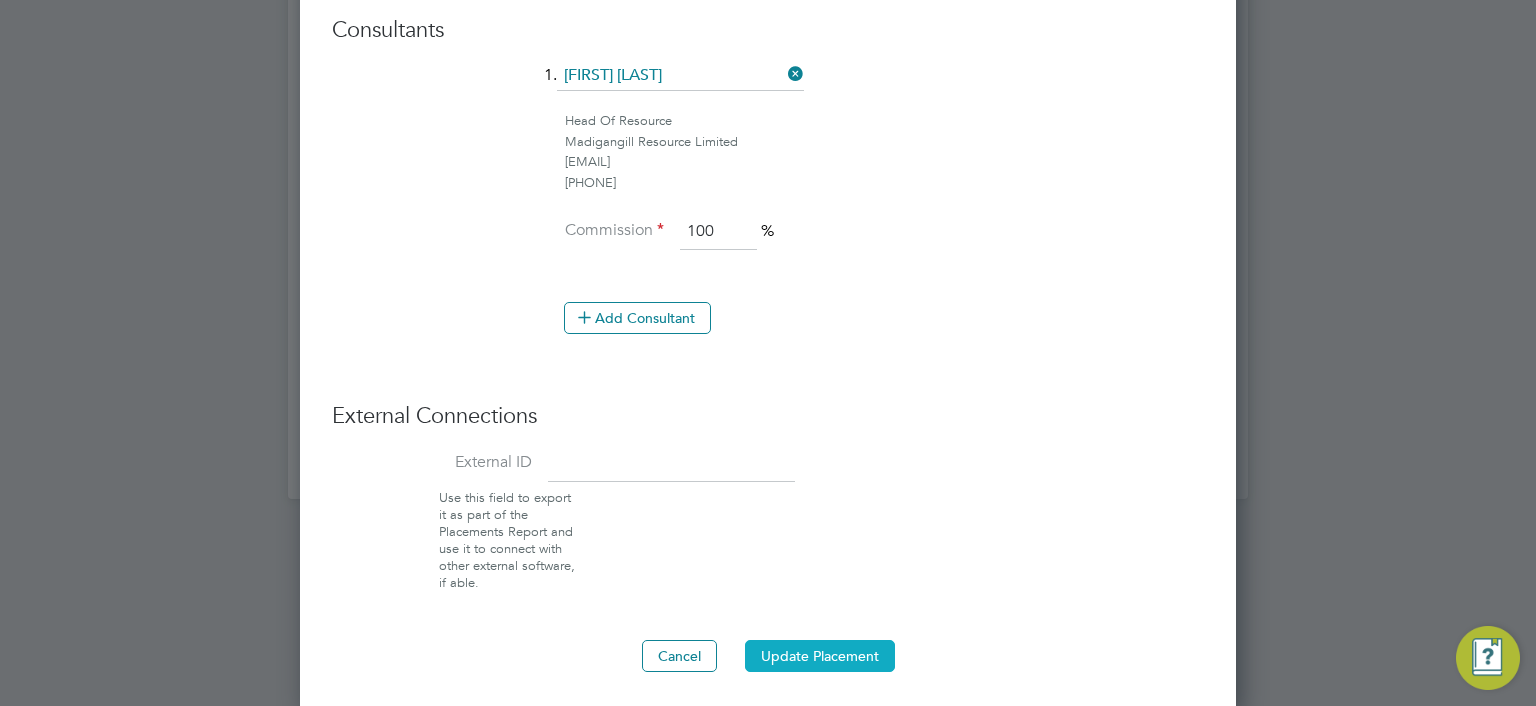 drag, startPoint x: 808, startPoint y: 650, endPoint x: 832, endPoint y: 635, distance: 28.301943 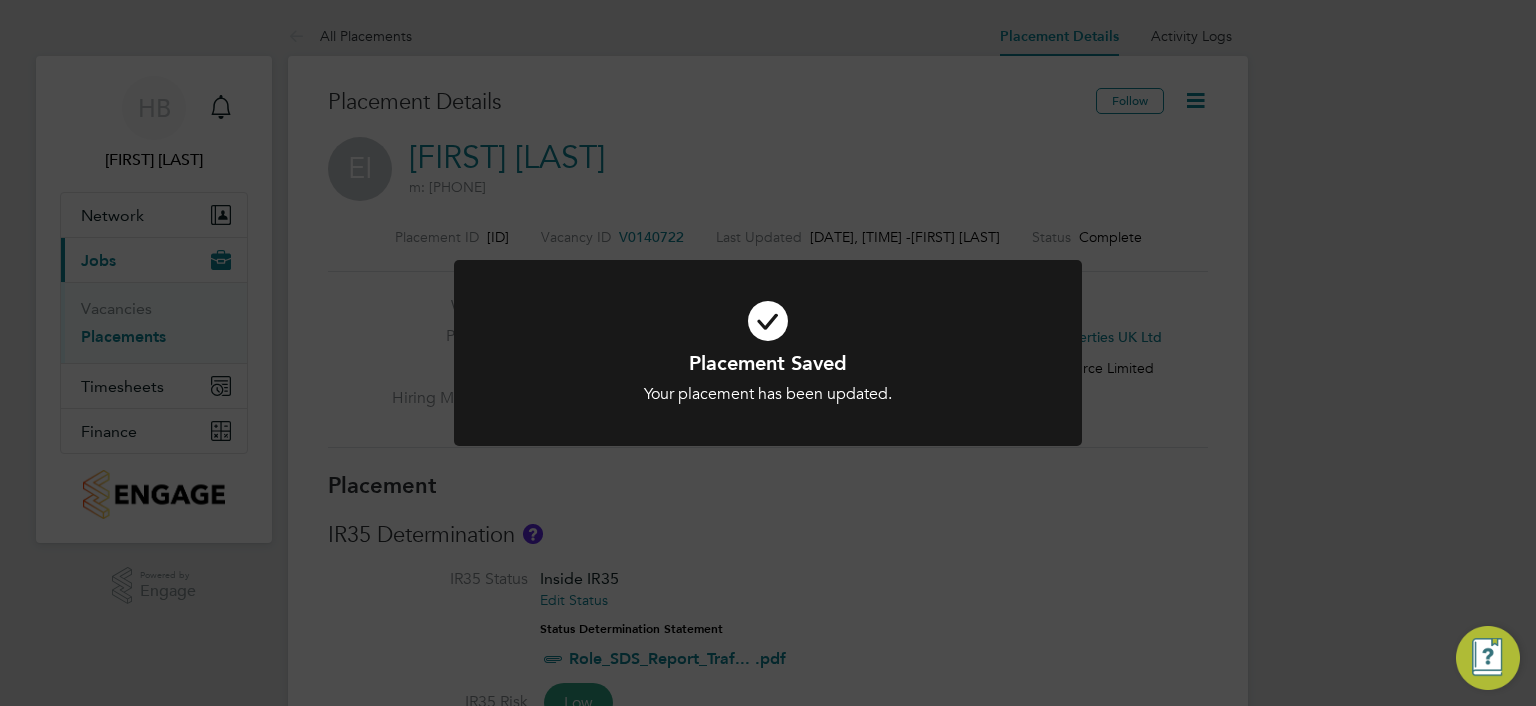 click on "Placement Saved Your placement has been updated. Cancel Okay" 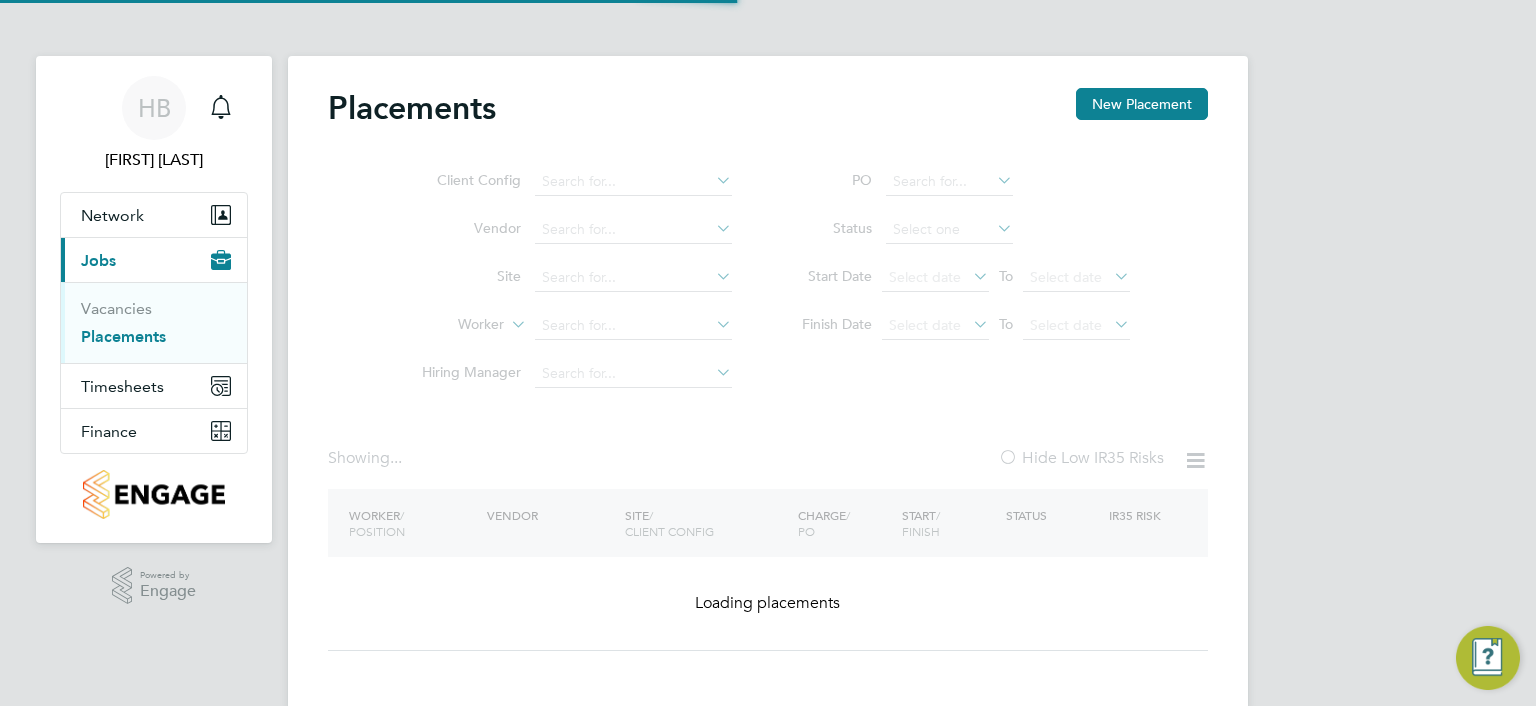 type on "Fairfield Road" 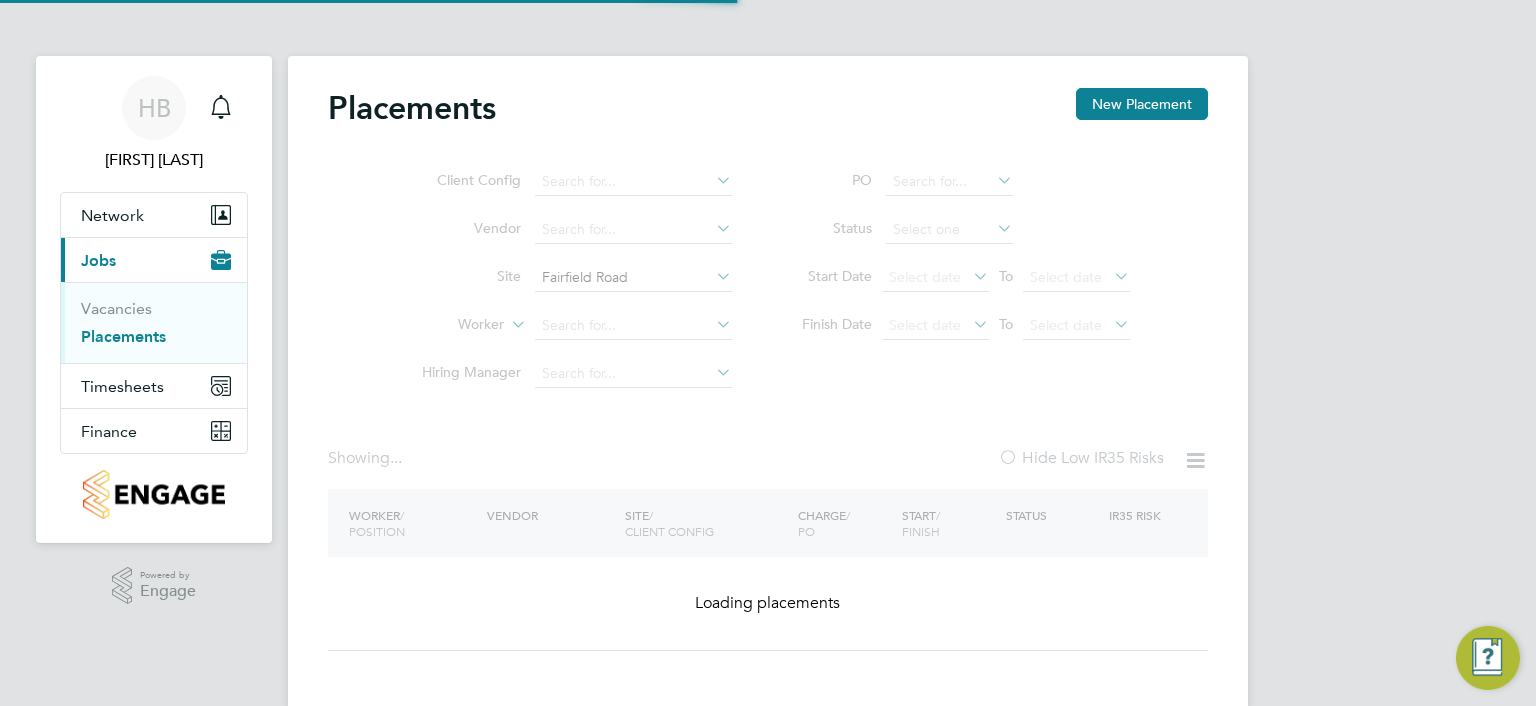 scroll, scrollTop: 0, scrollLeft: 0, axis: both 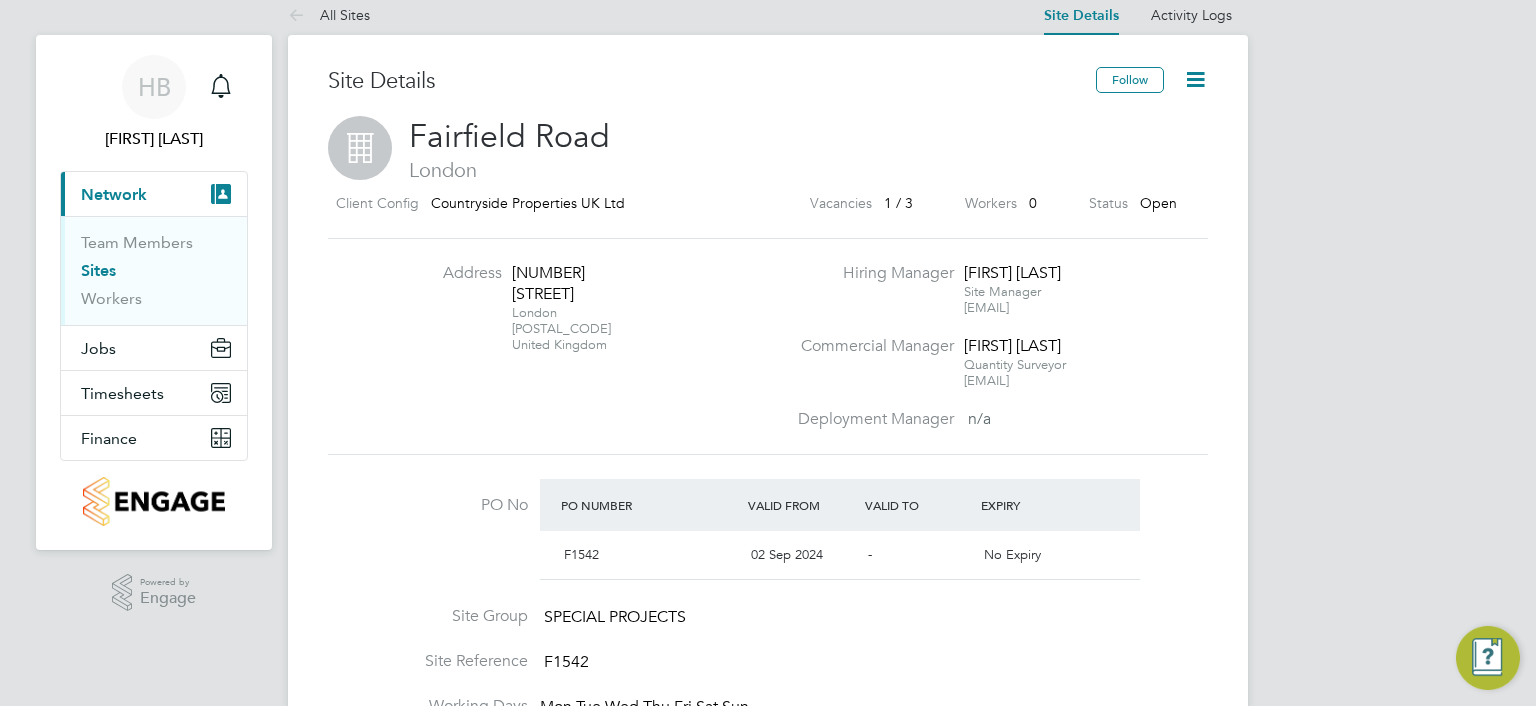 click 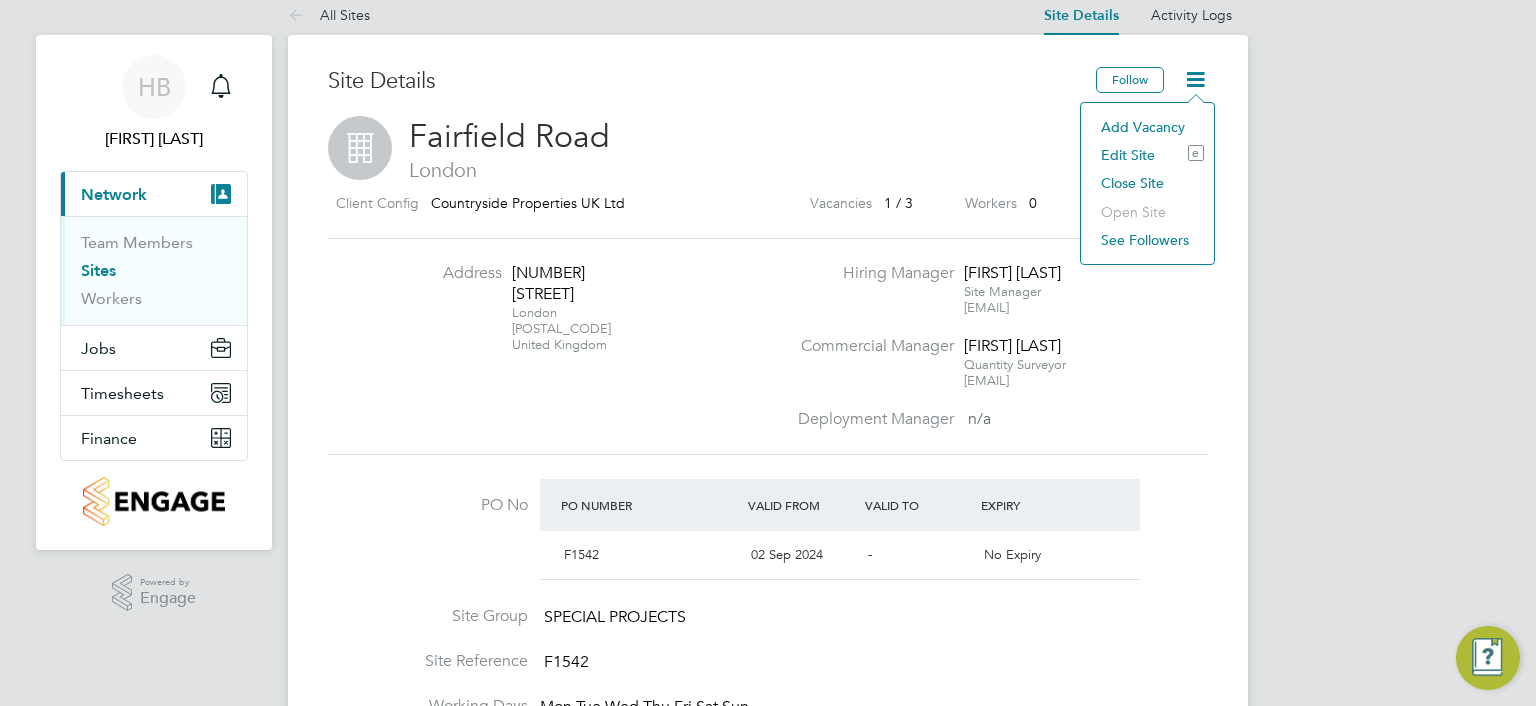 click on "Edit Site e" 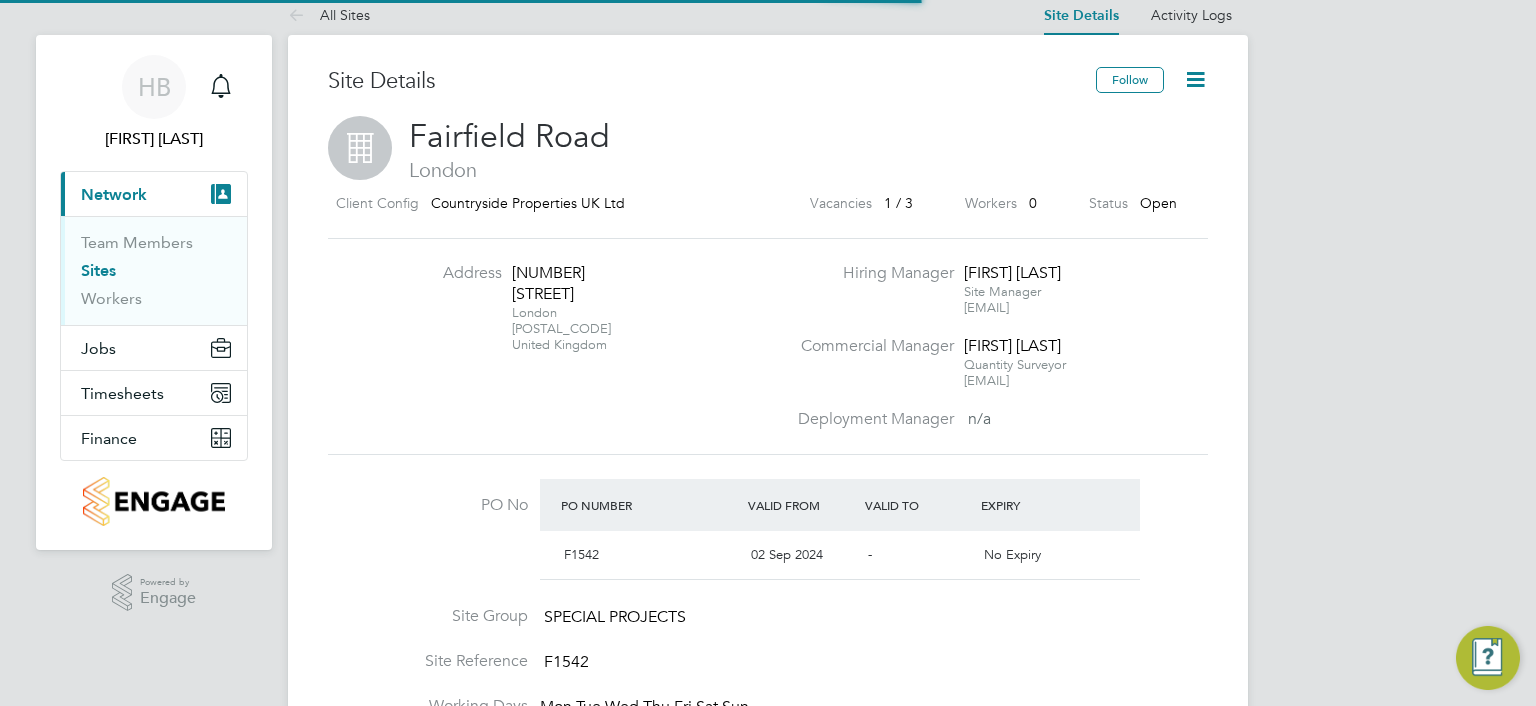 scroll, scrollTop: 10, scrollLeft: 10, axis: both 